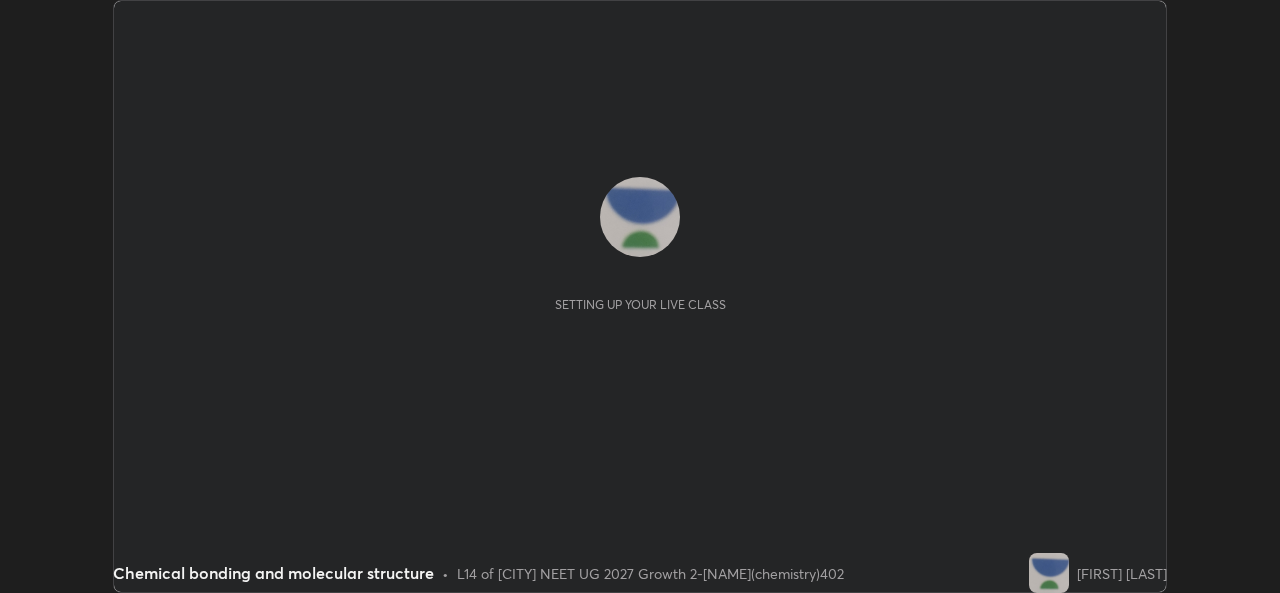 scroll, scrollTop: 0, scrollLeft: 0, axis: both 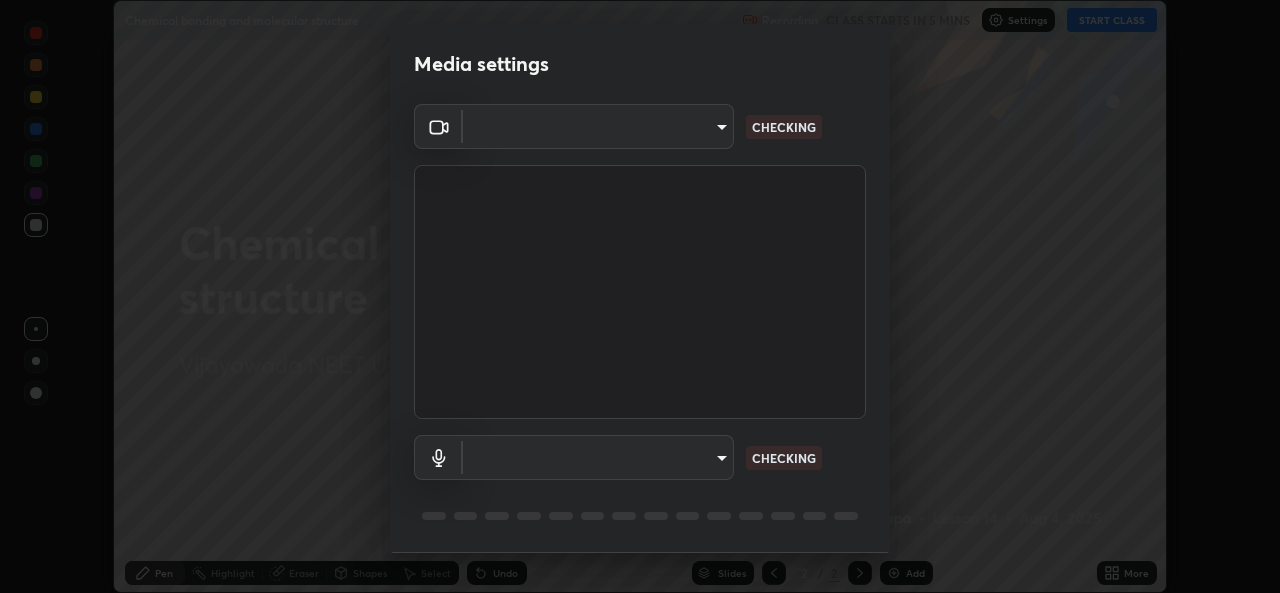 type on "03d5b1e328775286ef50ca9e691cdbc5b29e44cb463622e7fe7d5ef11c4b5cfc" 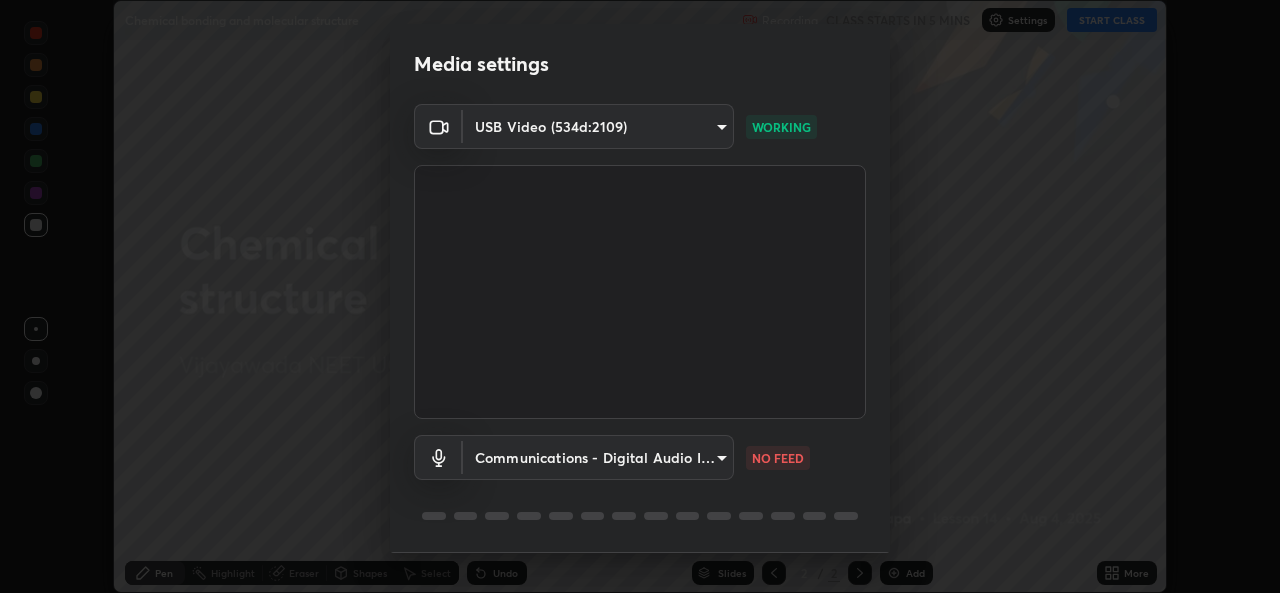 scroll, scrollTop: 63, scrollLeft: 0, axis: vertical 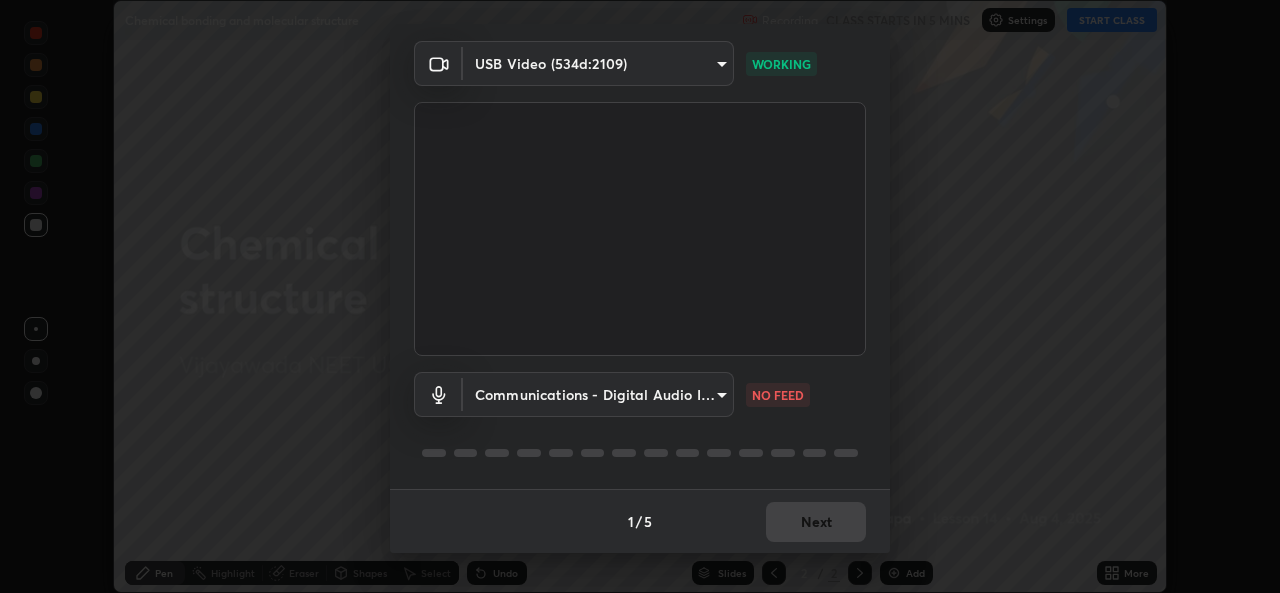 click on "Erase all Chemical bonding and molecular structure Recording CLASS STARTS IN 5 MINS Settings START CLASS Setting up your live class Chemical bonding and molecular structure • L14 of [CITY] NEET UG 2027 Growth 2-[NAME](chemistry)402 [FIRST] [LAST] Pen Highlight Eraser Shapes Select Undo Slides 2 / 2 Add More No doubts shared Encourage your learners to ask a doubt for better clarity Report an issue Reason for reporting Buffering Chat not working Audio - Video sync issue Educator video quality low ​ Attach an image Report Media settings USB Video (534d:2109) WORKING Communications - Digital Audio Interface (USB Digital Audio) communications NO FEED 1 / 5 Next" at bounding box center (640, 296) 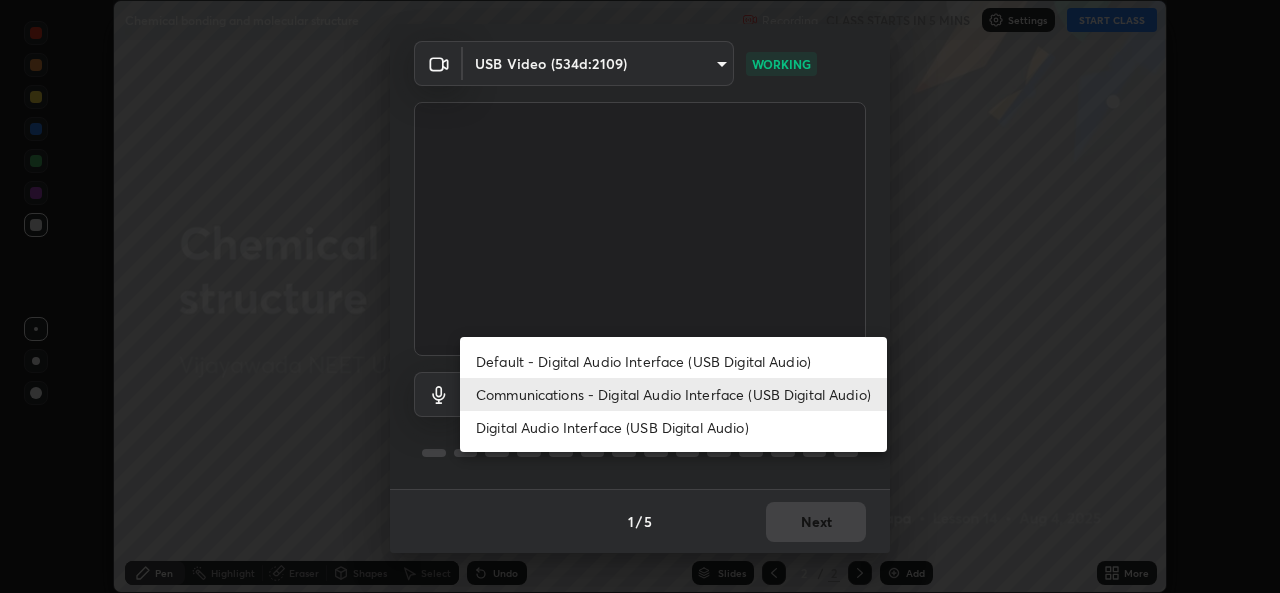 click on "Digital Audio Interface (USB Digital Audio)" at bounding box center (673, 427) 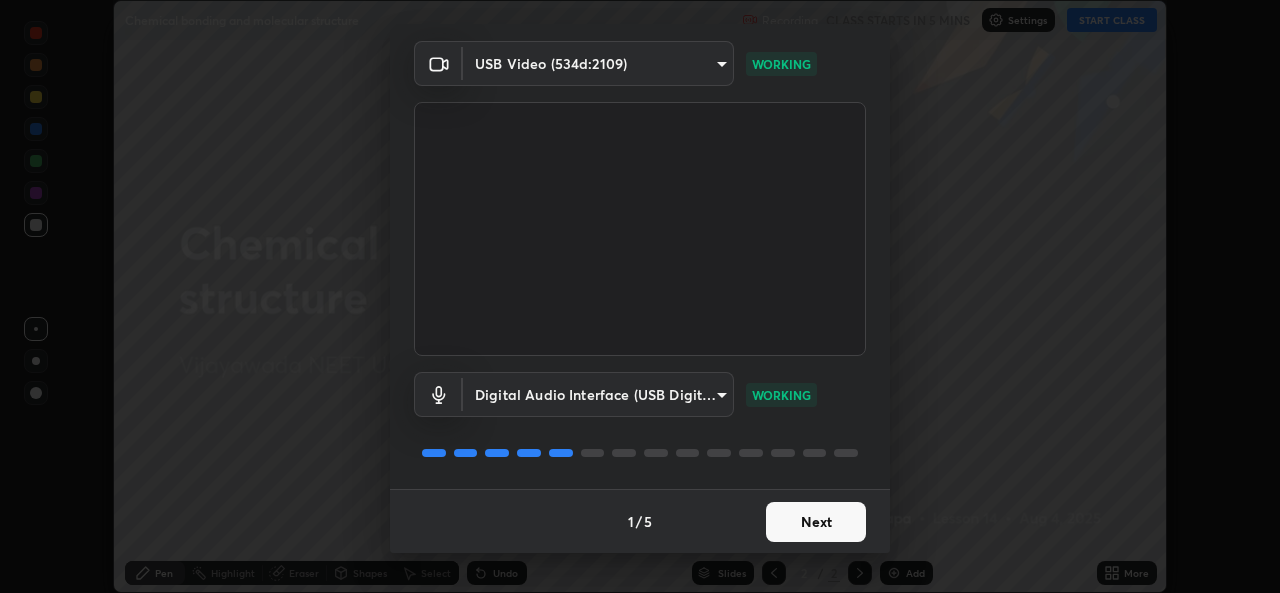 click on "Next" at bounding box center (816, 522) 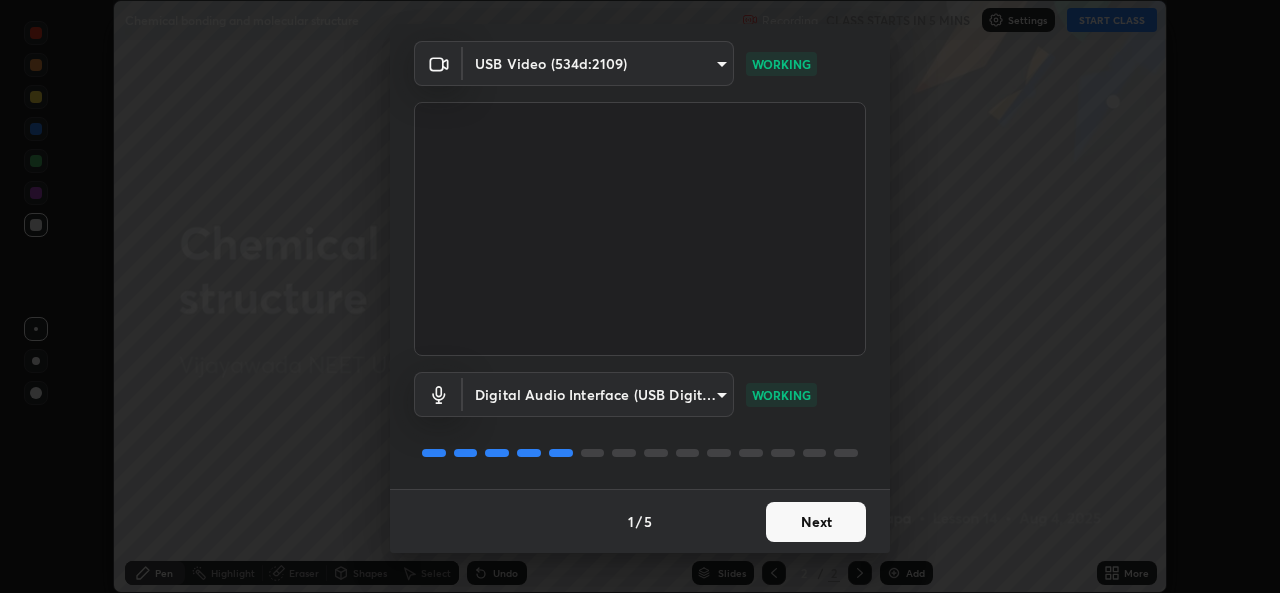 scroll, scrollTop: 0, scrollLeft: 0, axis: both 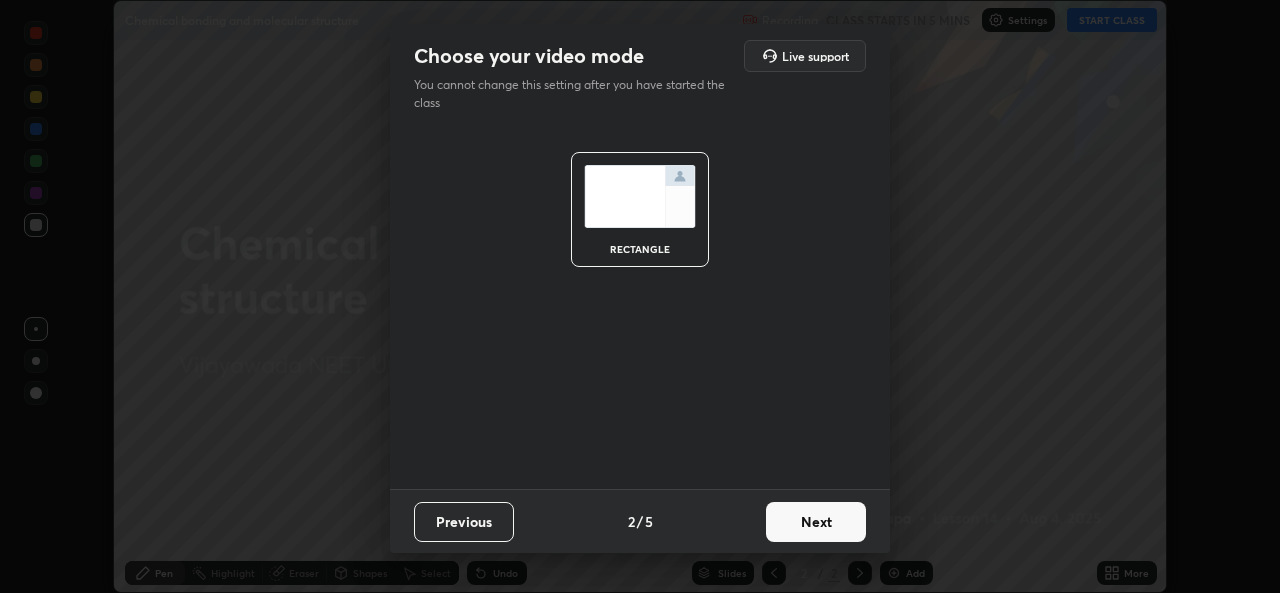 click on "Next" at bounding box center (816, 522) 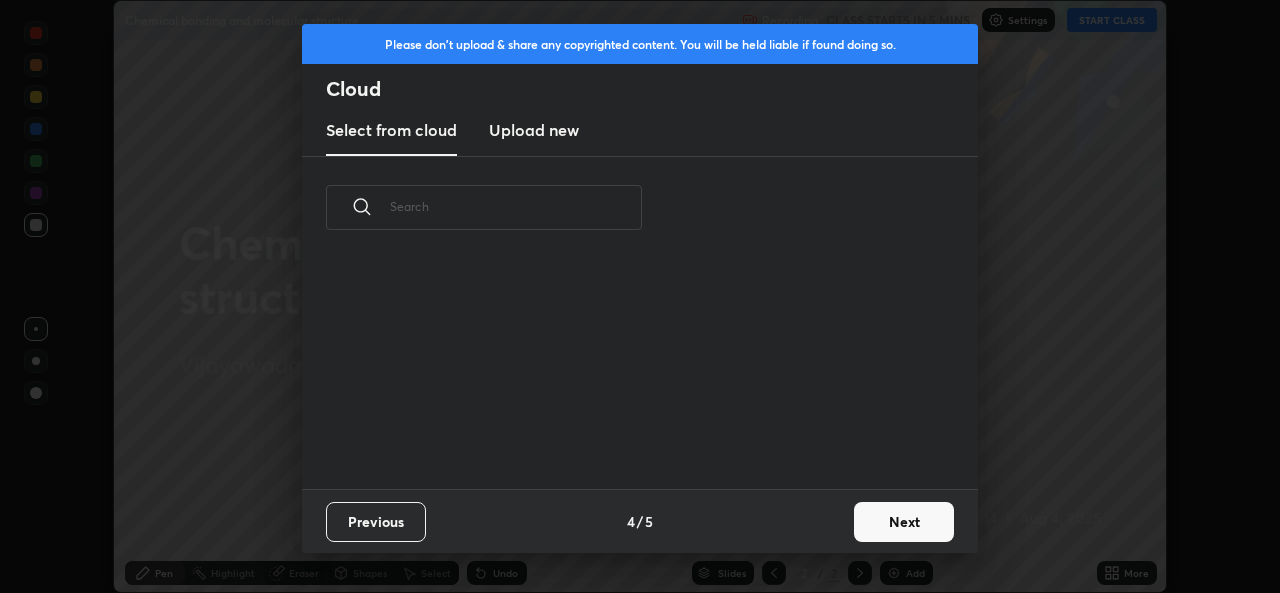 click on "Next" at bounding box center (904, 522) 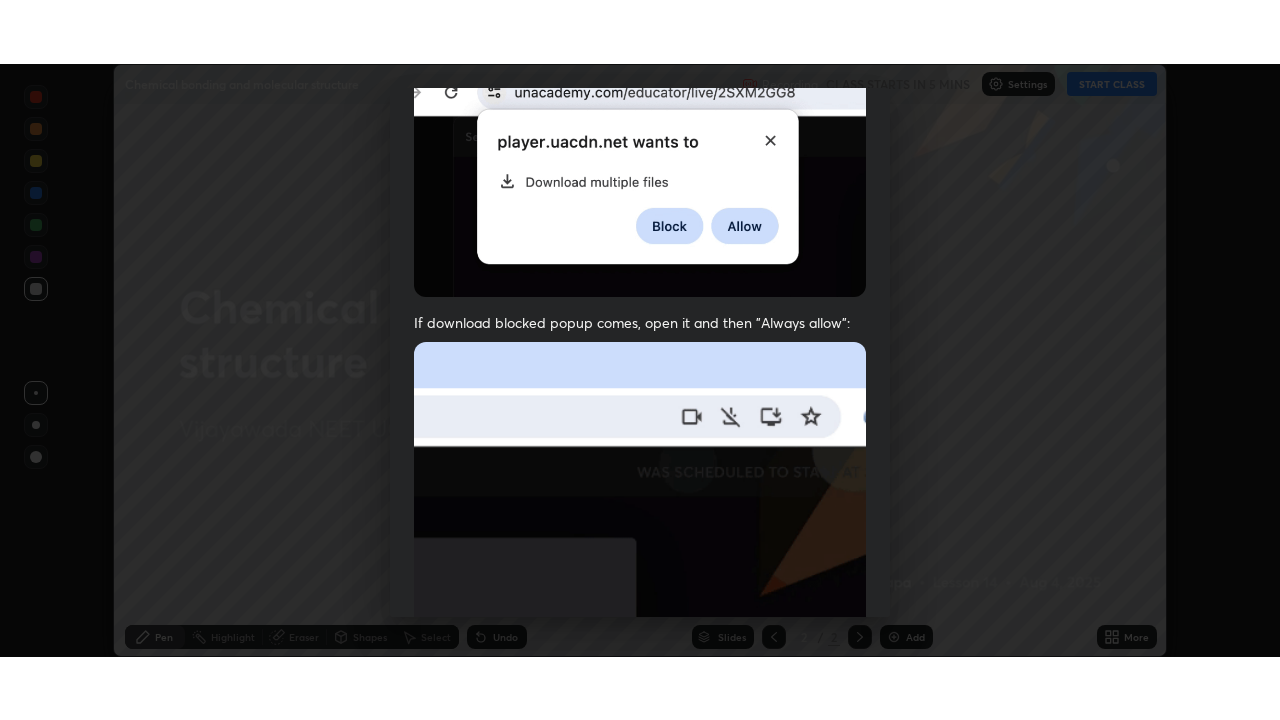 scroll, scrollTop: 471, scrollLeft: 0, axis: vertical 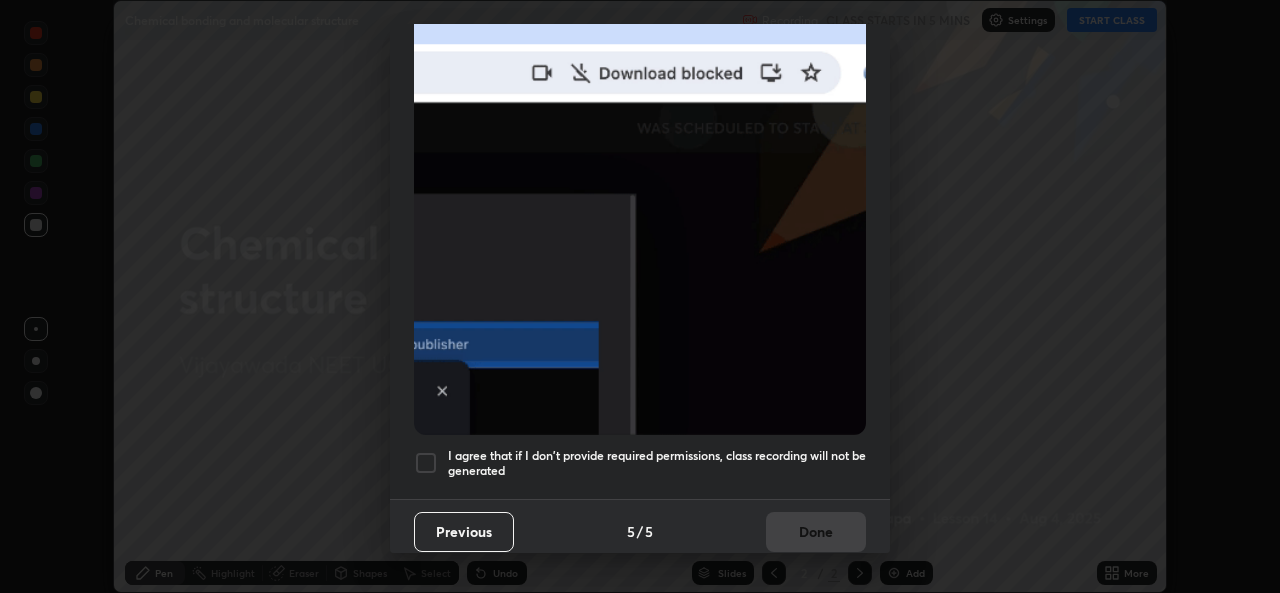 click at bounding box center [426, 463] 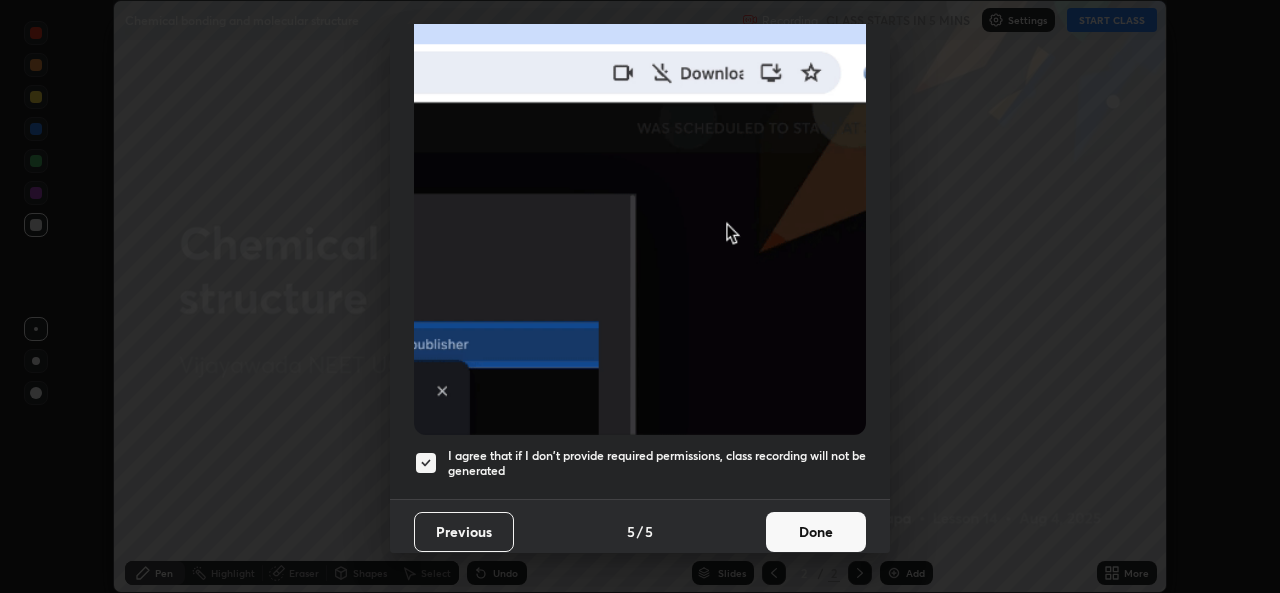 click on "Done" at bounding box center (816, 532) 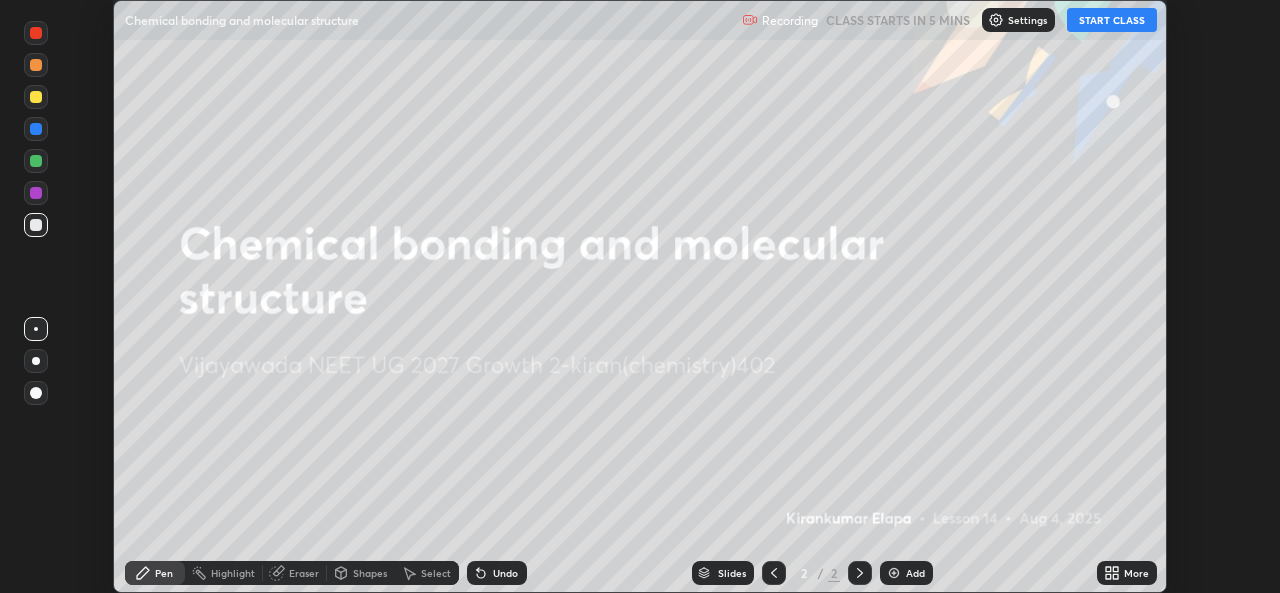 click on "START CLASS" at bounding box center (1112, 20) 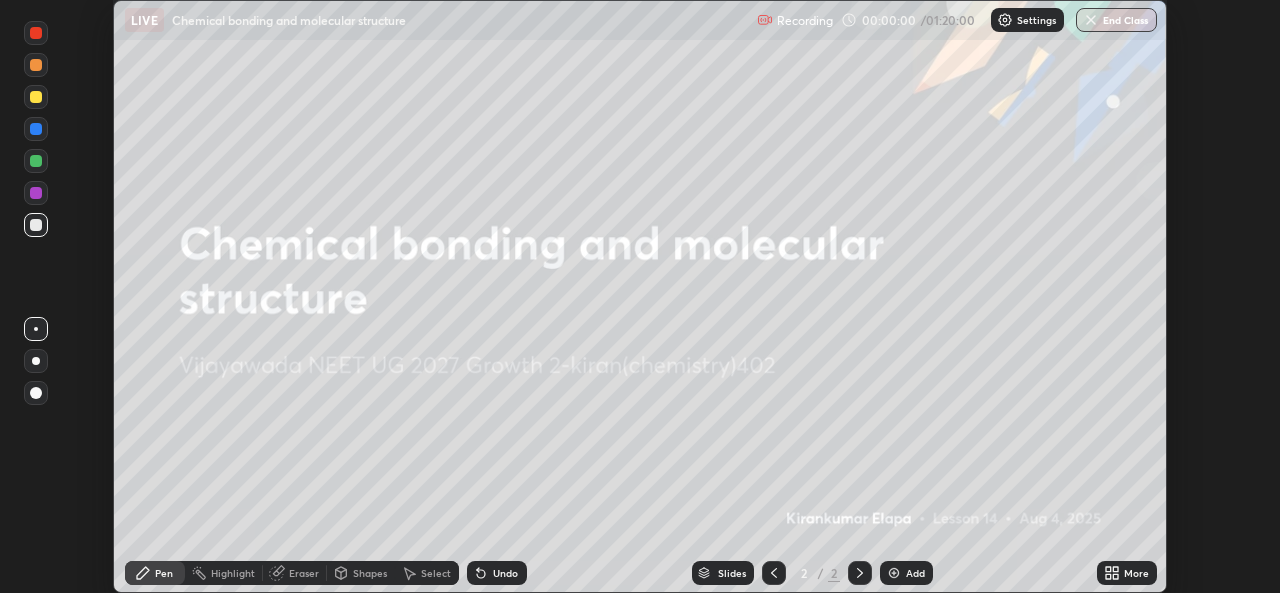 click 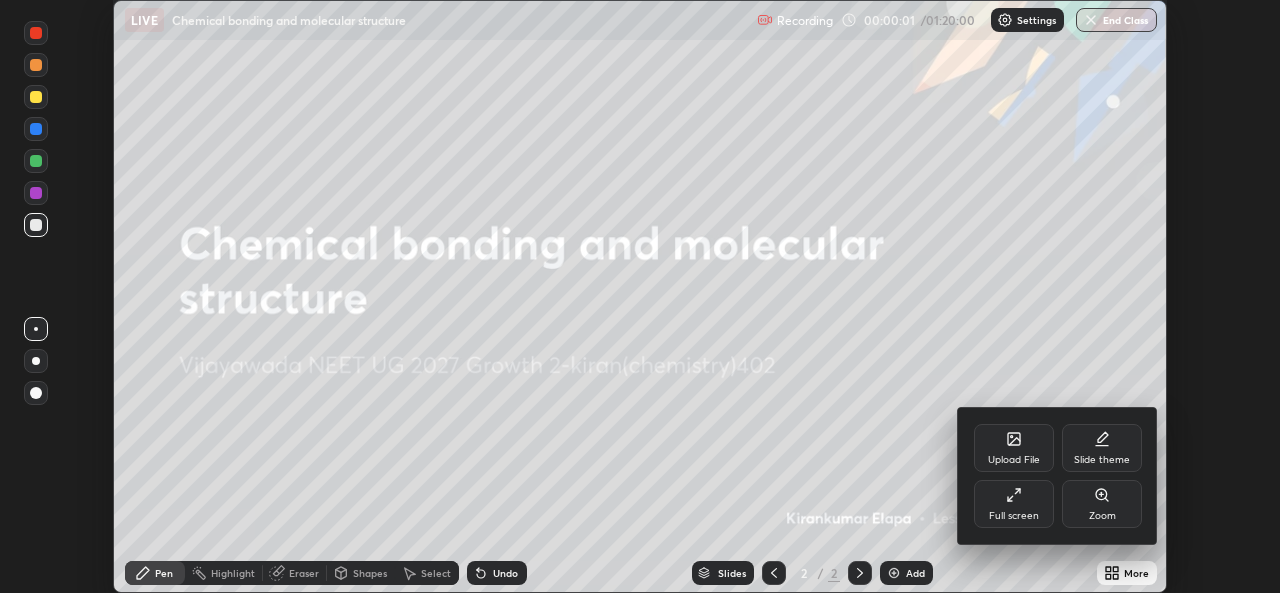 click on "Full screen" at bounding box center (1014, 504) 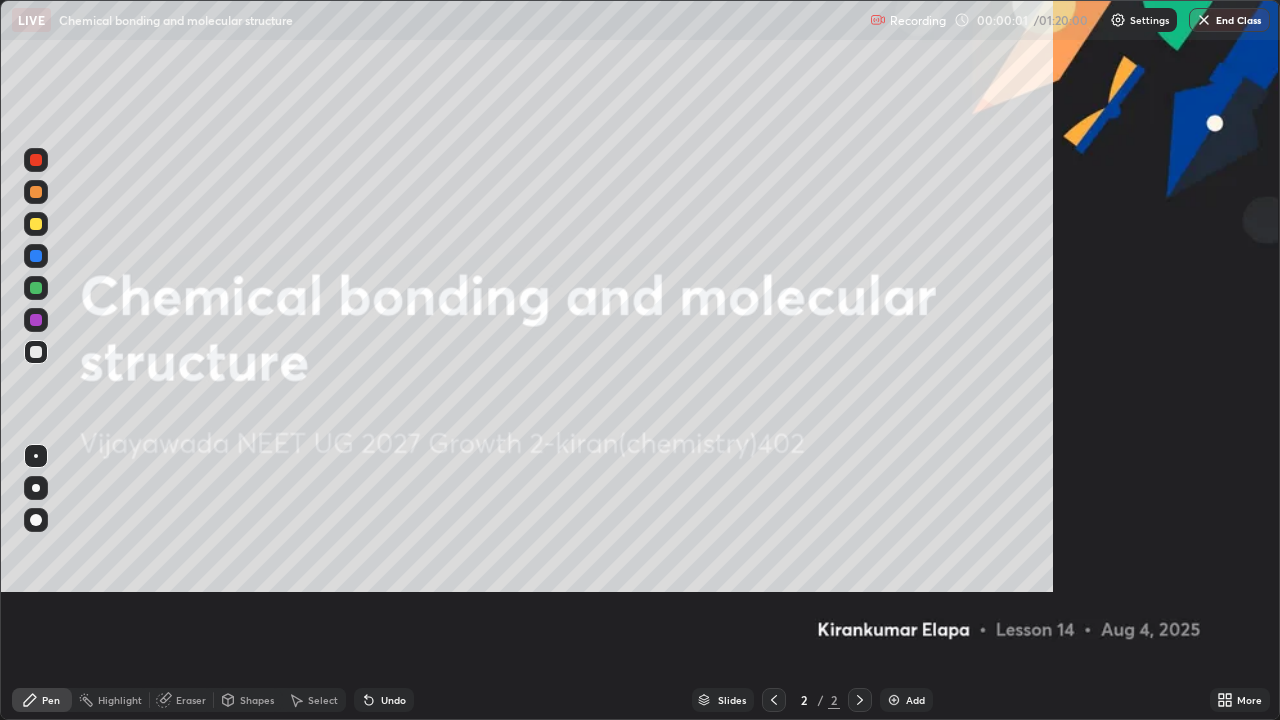 scroll, scrollTop: 99280, scrollLeft: 98720, axis: both 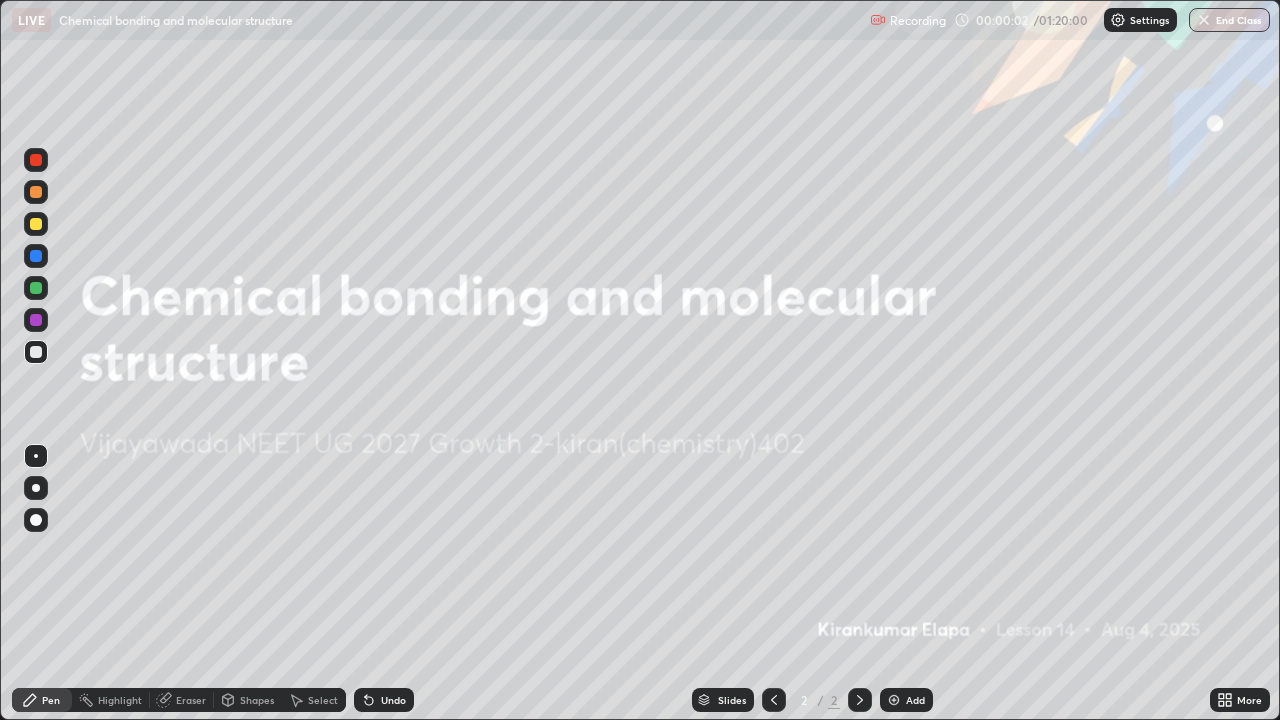 click on "Add" at bounding box center [915, 700] 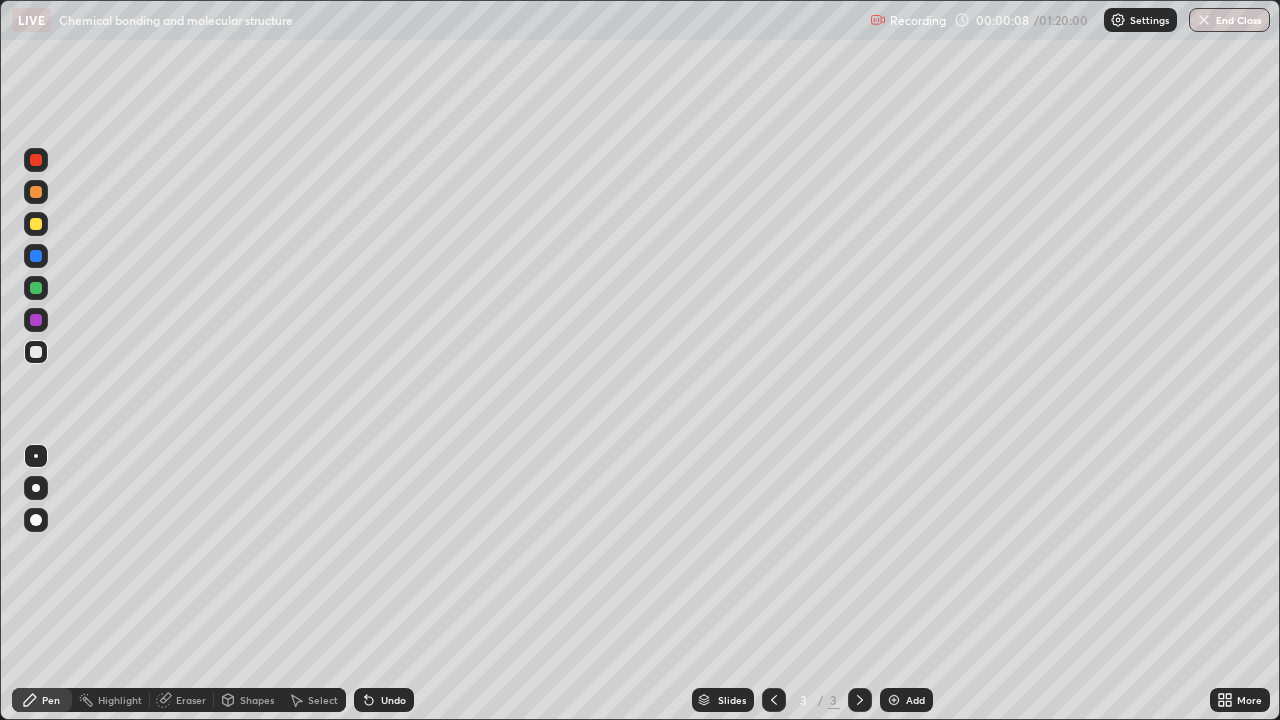 click at bounding box center (36, 224) 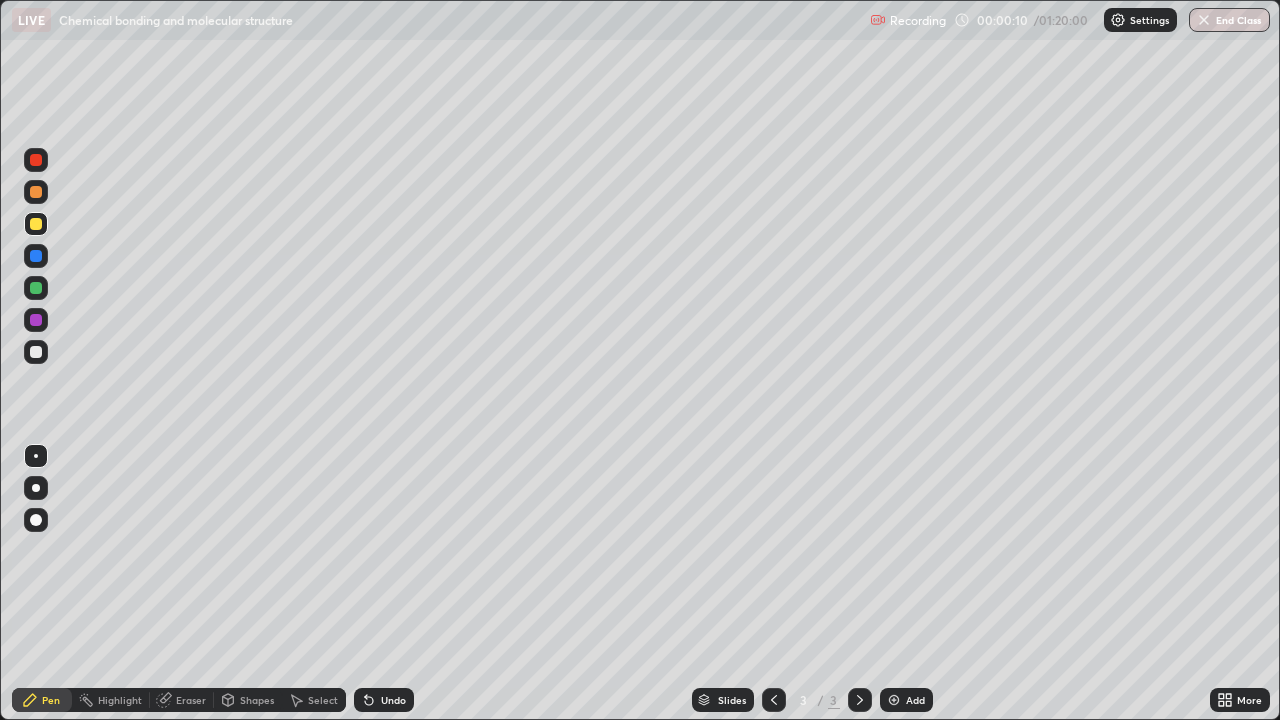 click at bounding box center (36, 520) 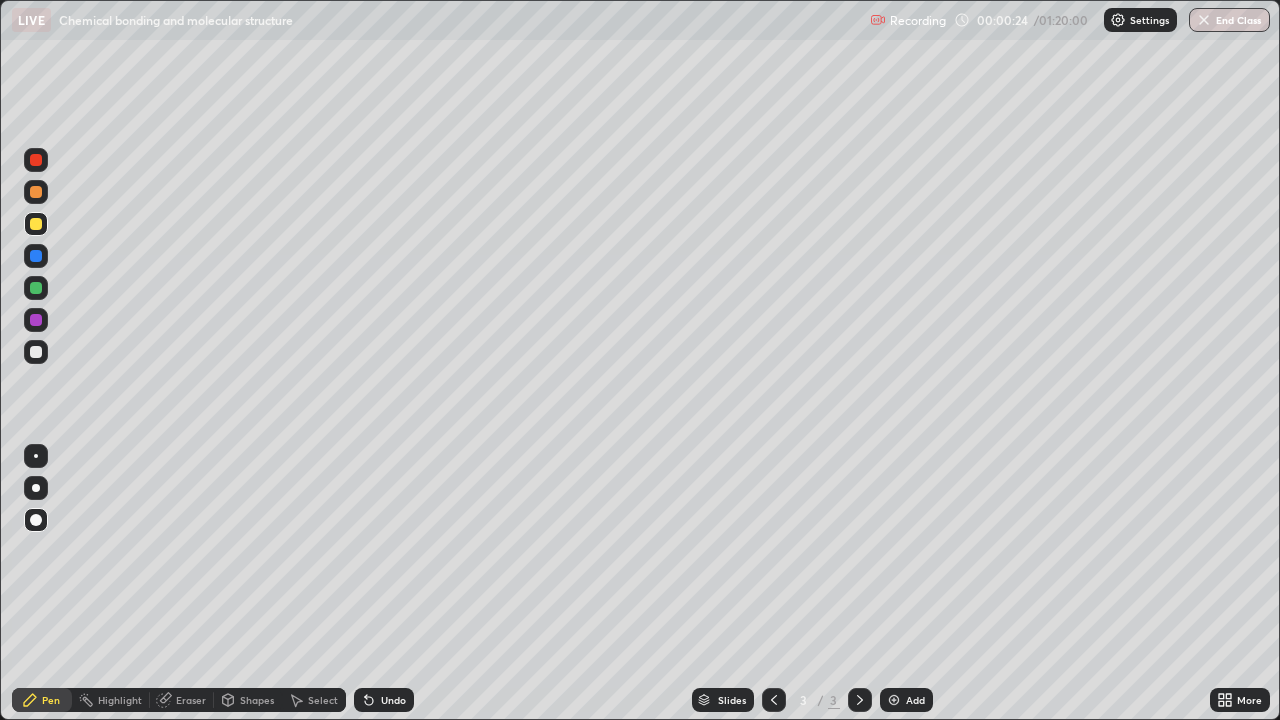 click on "Undo" at bounding box center [393, 700] 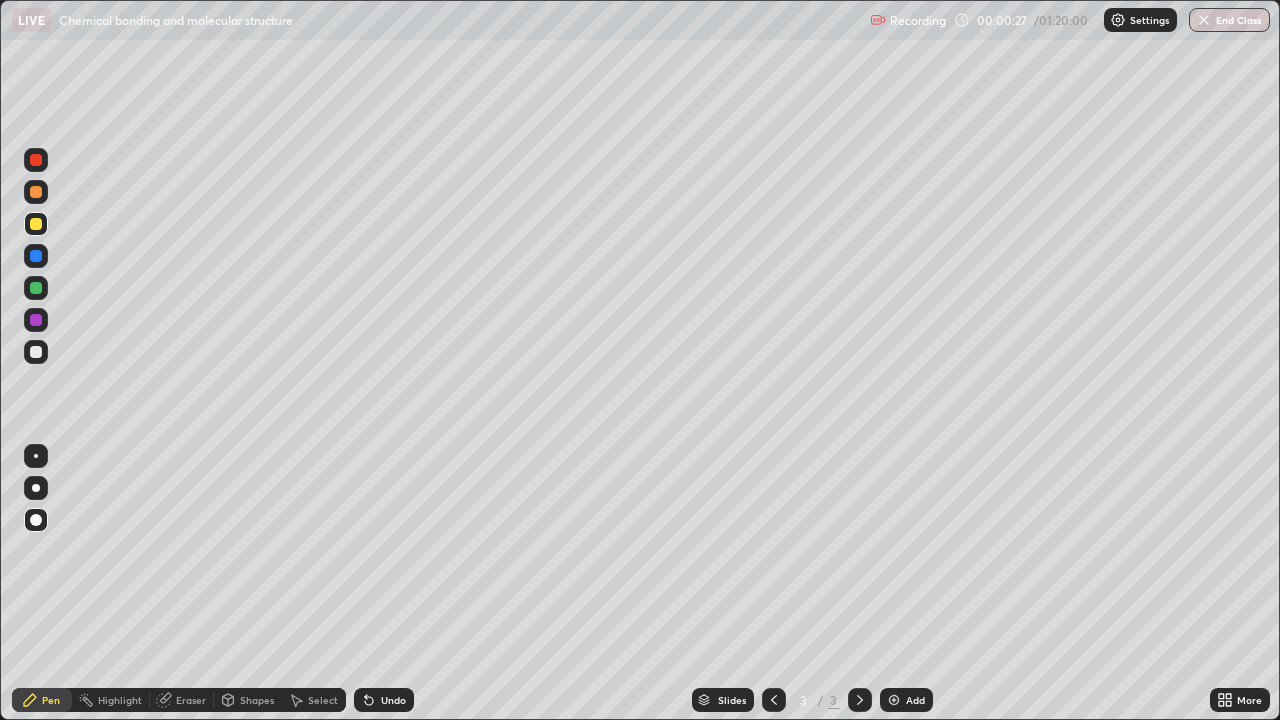 click on "Undo" at bounding box center (393, 700) 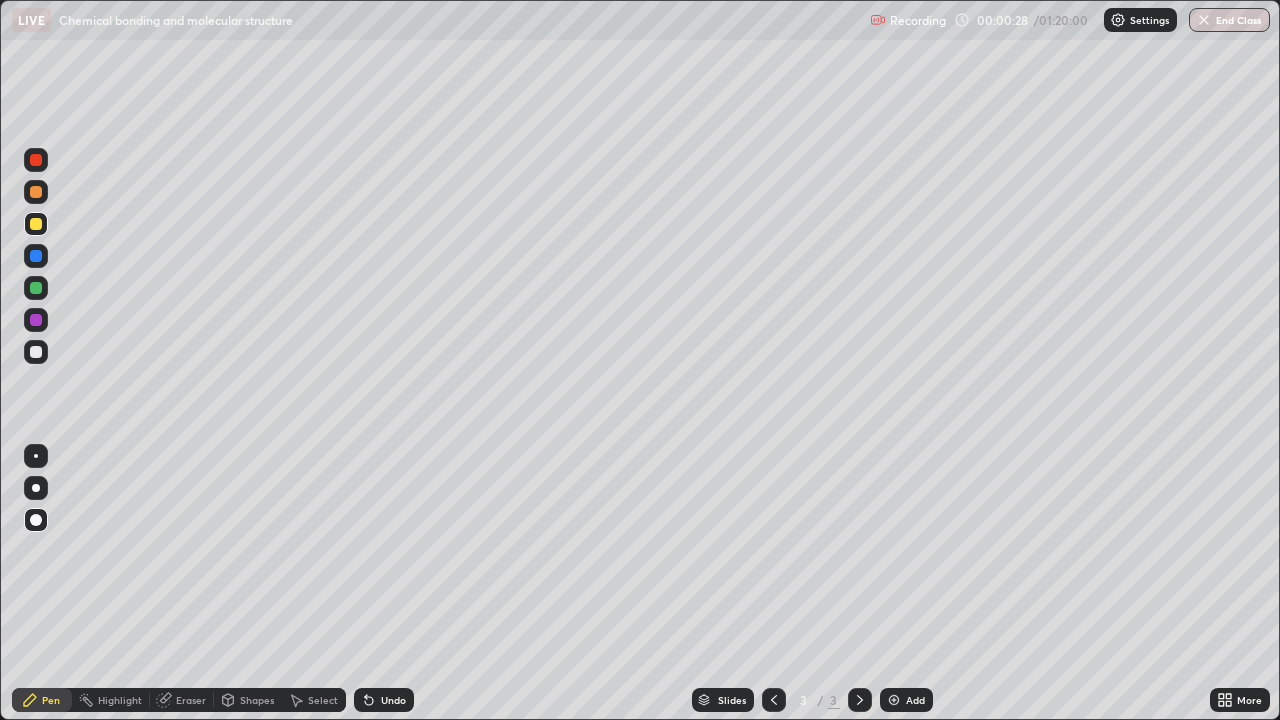 click on "Undo" at bounding box center [393, 700] 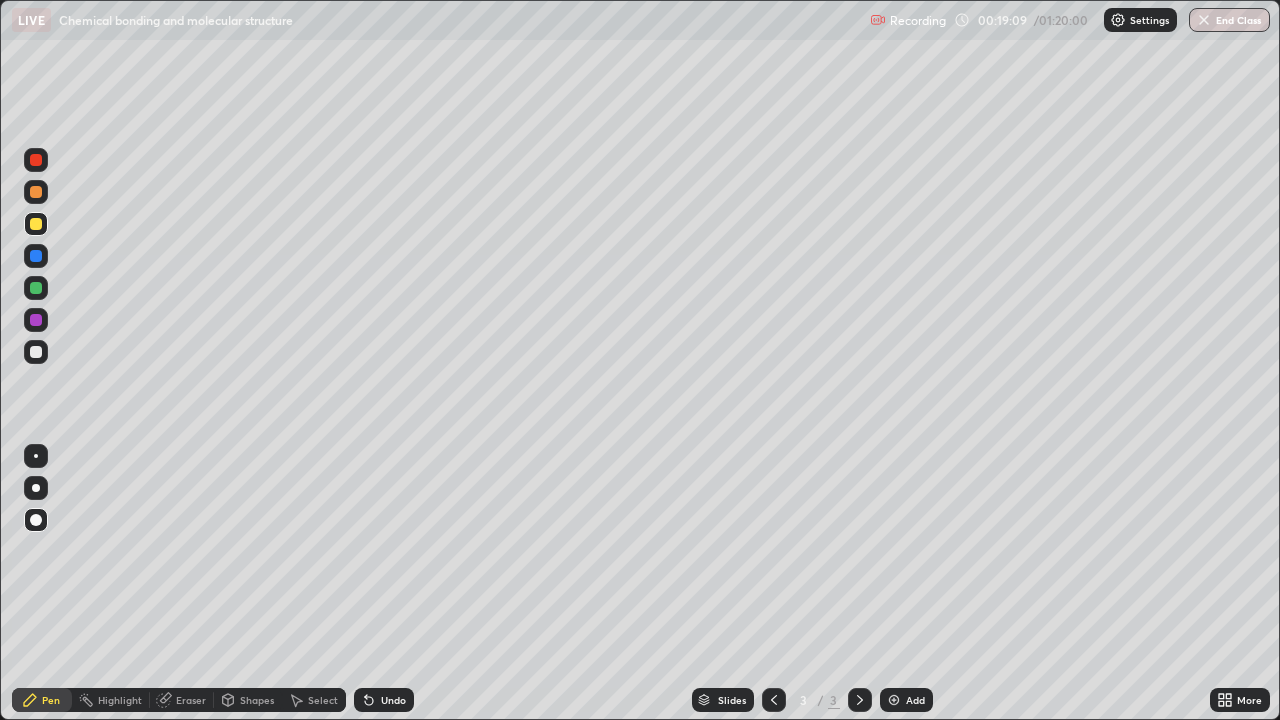 click on "Add" at bounding box center [915, 700] 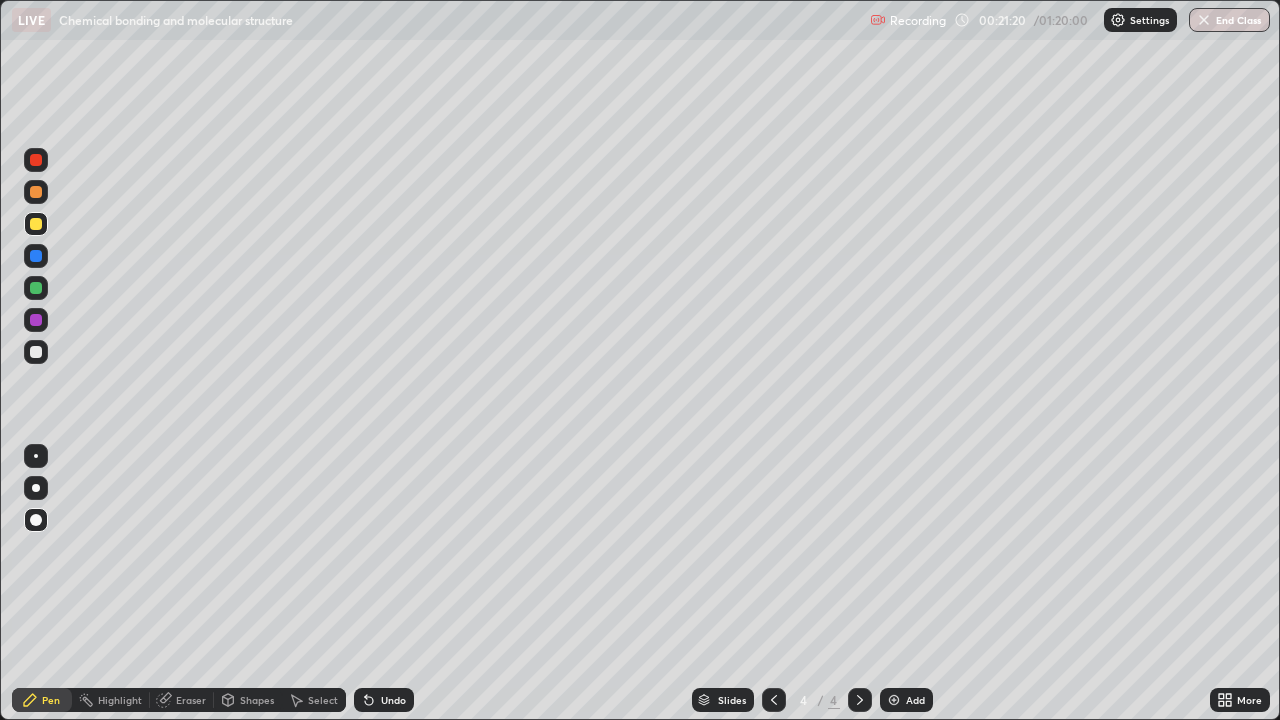 click at bounding box center (36, 352) 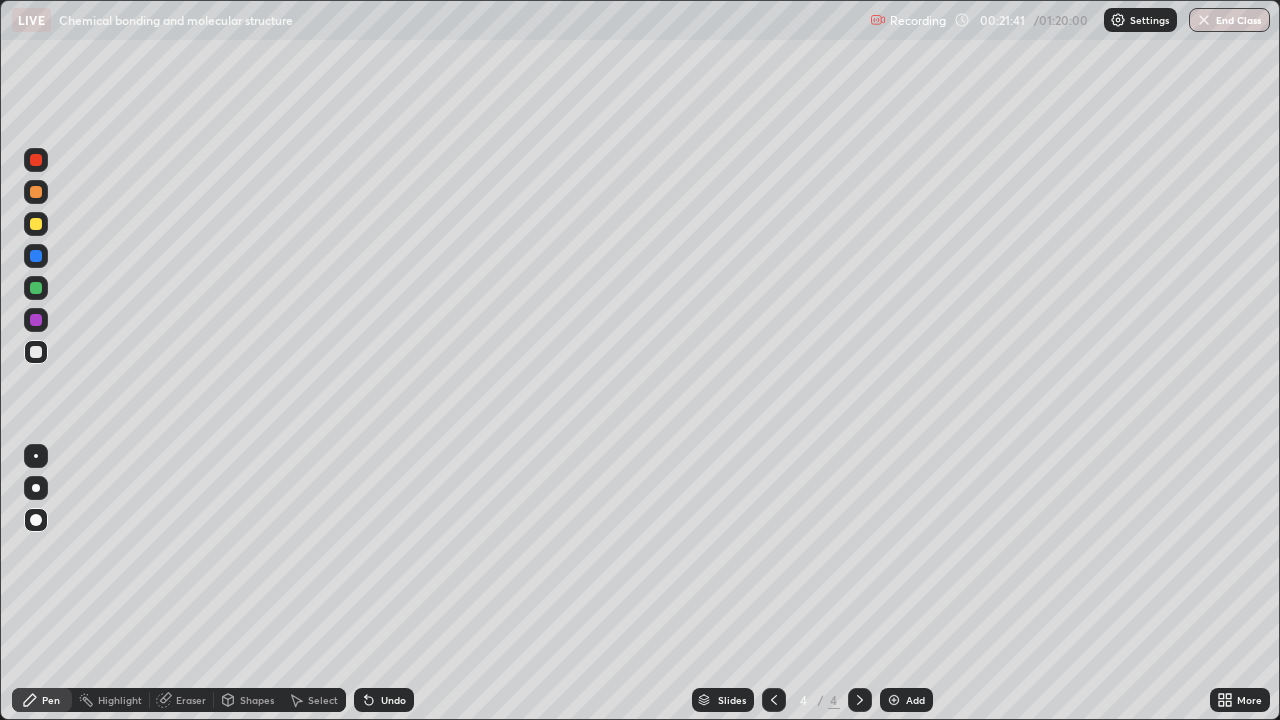 click at bounding box center [36, 456] 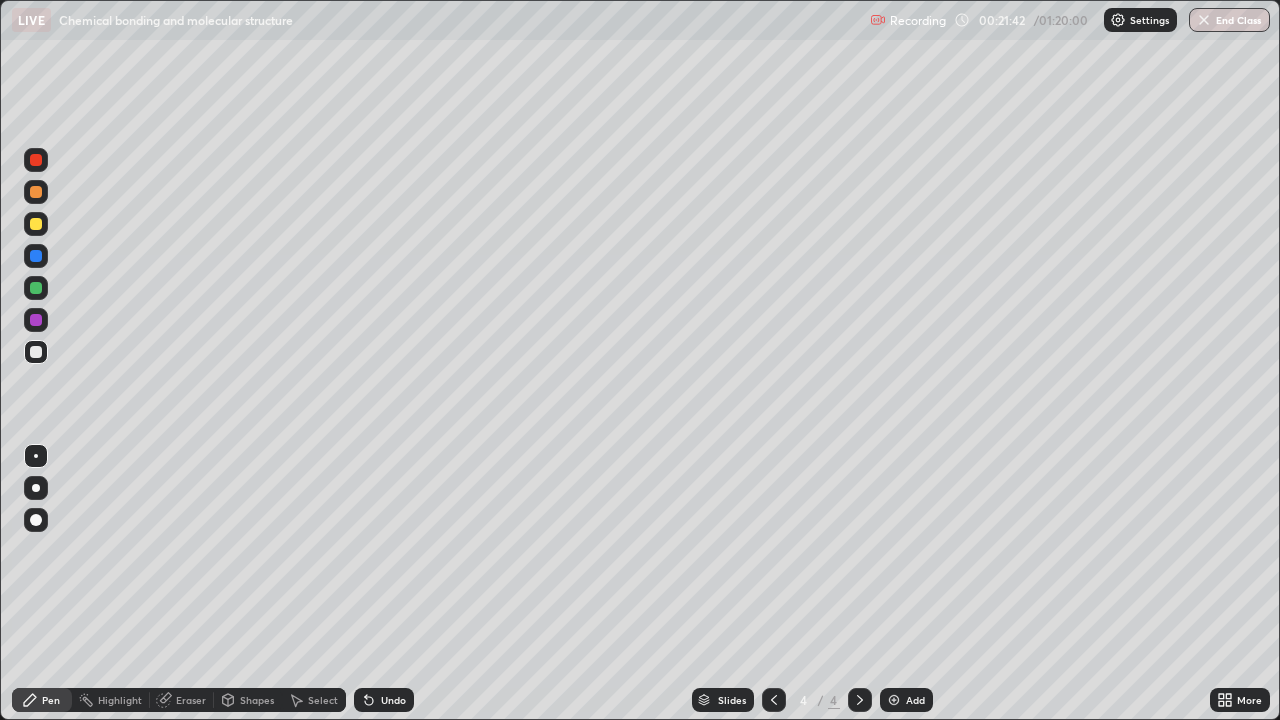 click at bounding box center [36, 288] 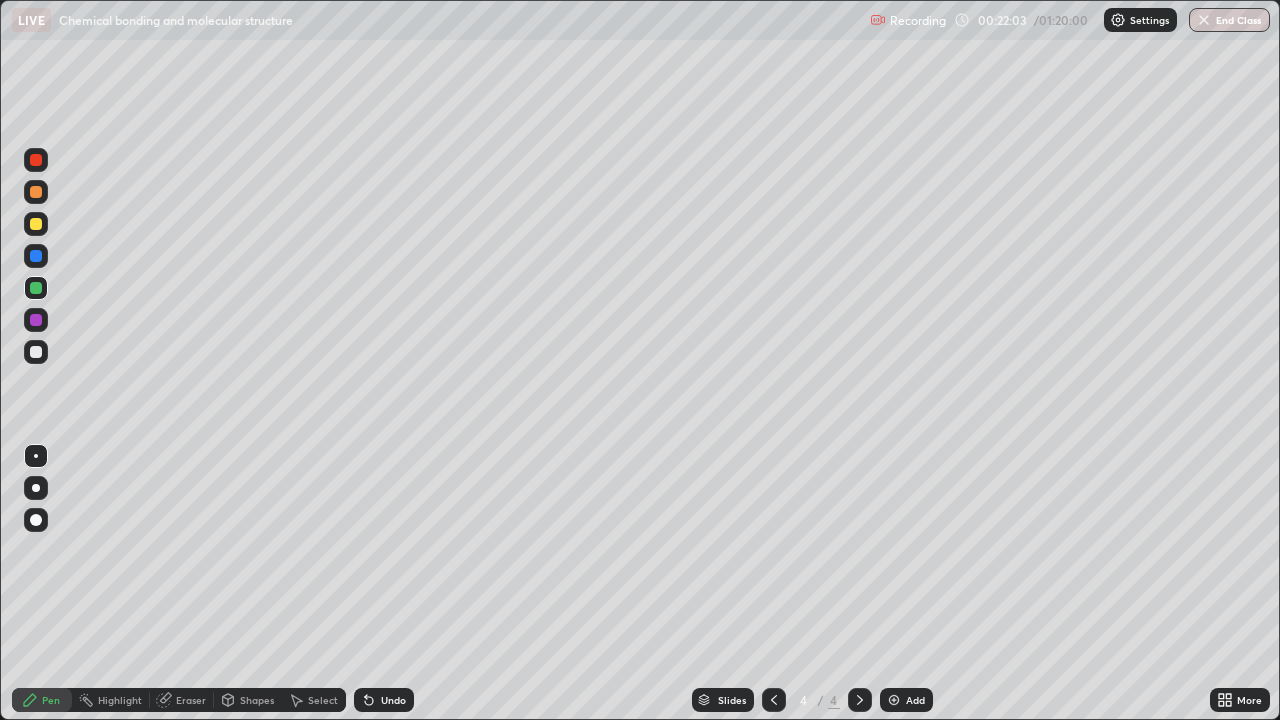click at bounding box center [36, 224] 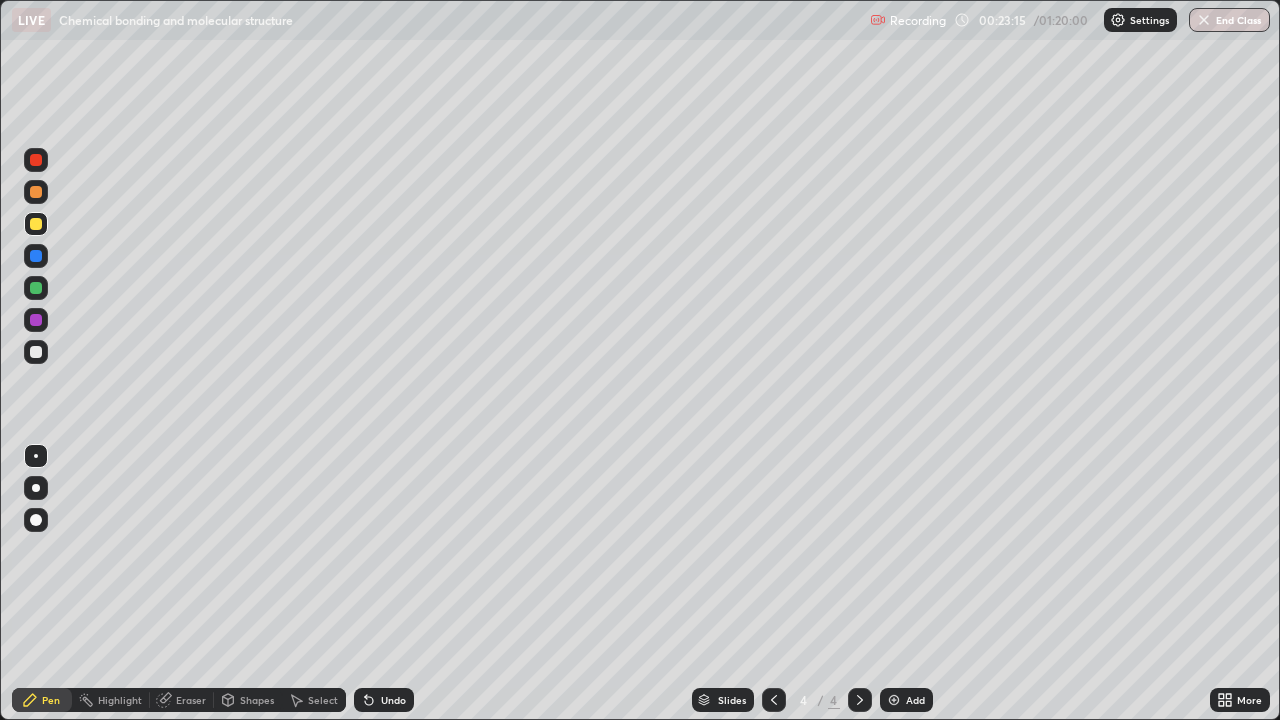 click at bounding box center (36, 192) 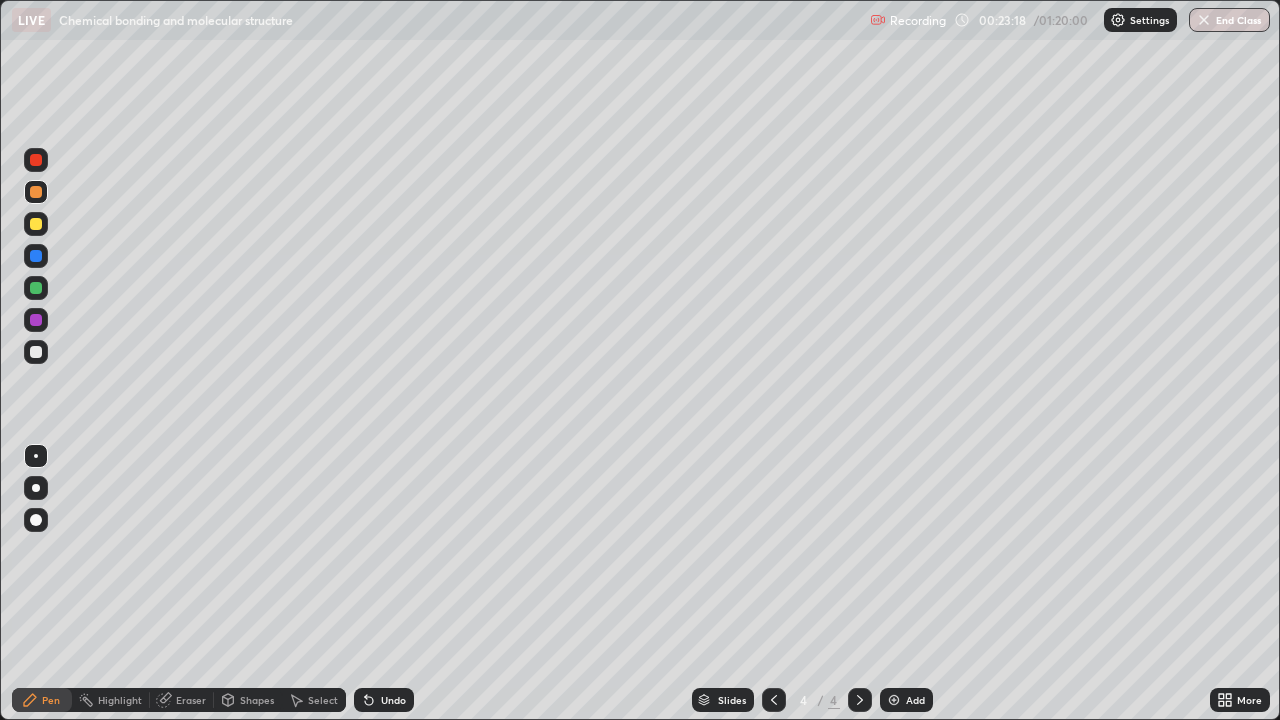 click at bounding box center [36, 352] 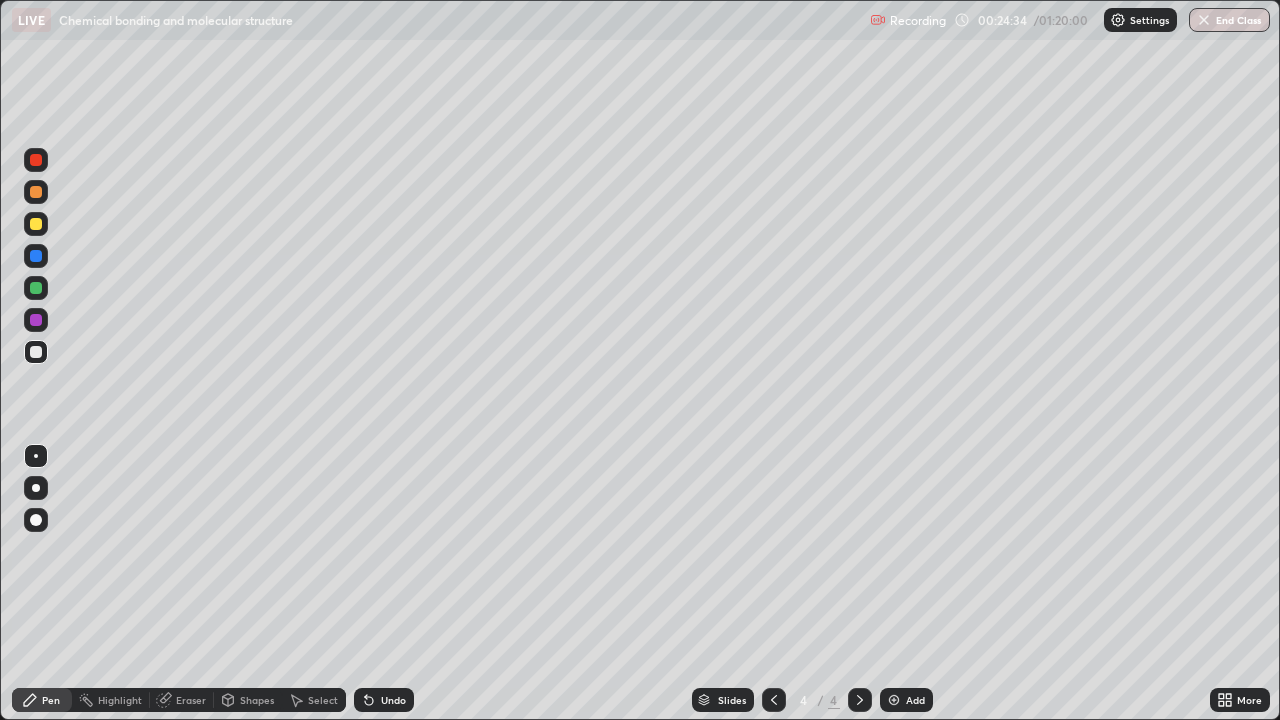 click on "Add" at bounding box center [915, 700] 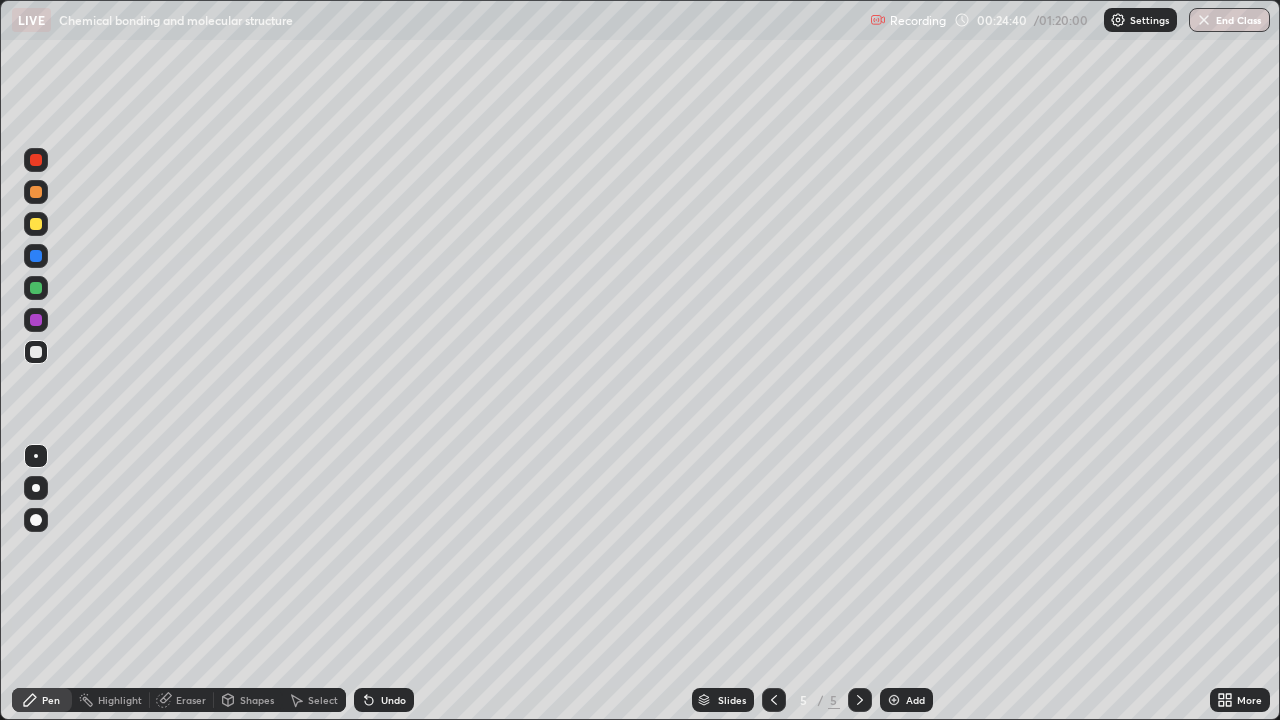 click at bounding box center [36, 488] 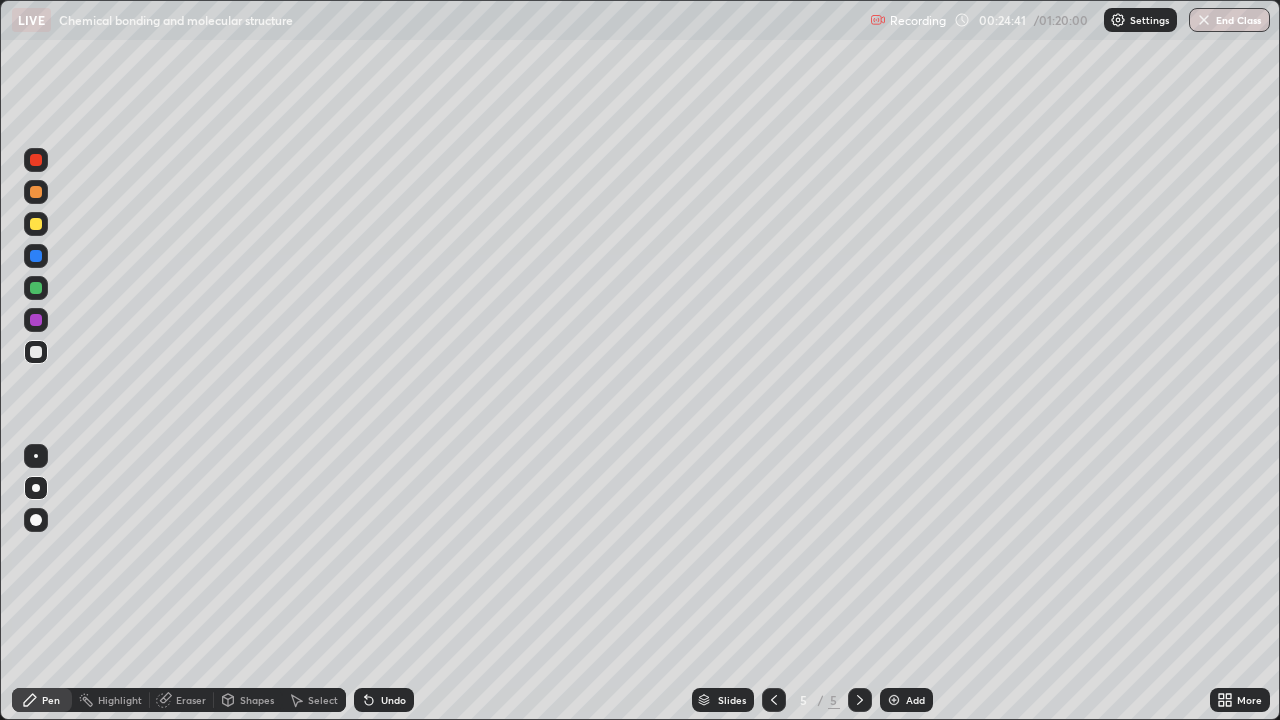 click at bounding box center (36, 192) 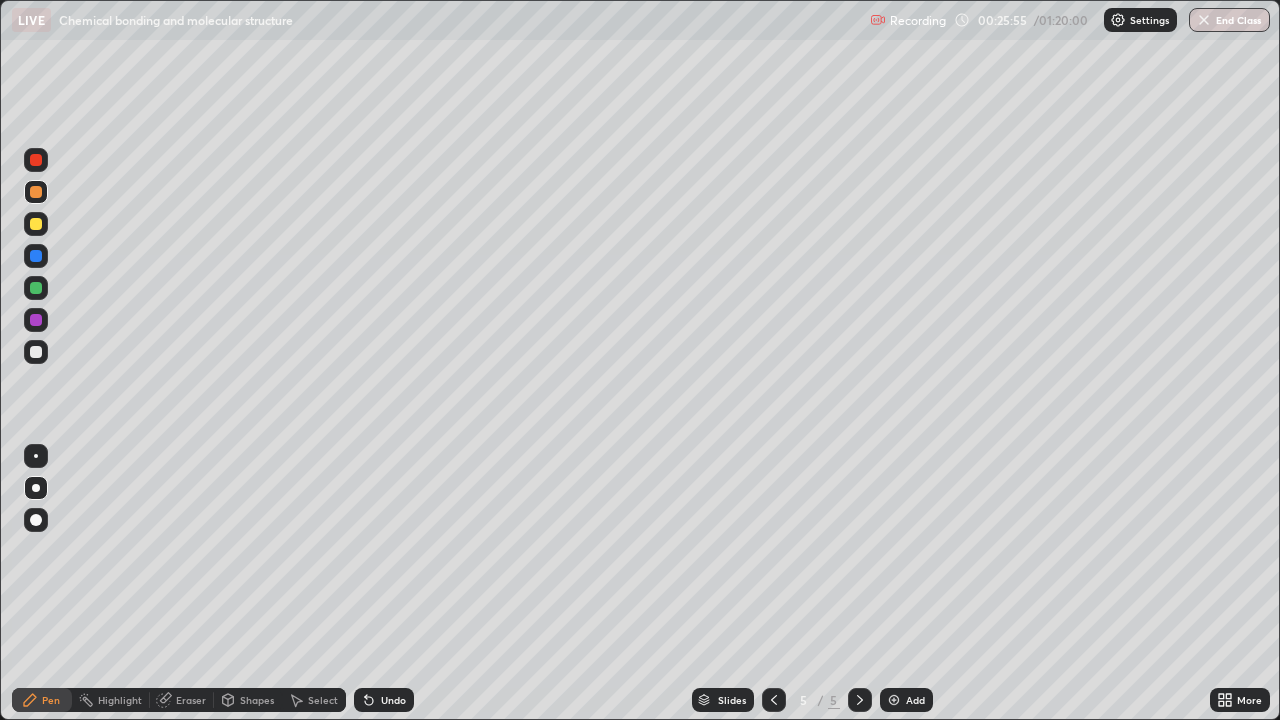 click at bounding box center (36, 224) 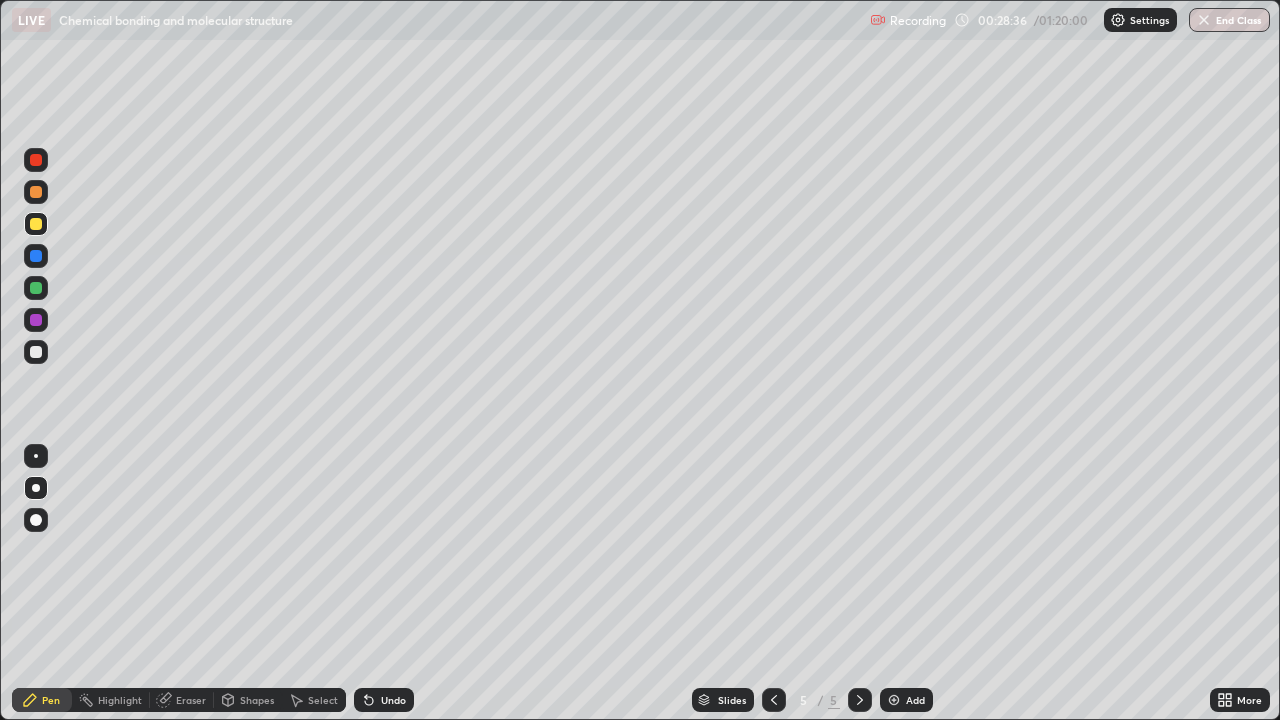 click on "Add" at bounding box center (906, 700) 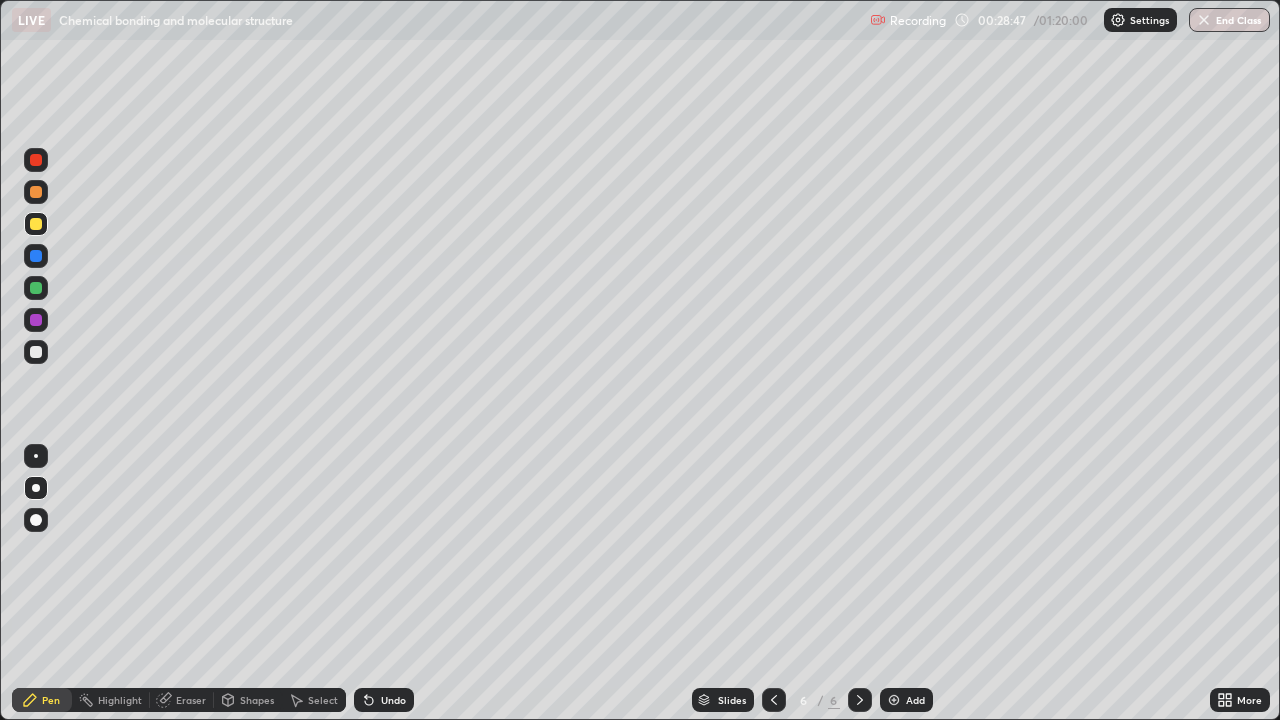 click at bounding box center (36, 520) 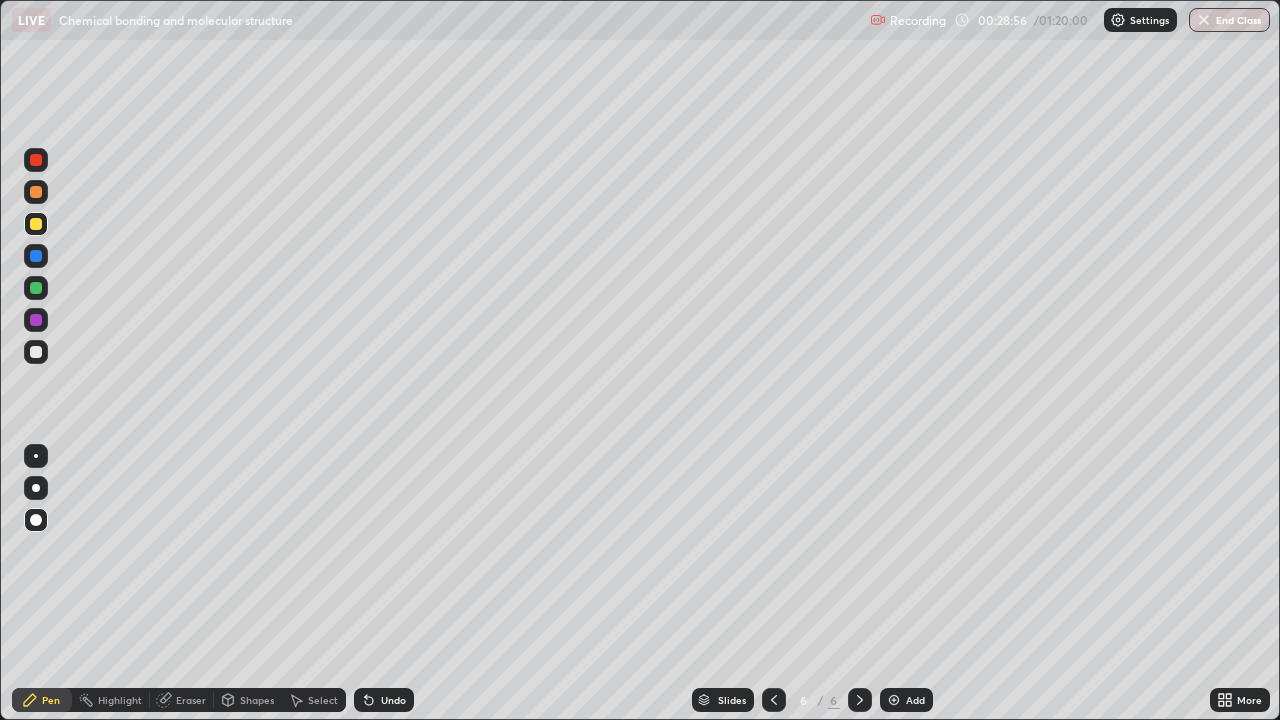 click at bounding box center (36, 488) 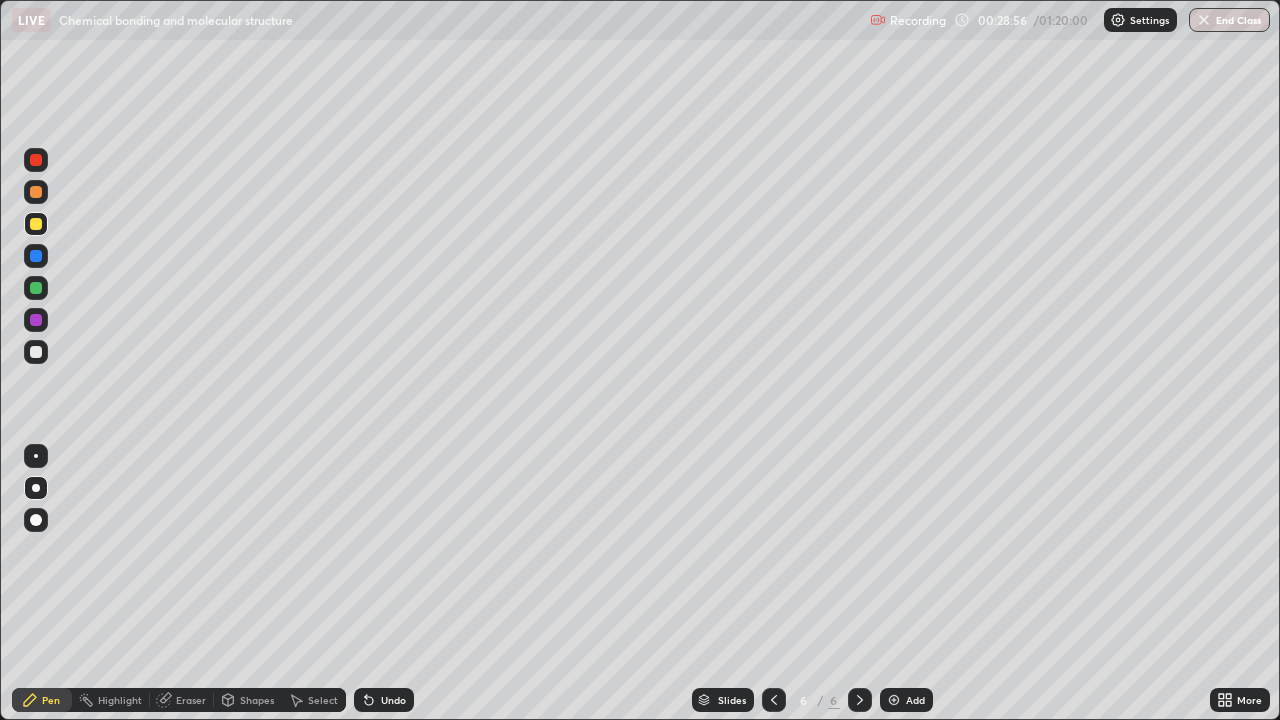 click at bounding box center (36, 352) 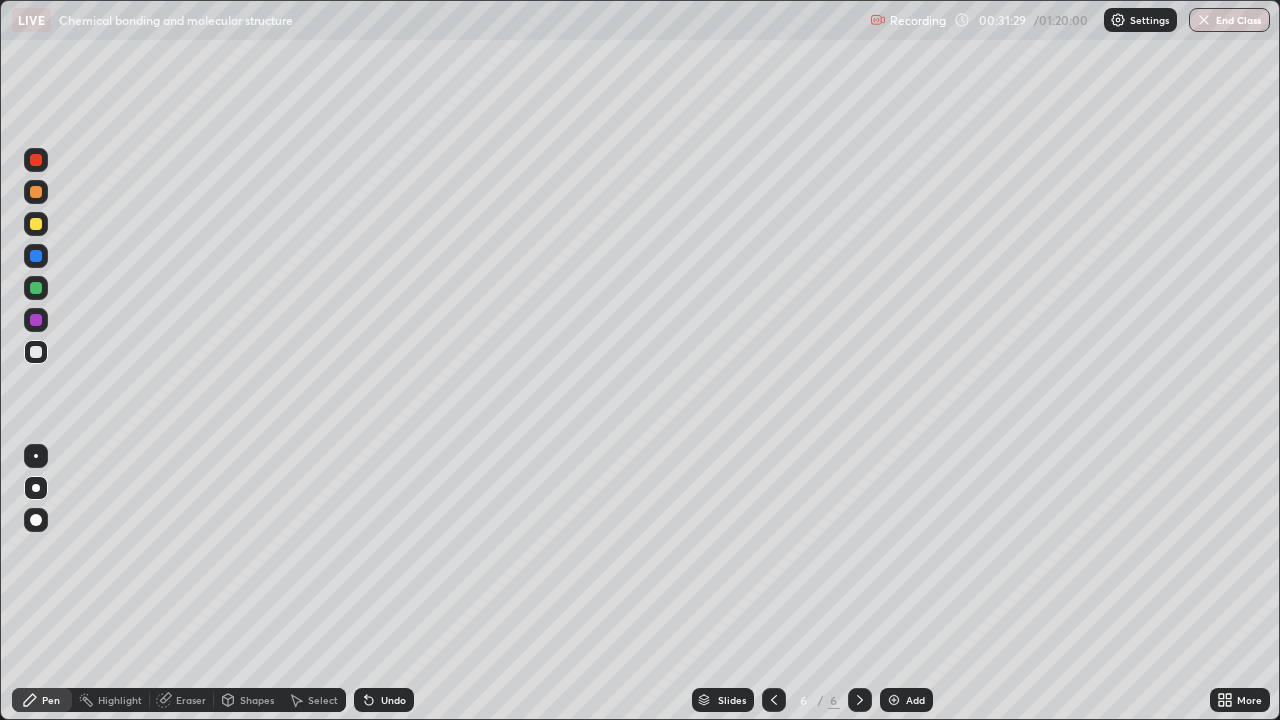click on "Undo" at bounding box center (393, 700) 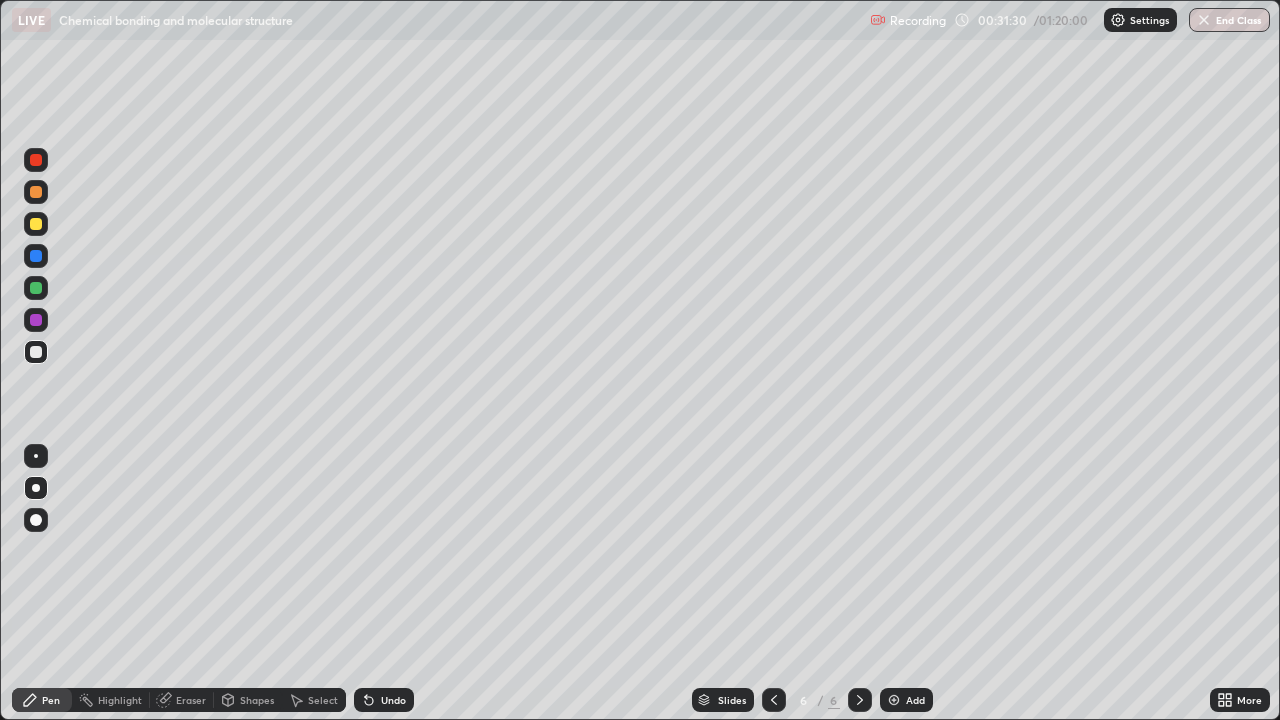 click on "Undo" at bounding box center [393, 700] 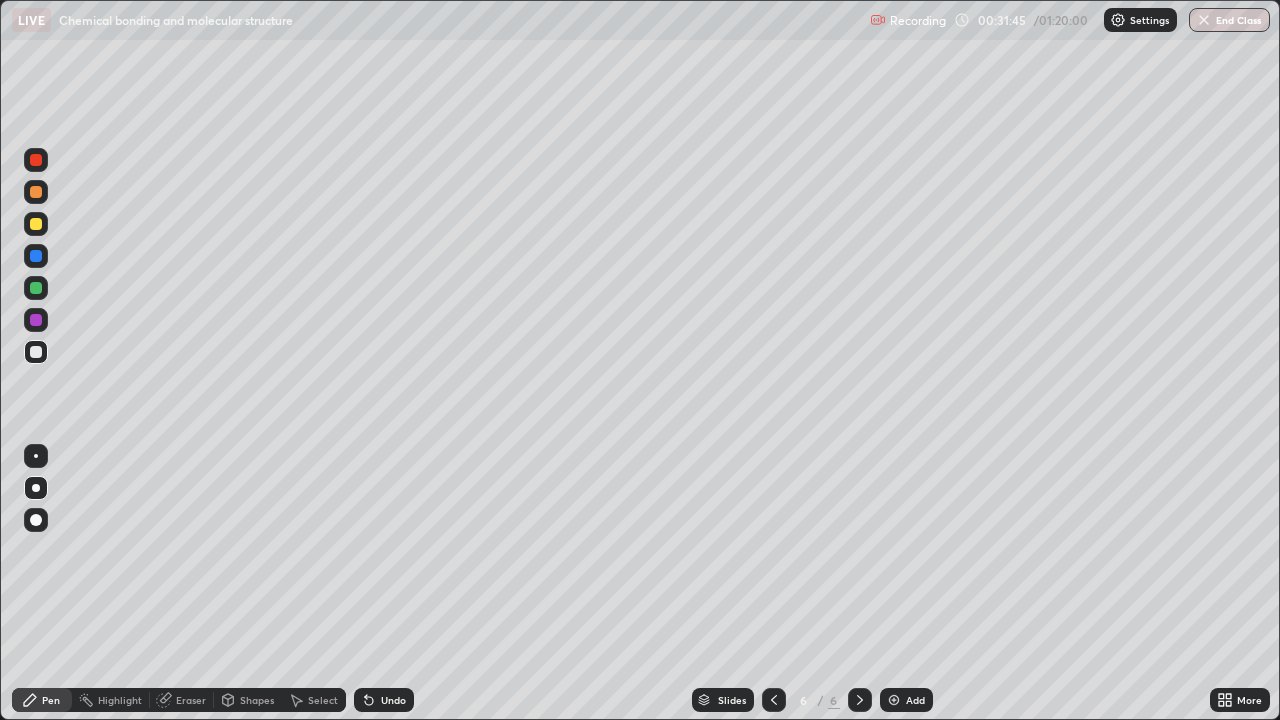 click at bounding box center (36, 288) 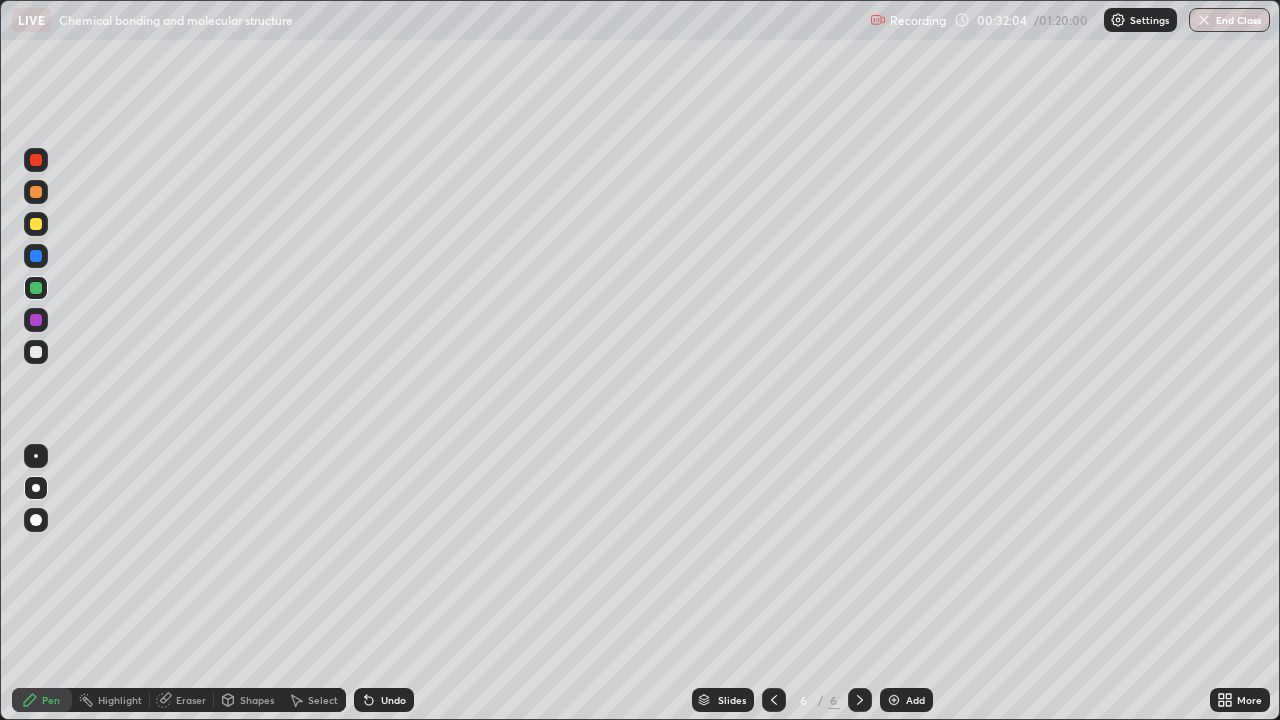 click 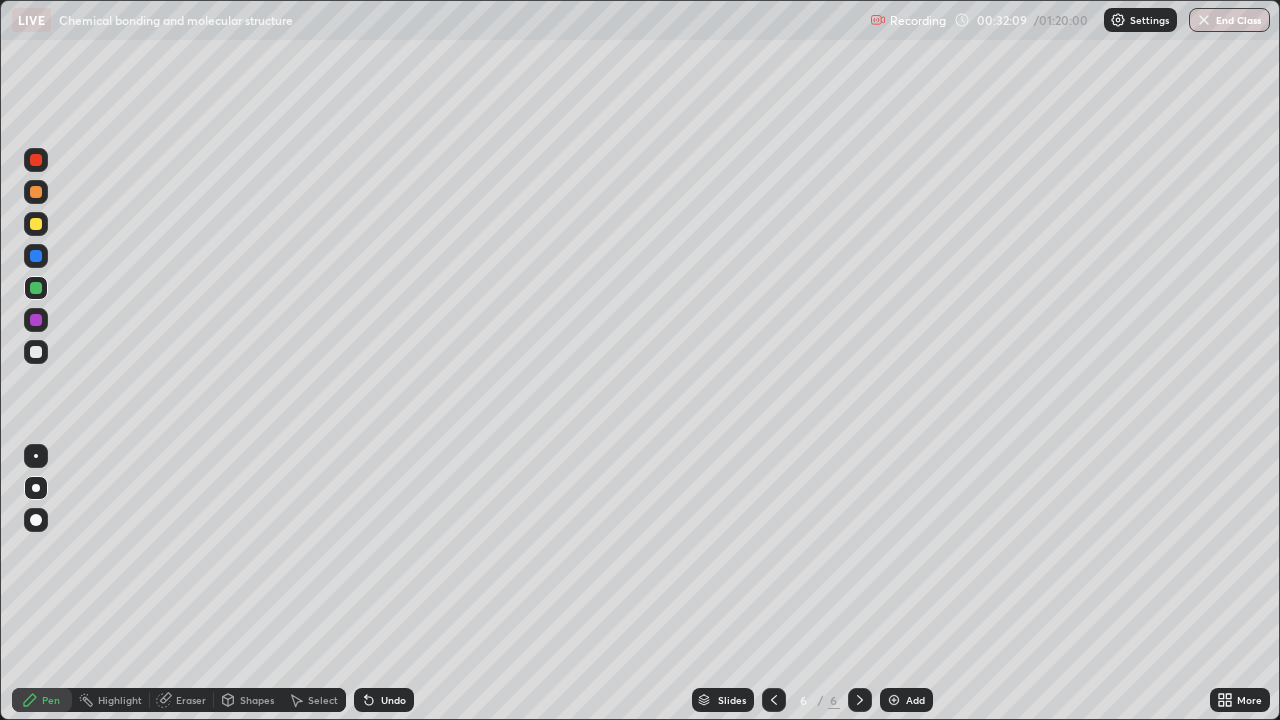 click at bounding box center [36, 320] 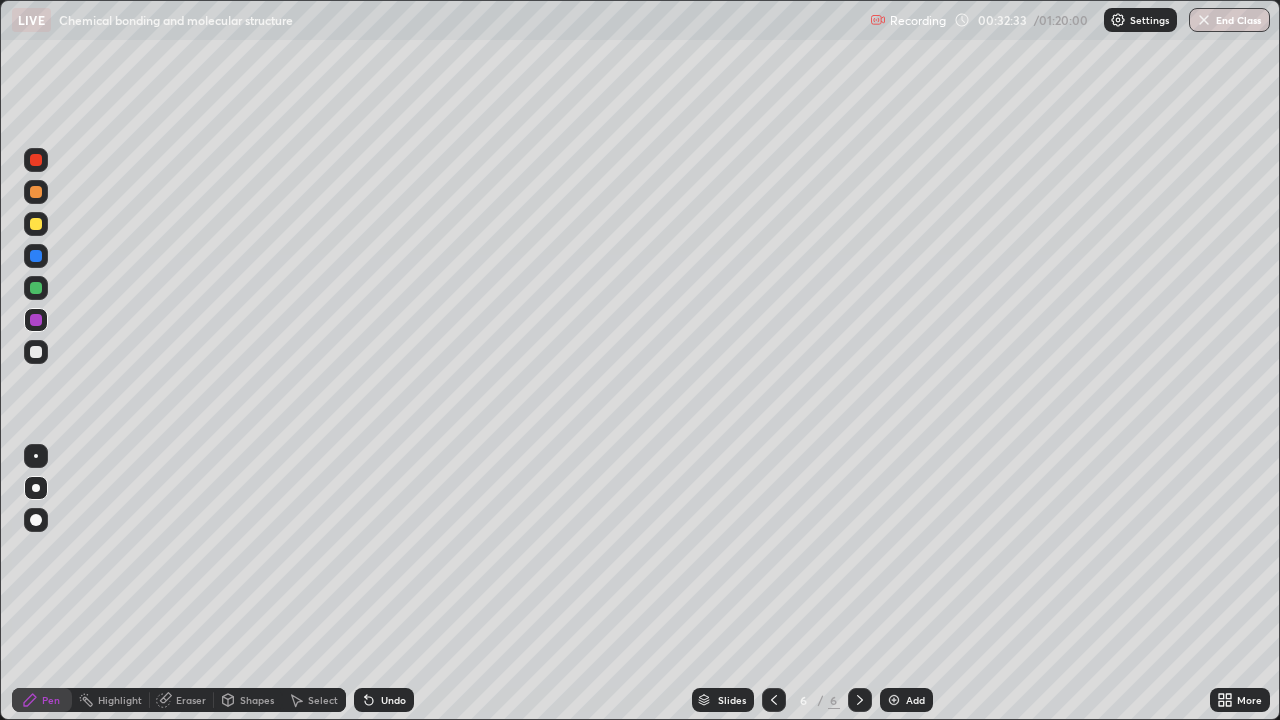 click at bounding box center [36, 352] 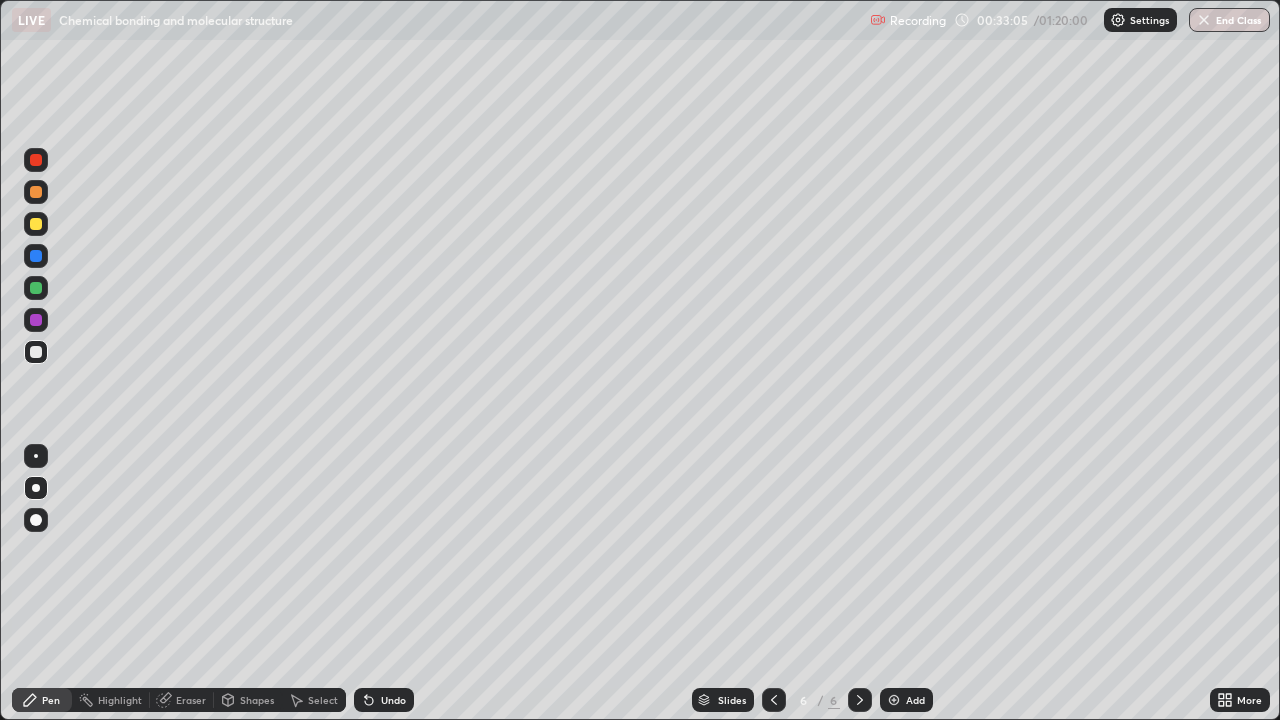 click at bounding box center [36, 320] 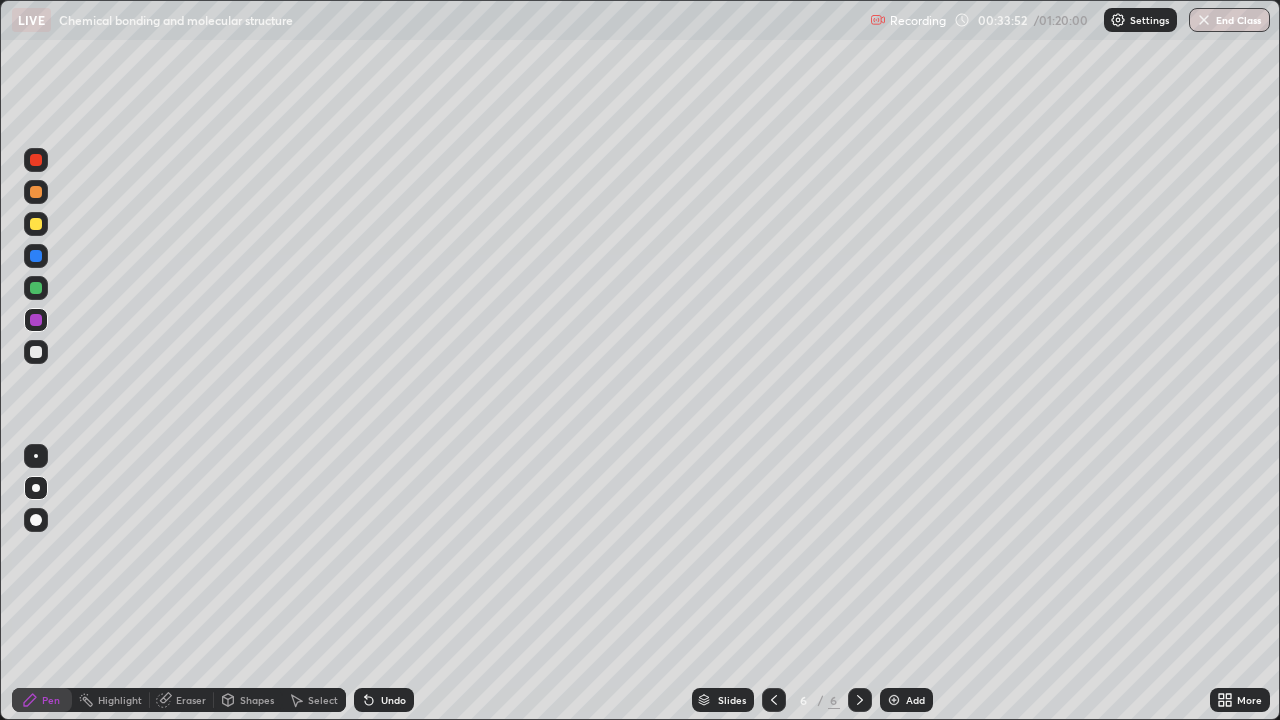 click at bounding box center [36, 352] 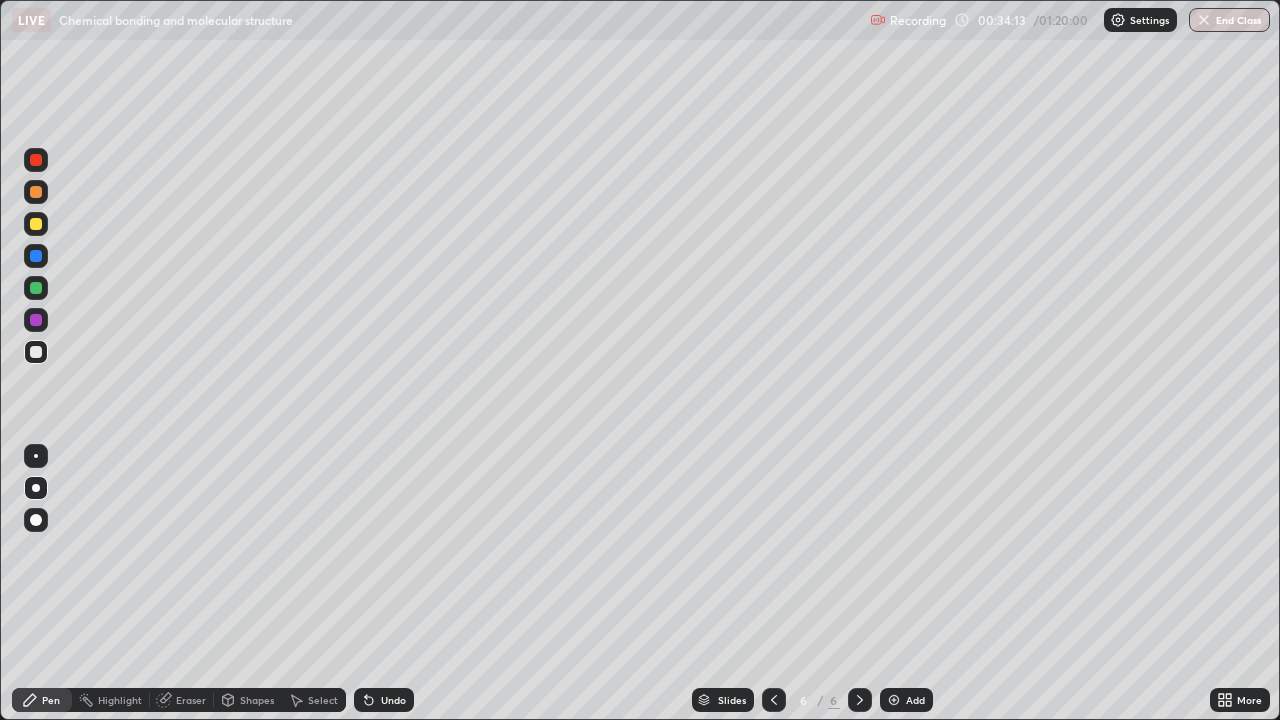 click at bounding box center [894, 700] 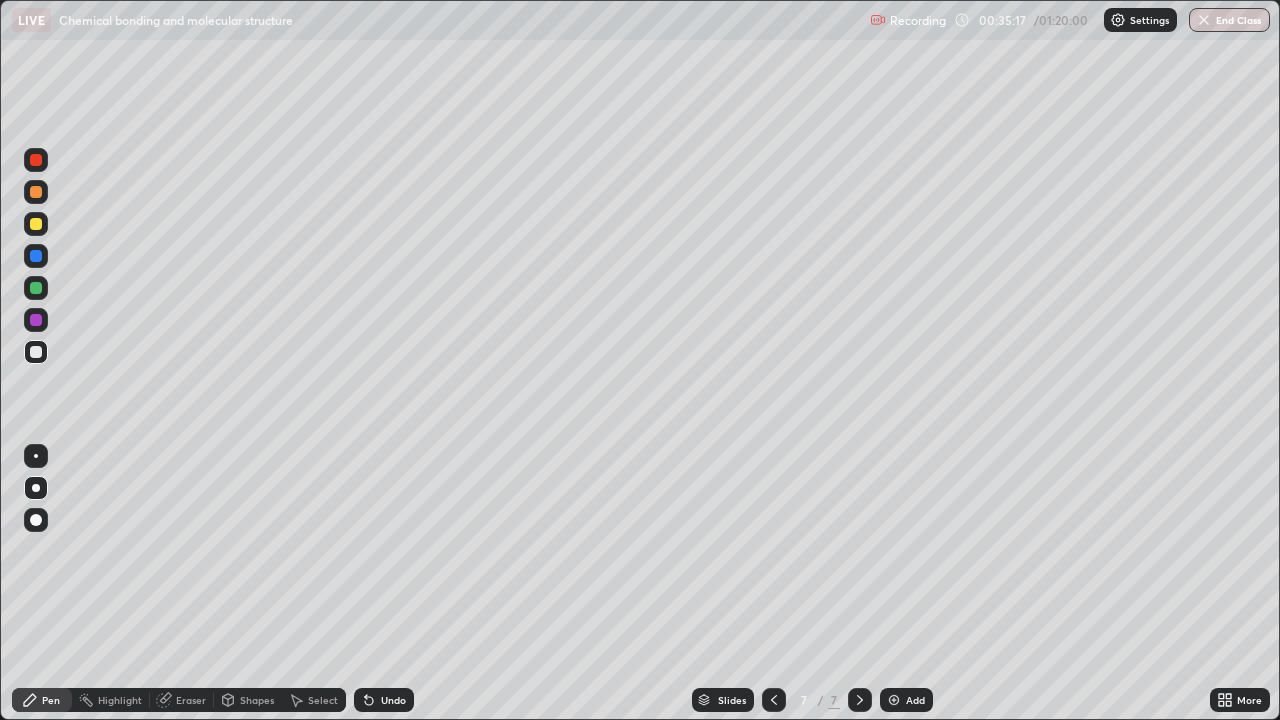 click 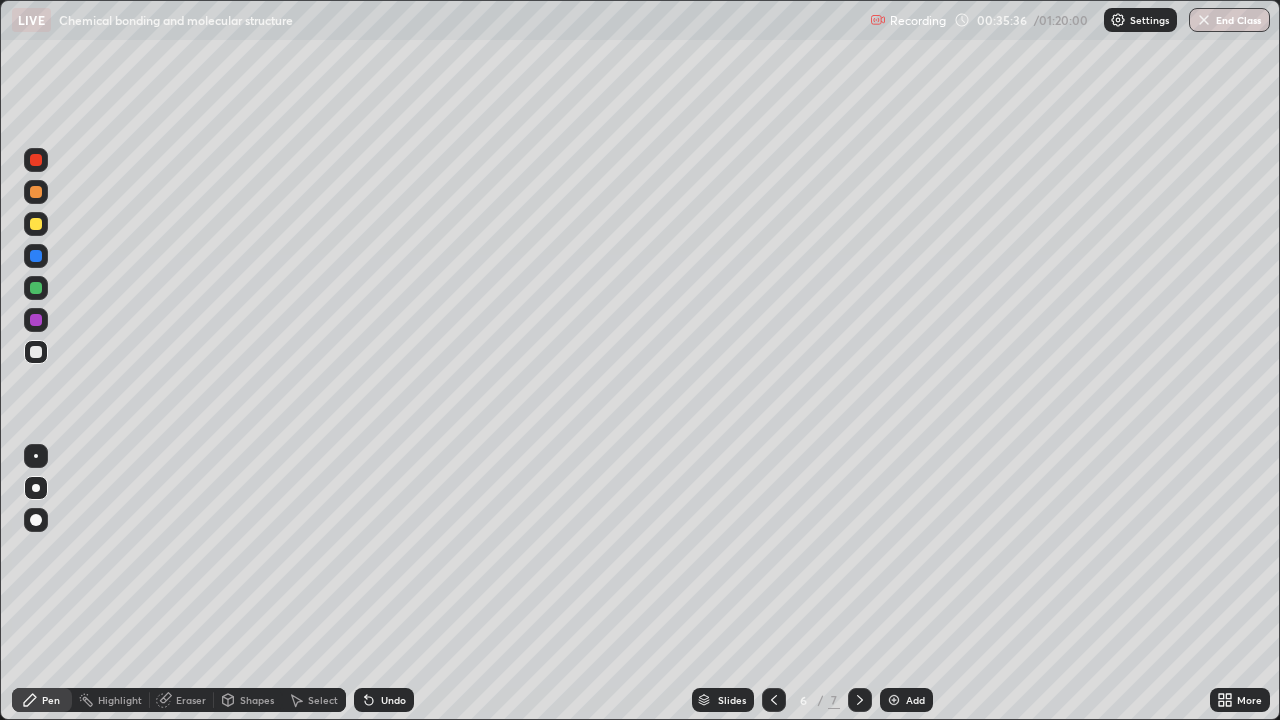 click 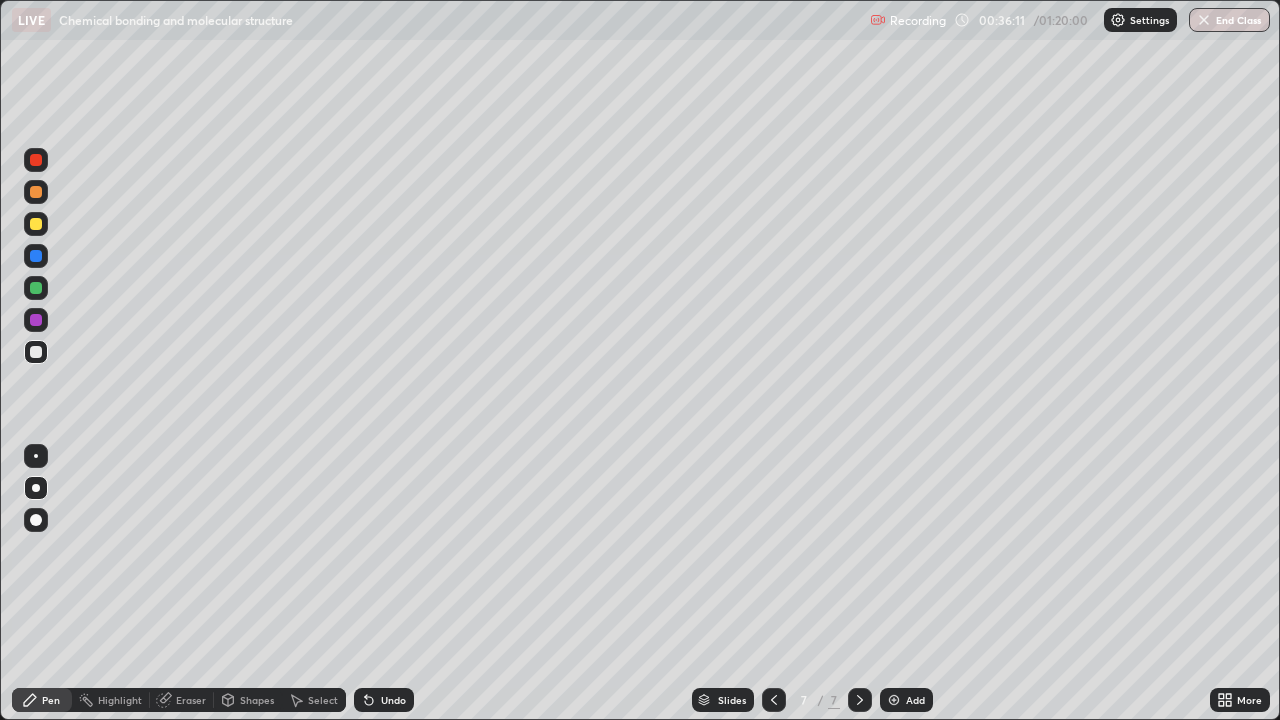 click at bounding box center (36, 288) 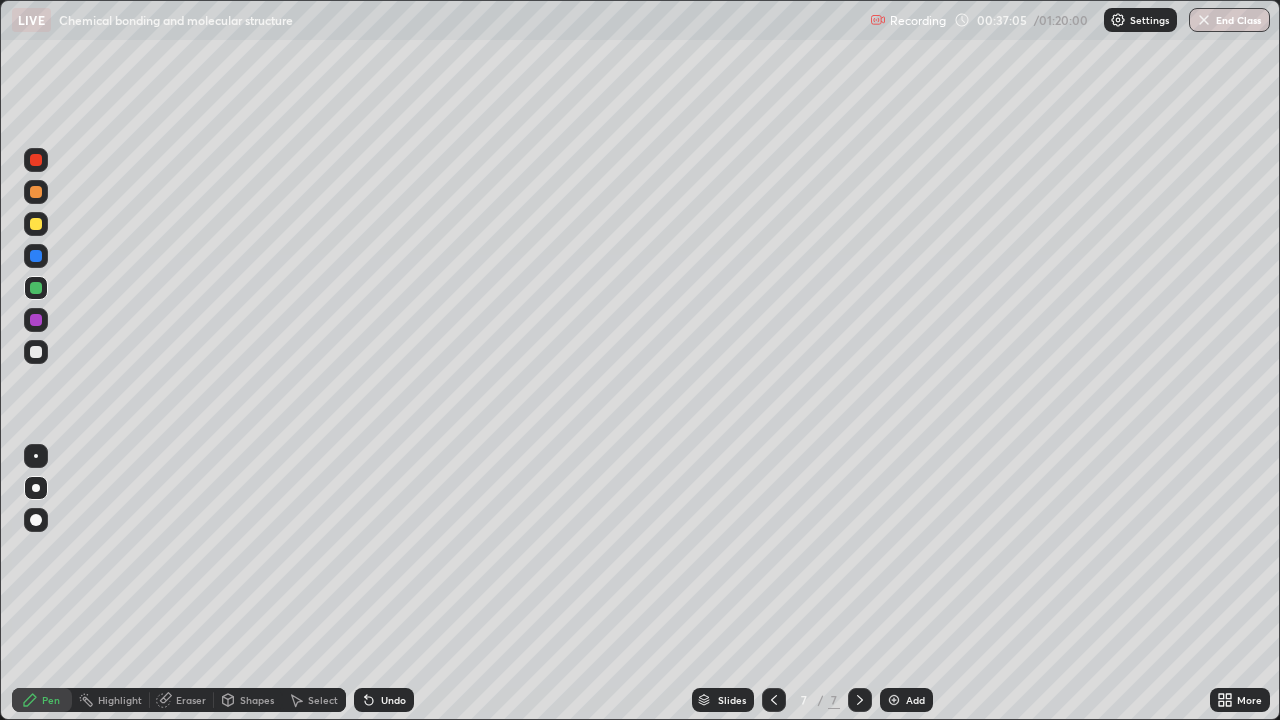 click on "Add" at bounding box center [906, 700] 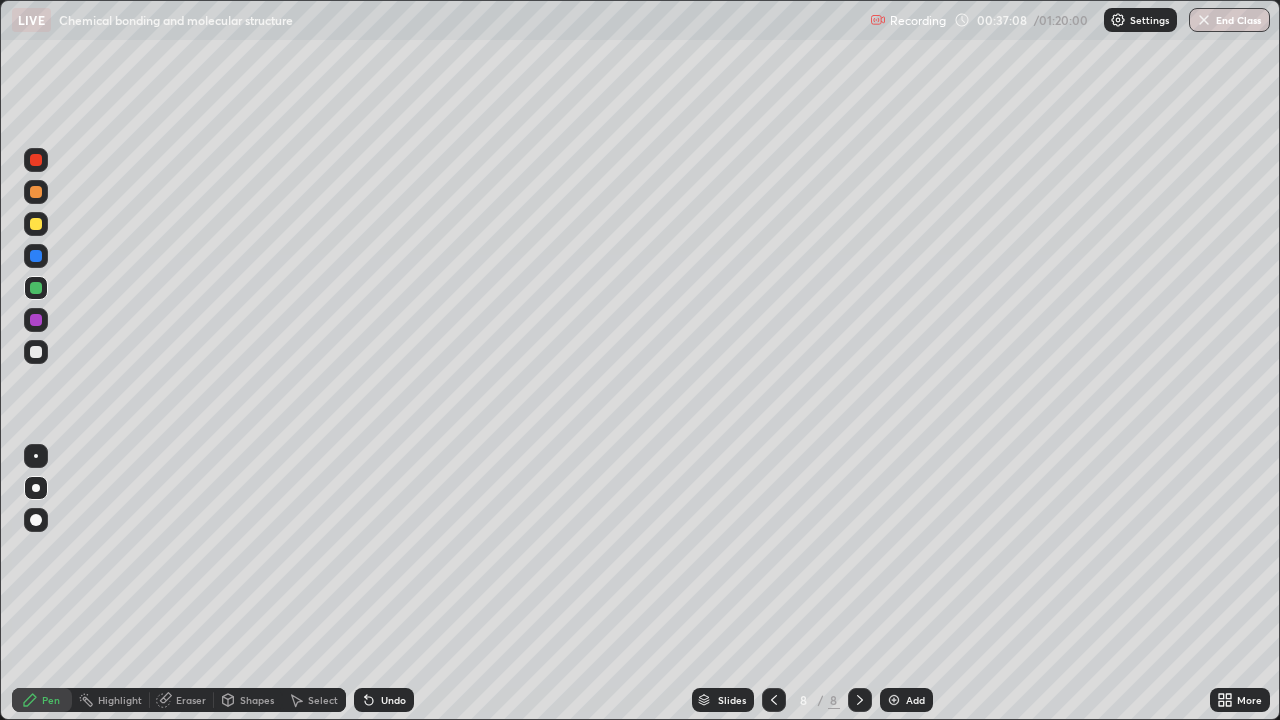 click at bounding box center (36, 224) 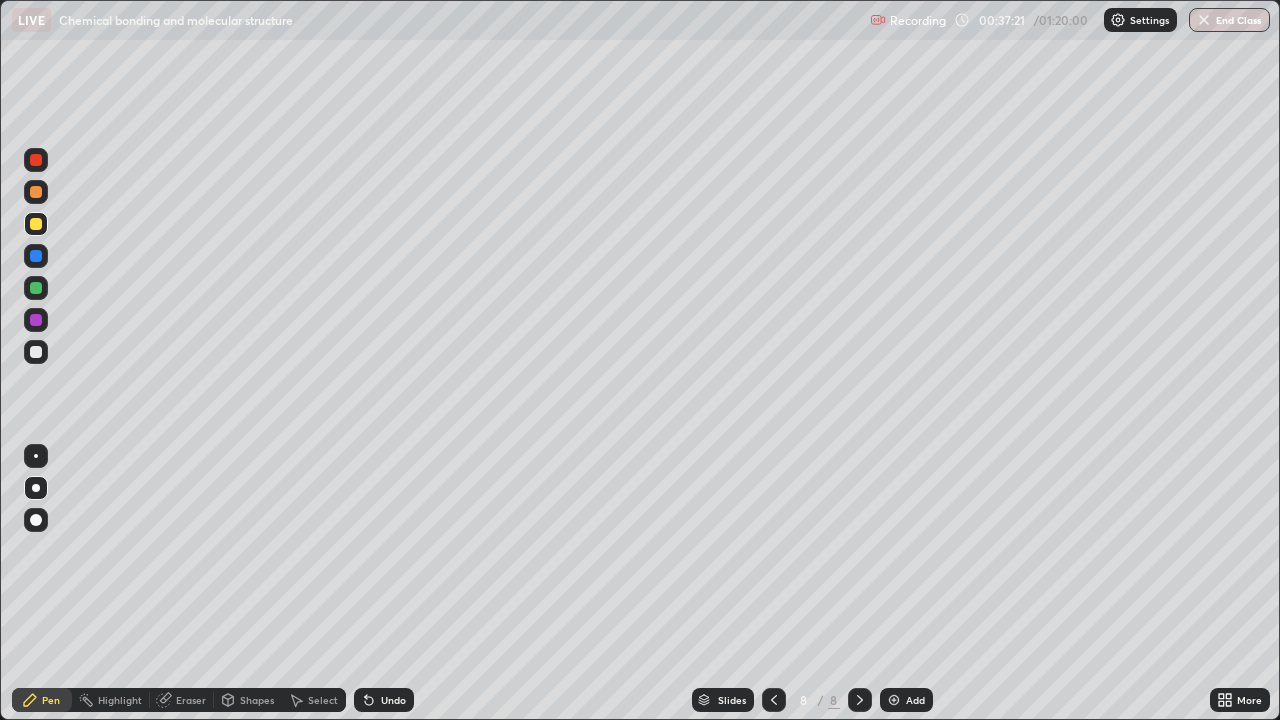 click on "Undo" at bounding box center (393, 700) 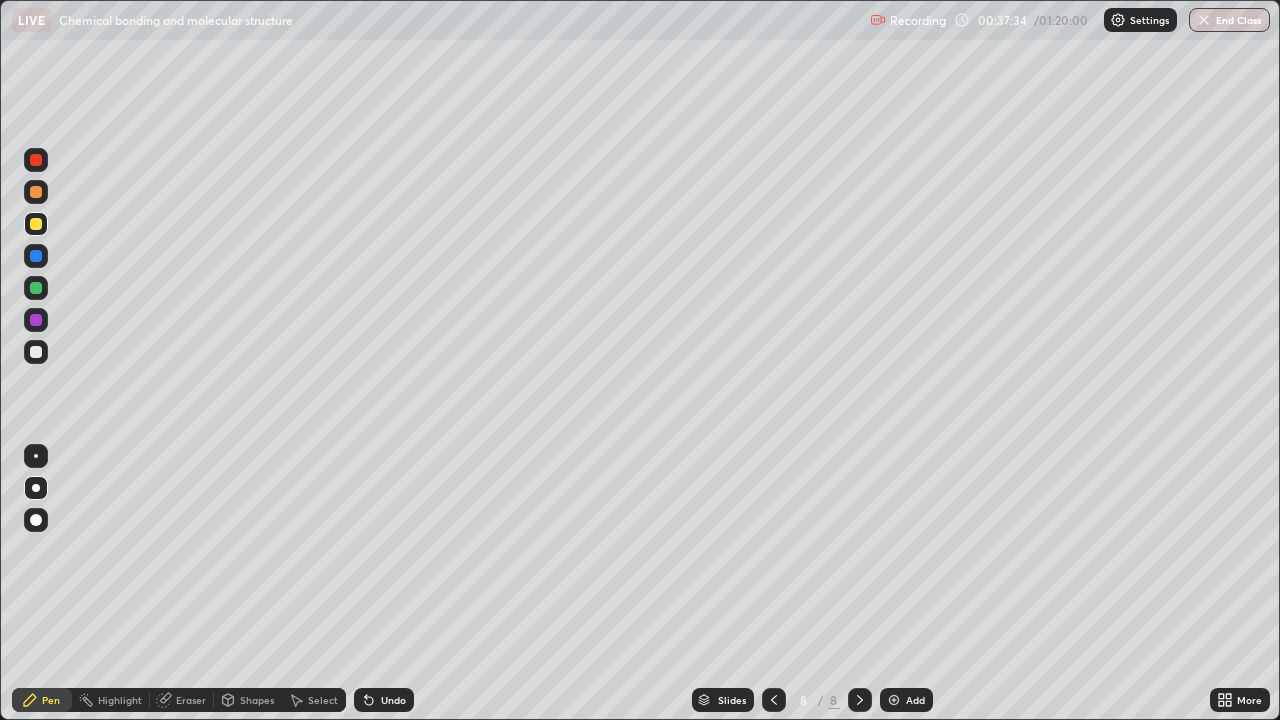 click at bounding box center [36, 352] 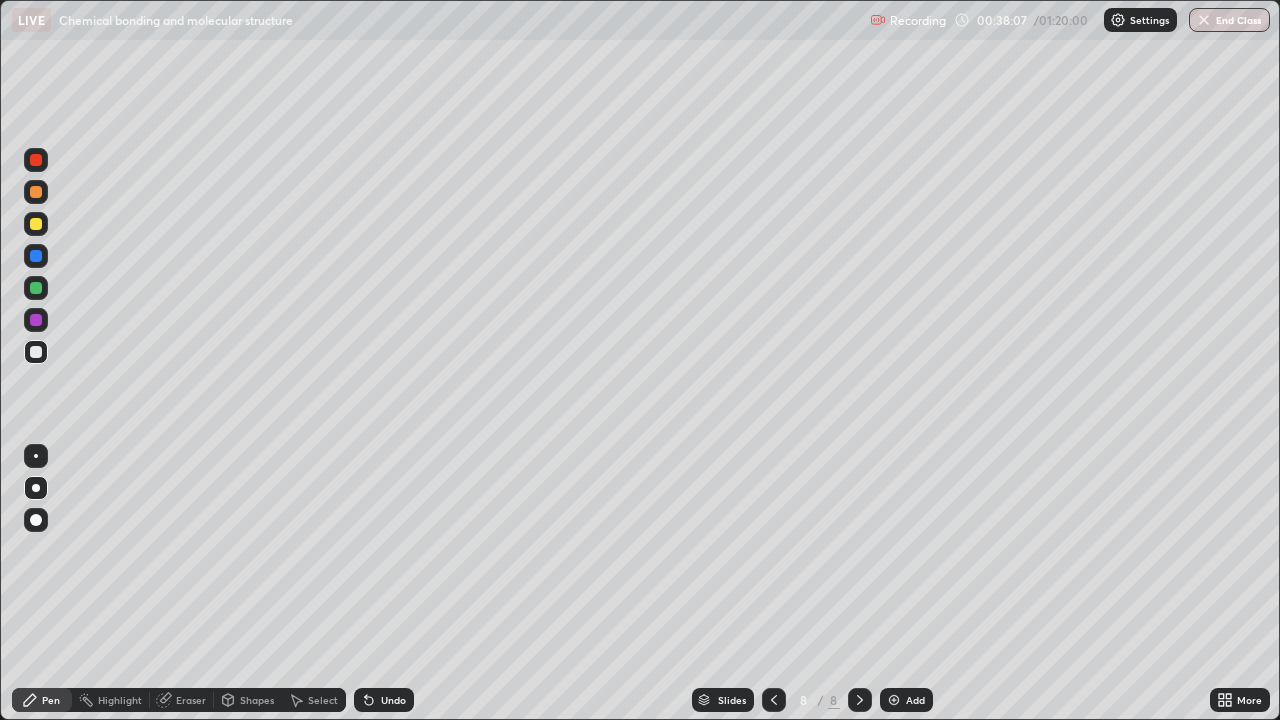click at bounding box center (36, 288) 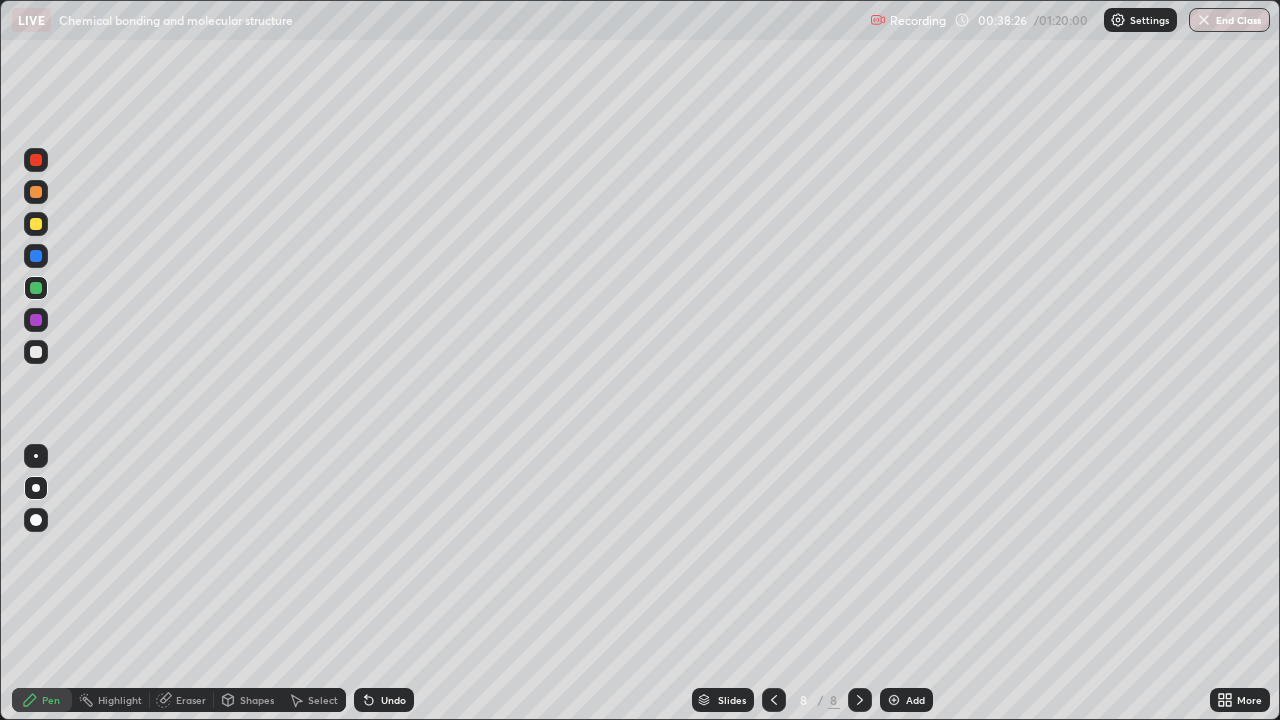 click at bounding box center (36, 224) 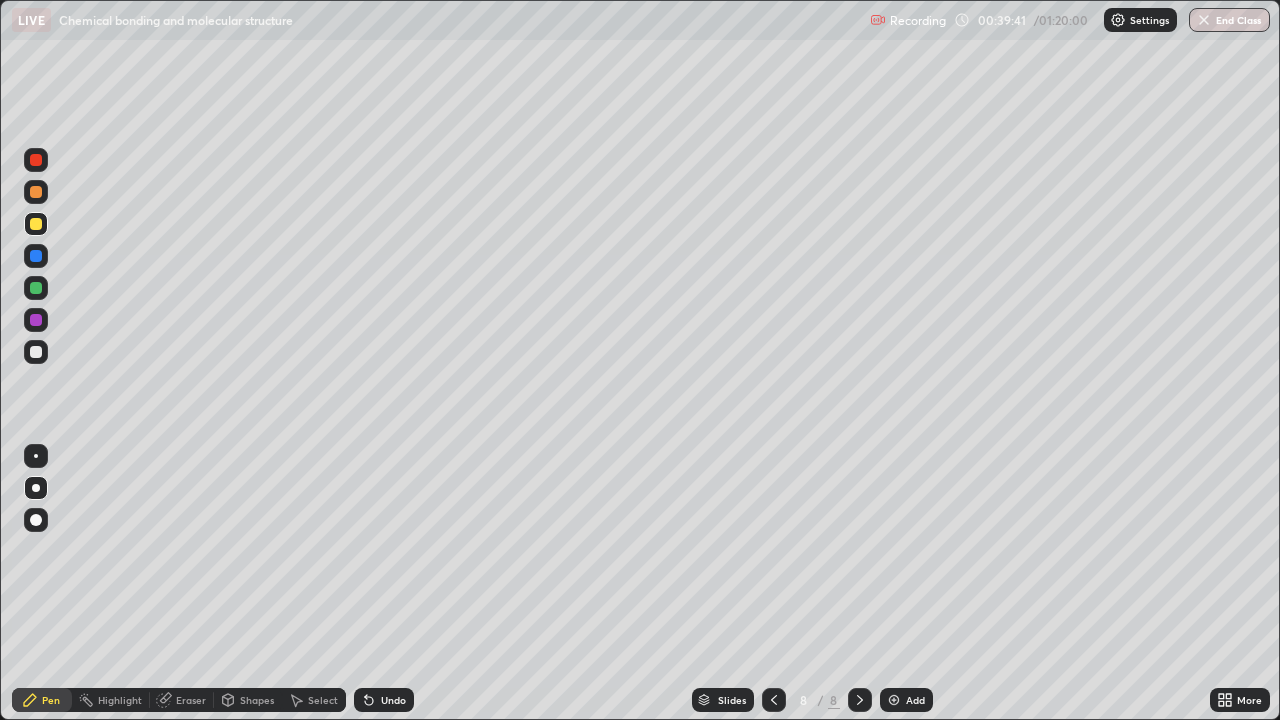 click on "Undo" at bounding box center (393, 700) 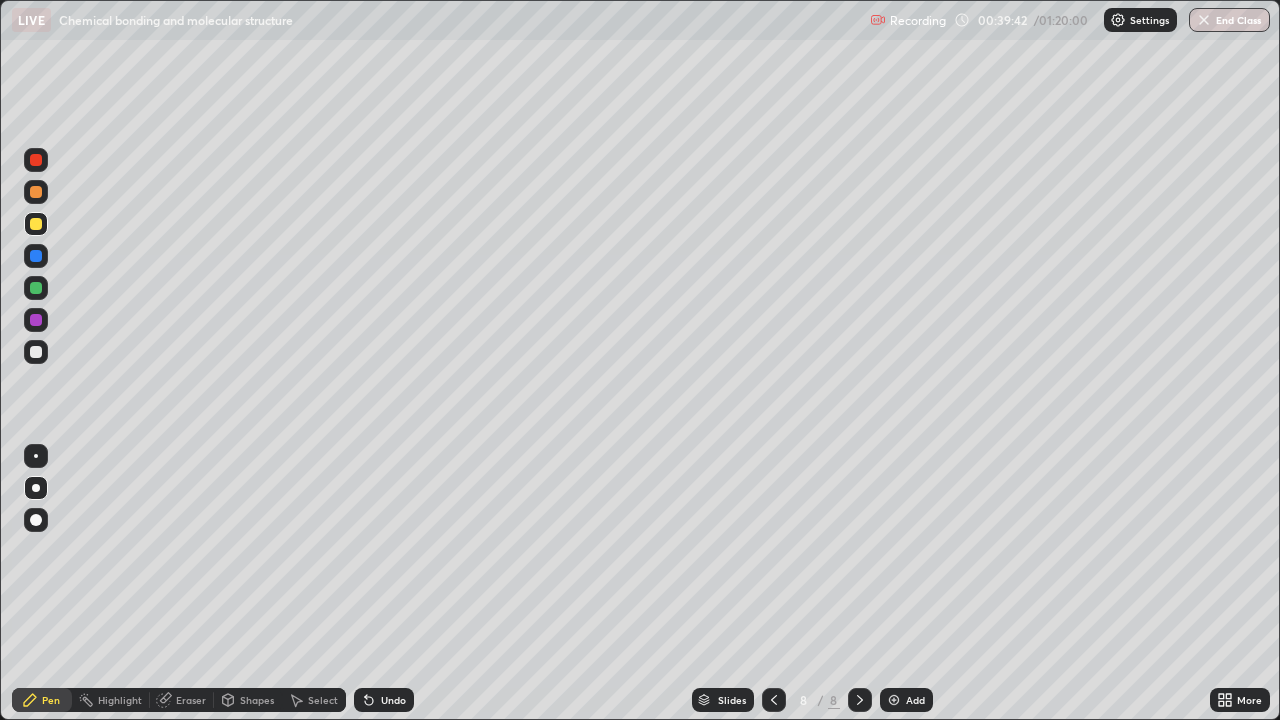 click on "Undo" at bounding box center (393, 700) 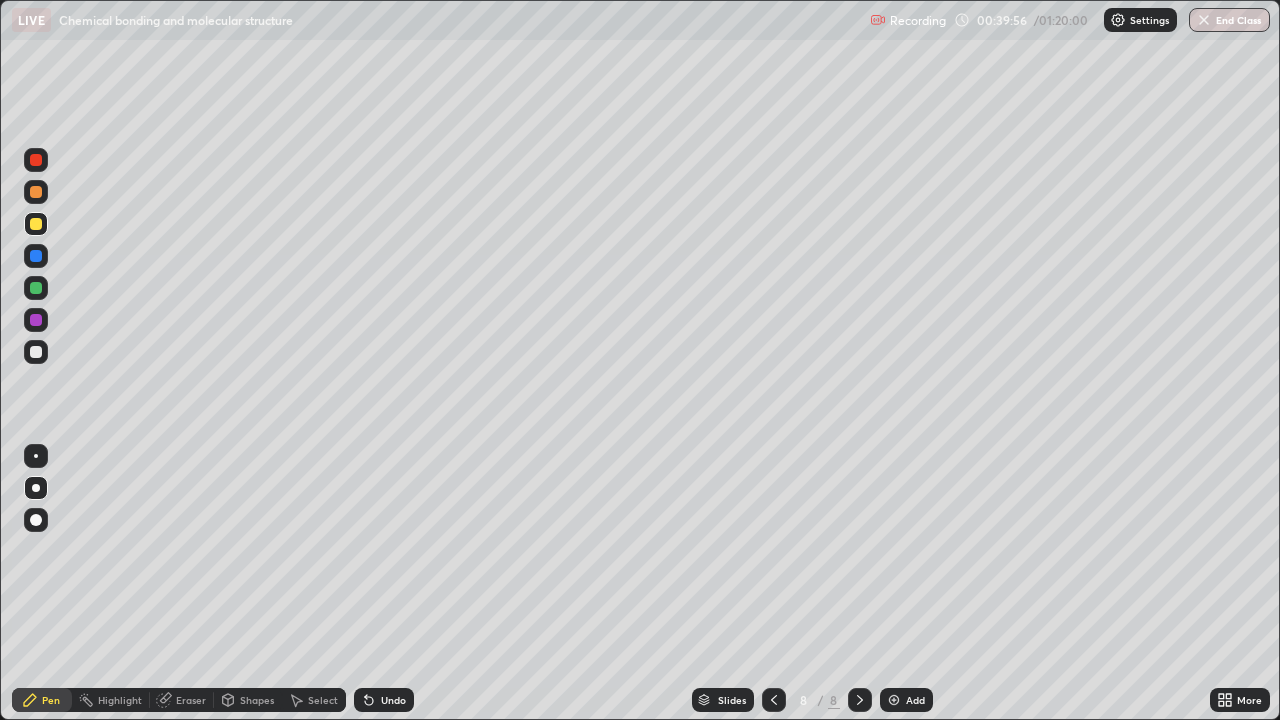 click at bounding box center [36, 192] 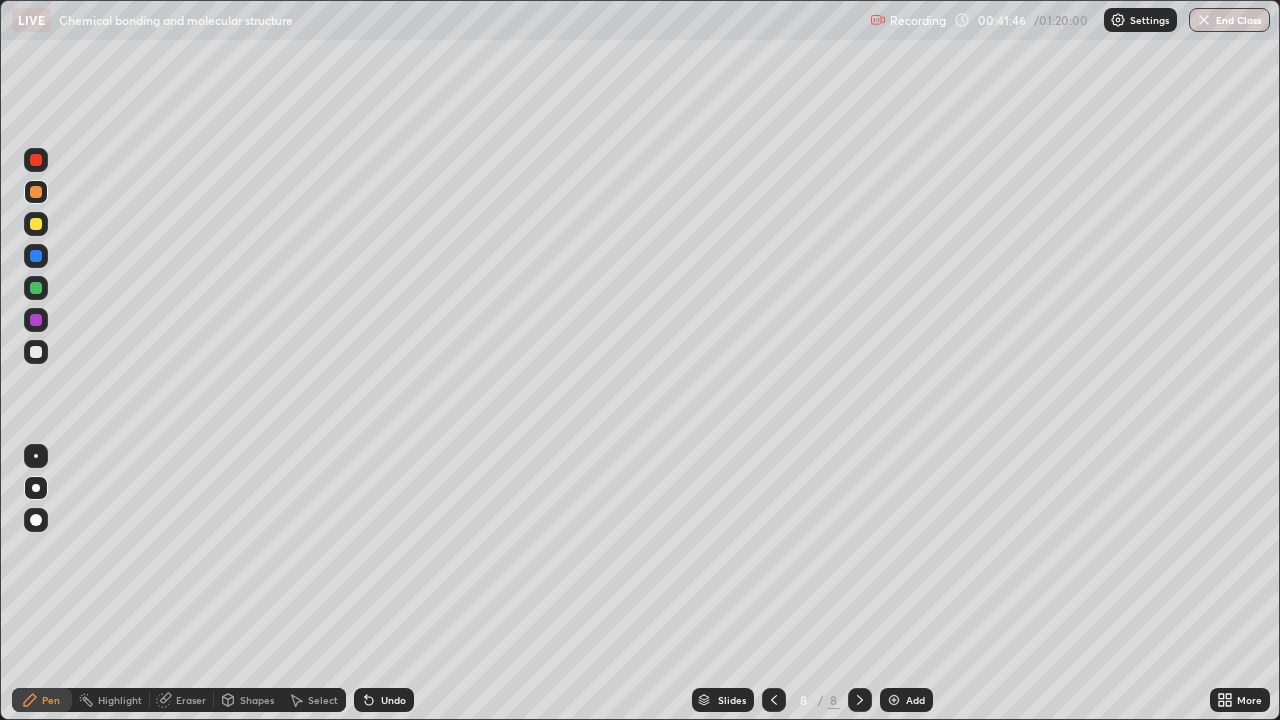 click at bounding box center (36, 560) 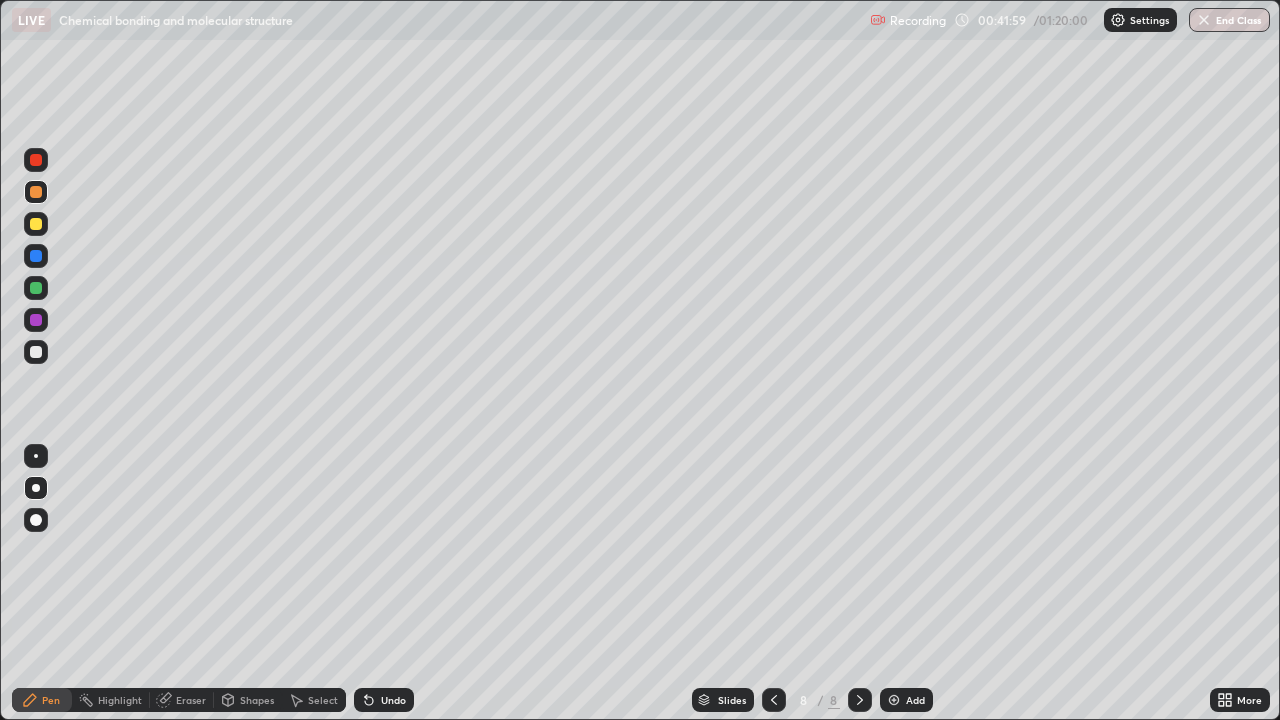 click at bounding box center [894, 700] 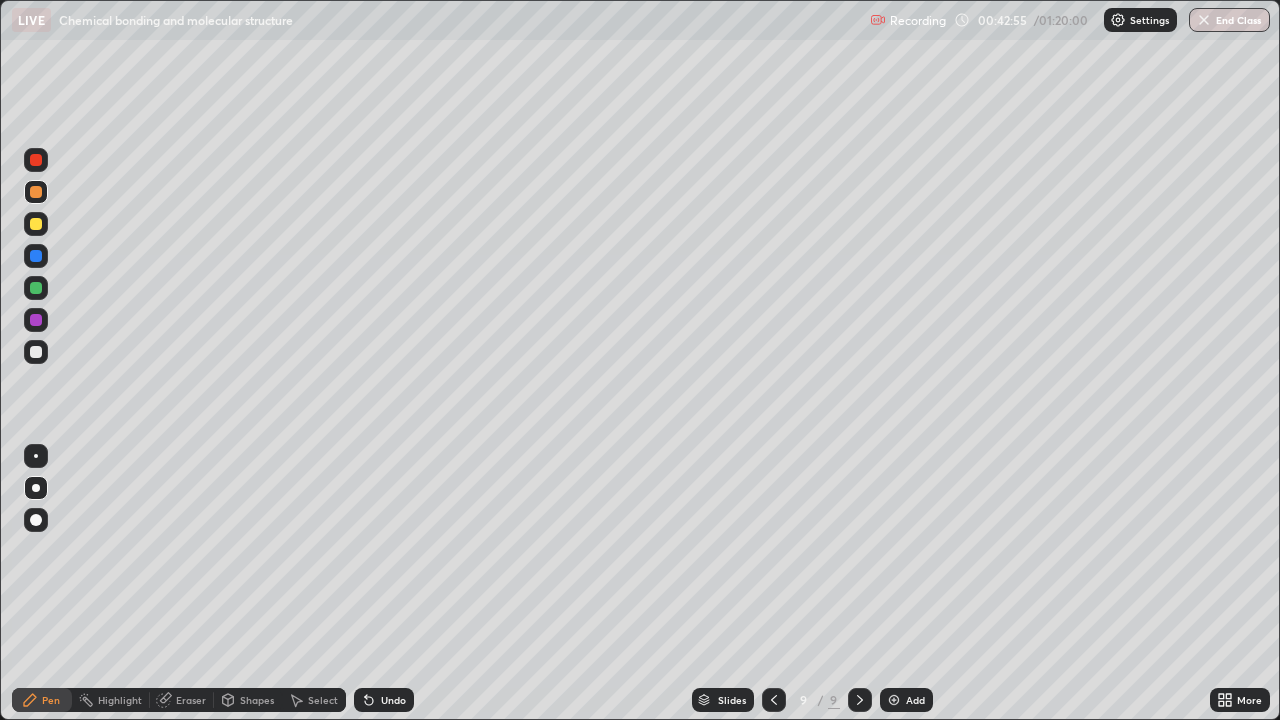 click at bounding box center (774, 700) 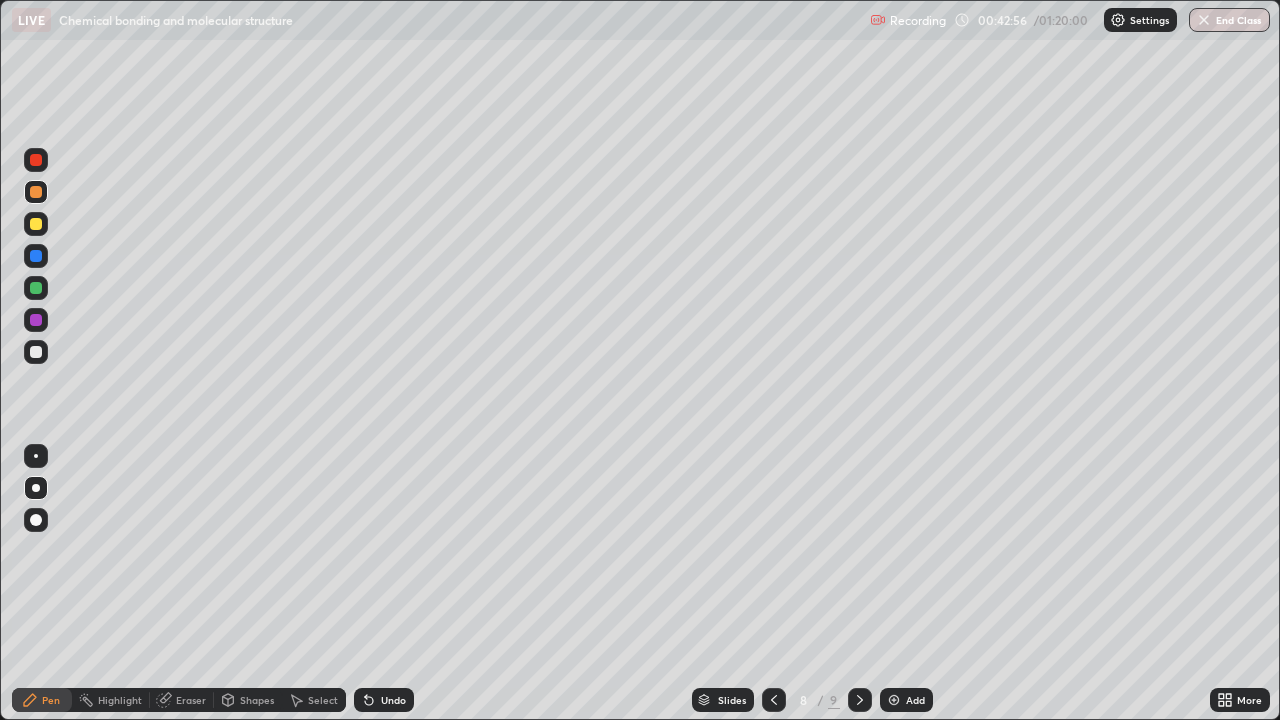 click at bounding box center (774, 700) 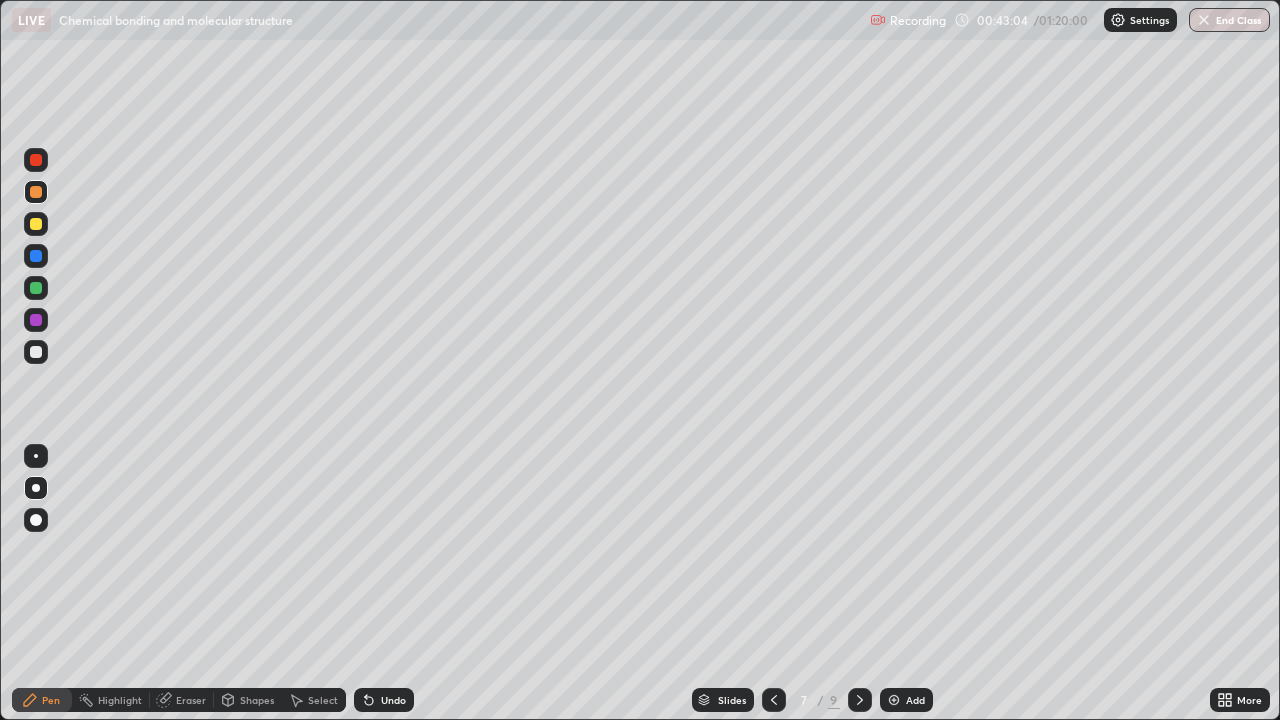 click 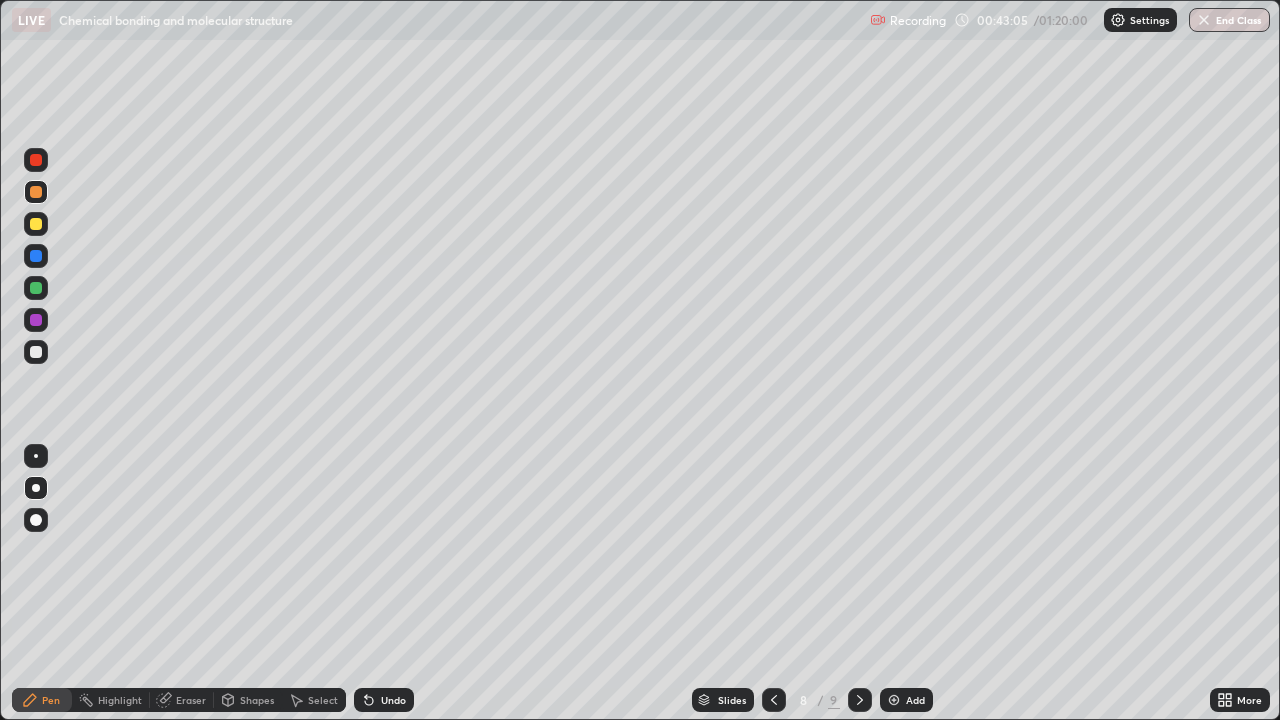 click on "Add" at bounding box center [906, 700] 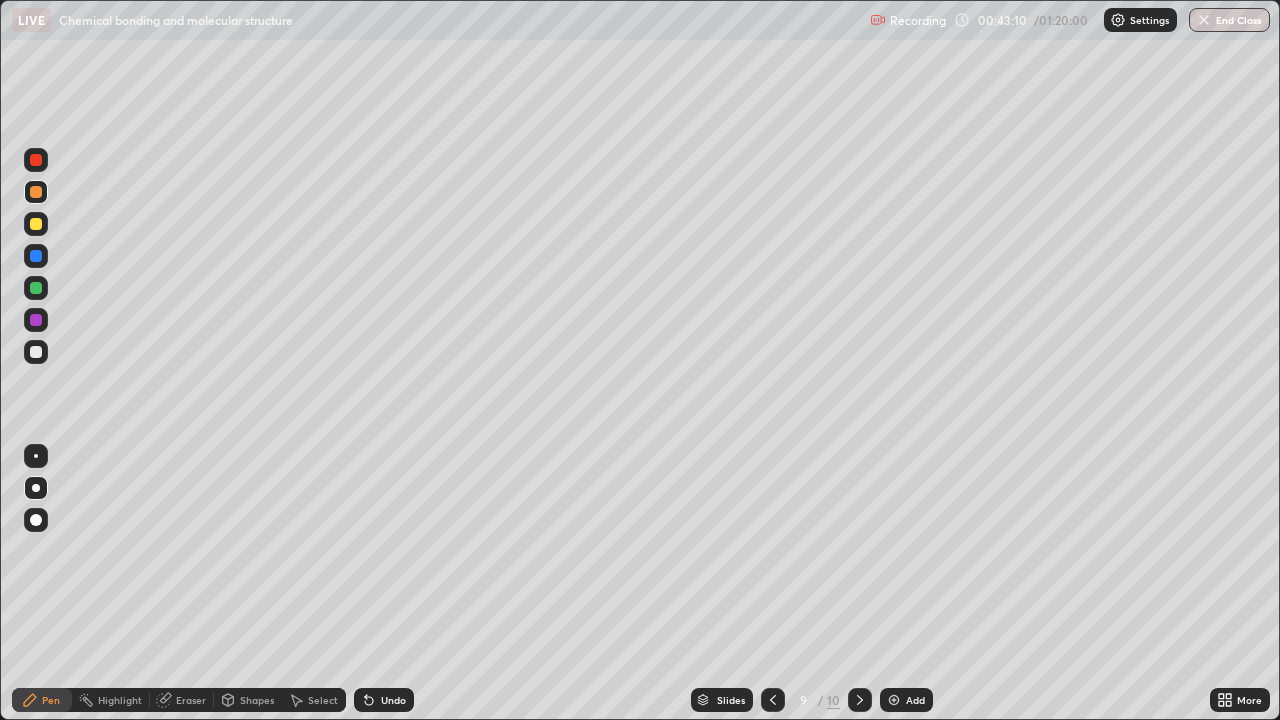 click at bounding box center (36, 520) 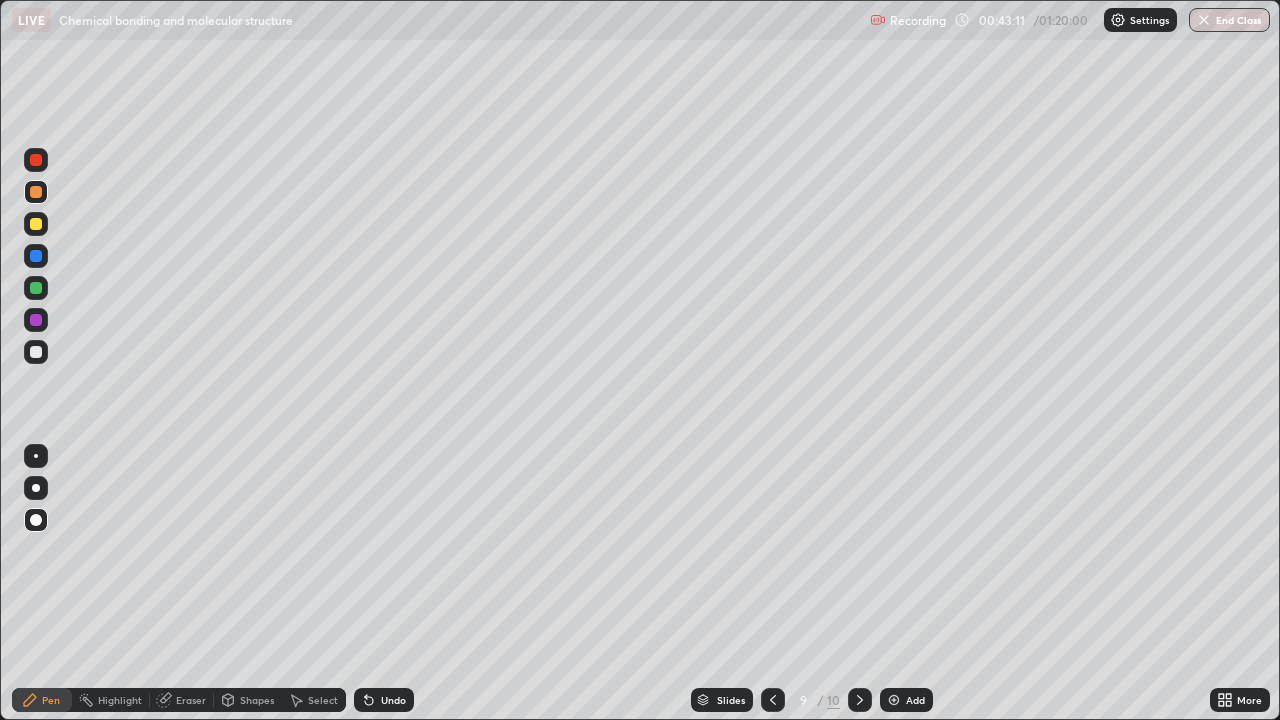 click at bounding box center (36, 224) 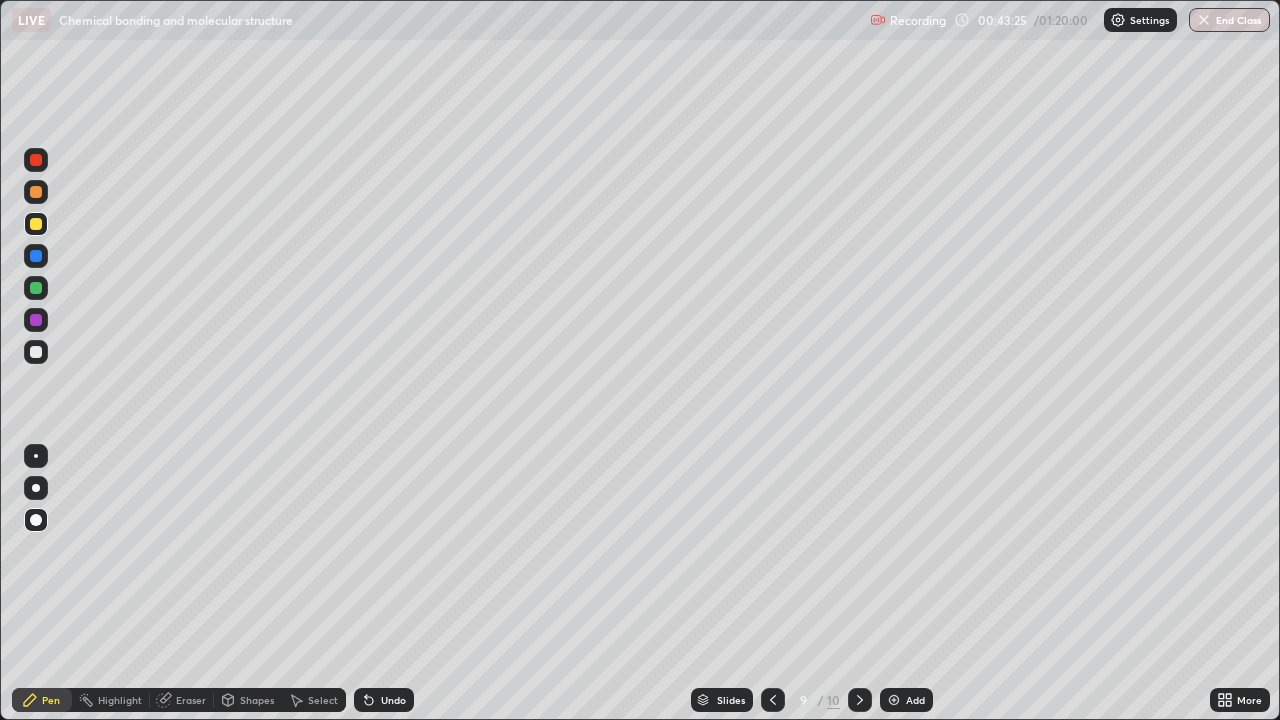 click on "Eraser" at bounding box center [191, 700] 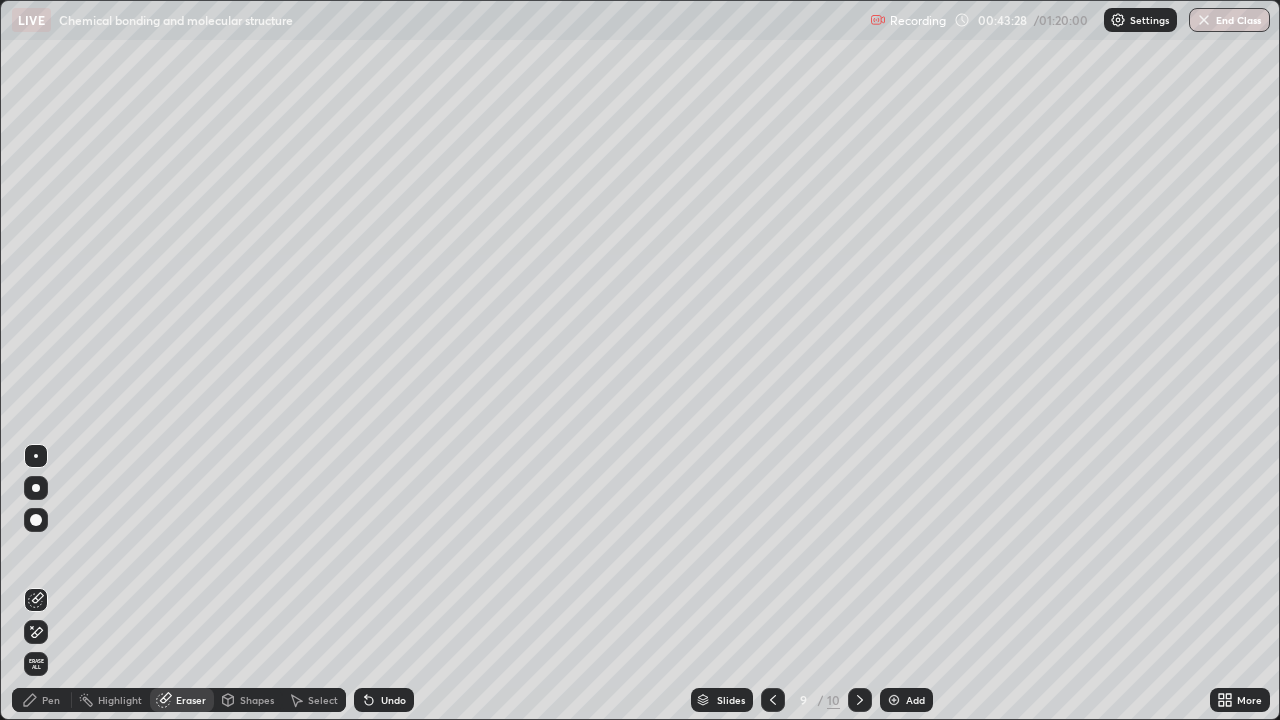 click on "Pen" at bounding box center (51, 700) 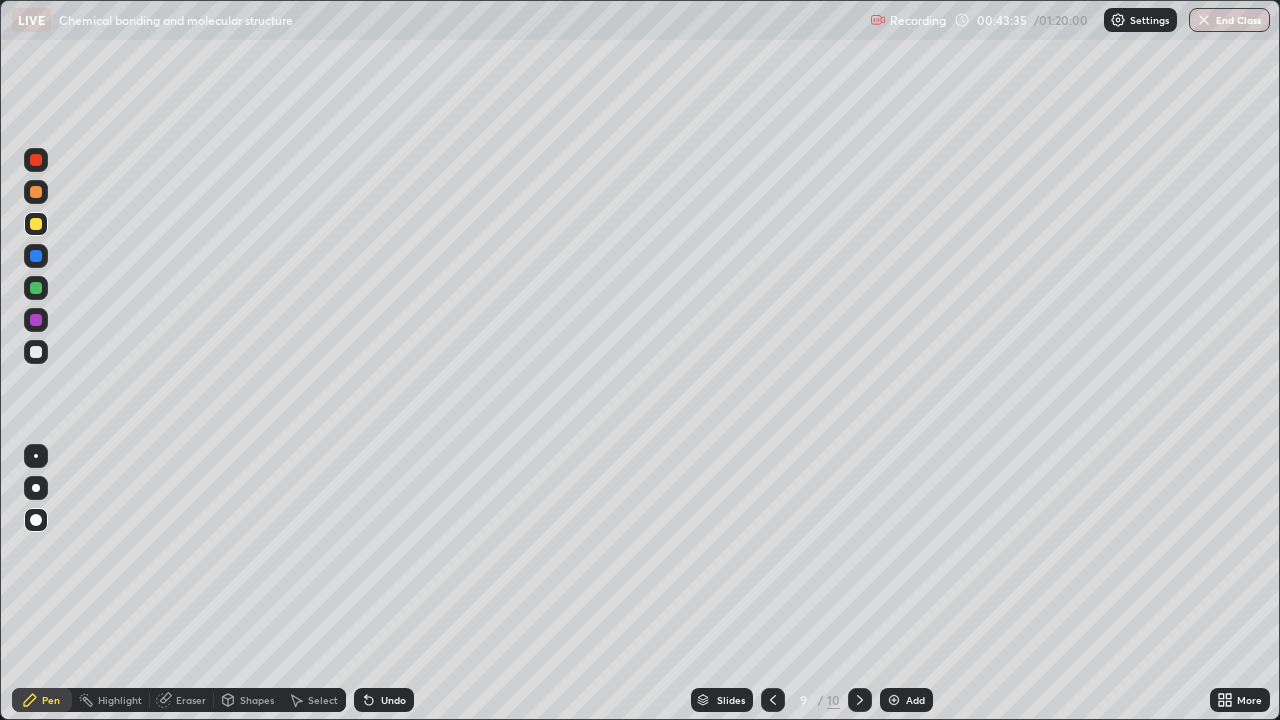 click at bounding box center (36, 488) 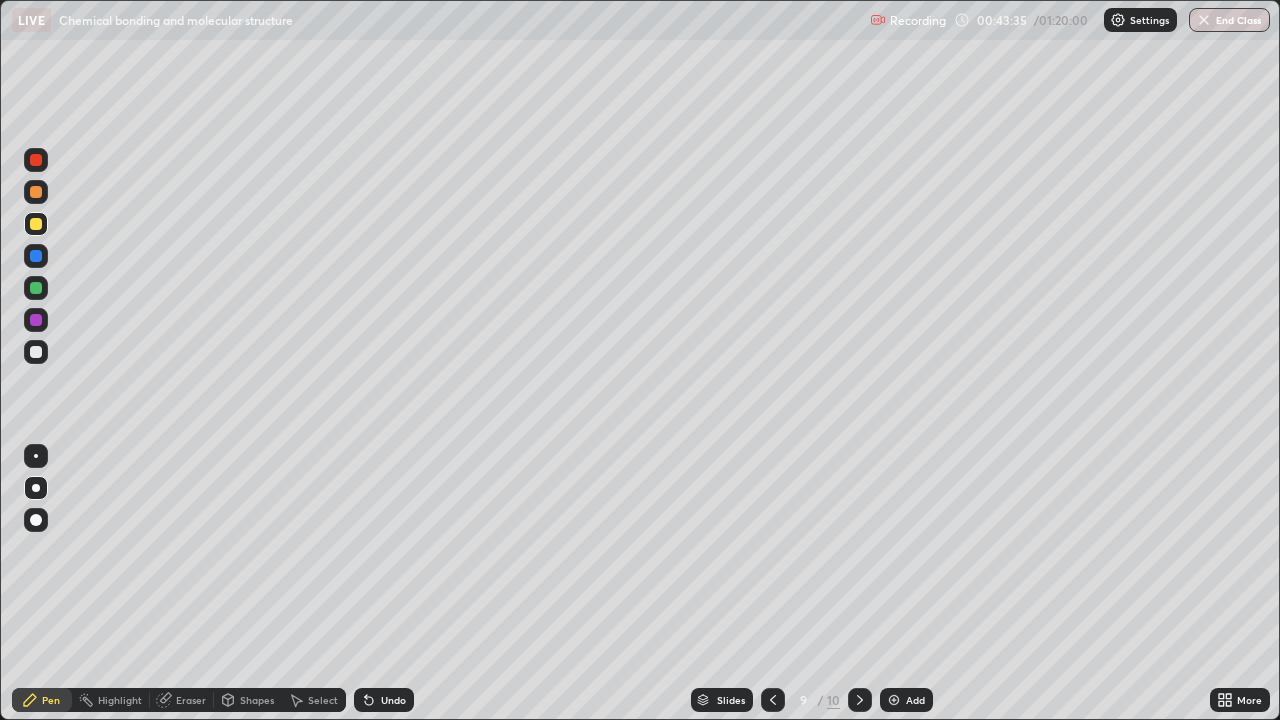 click at bounding box center [36, 352] 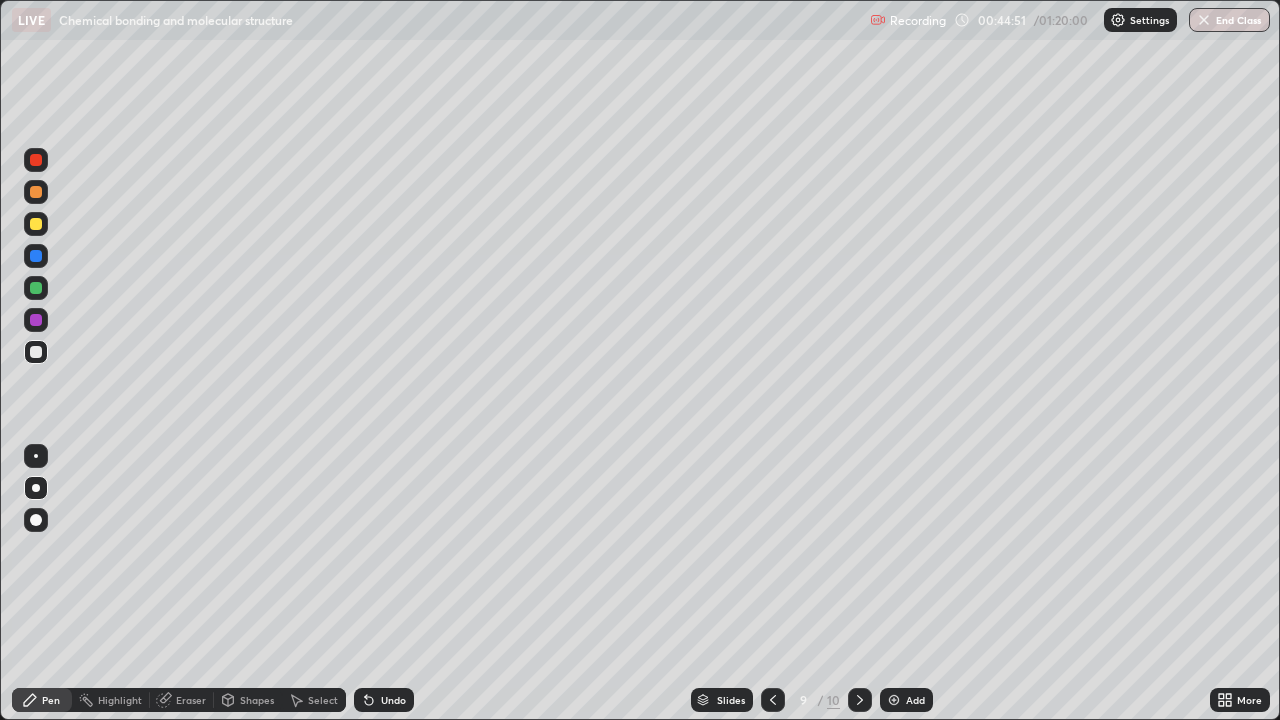 click at bounding box center (36, 288) 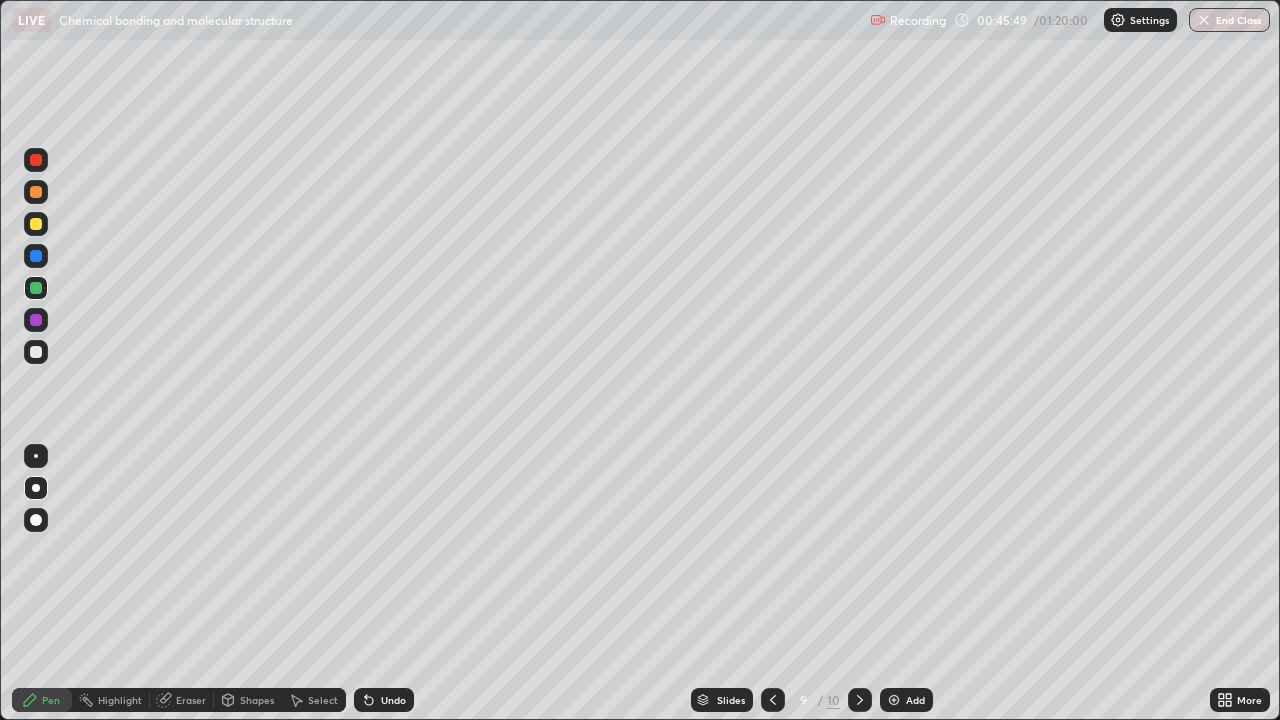 click at bounding box center [36, 352] 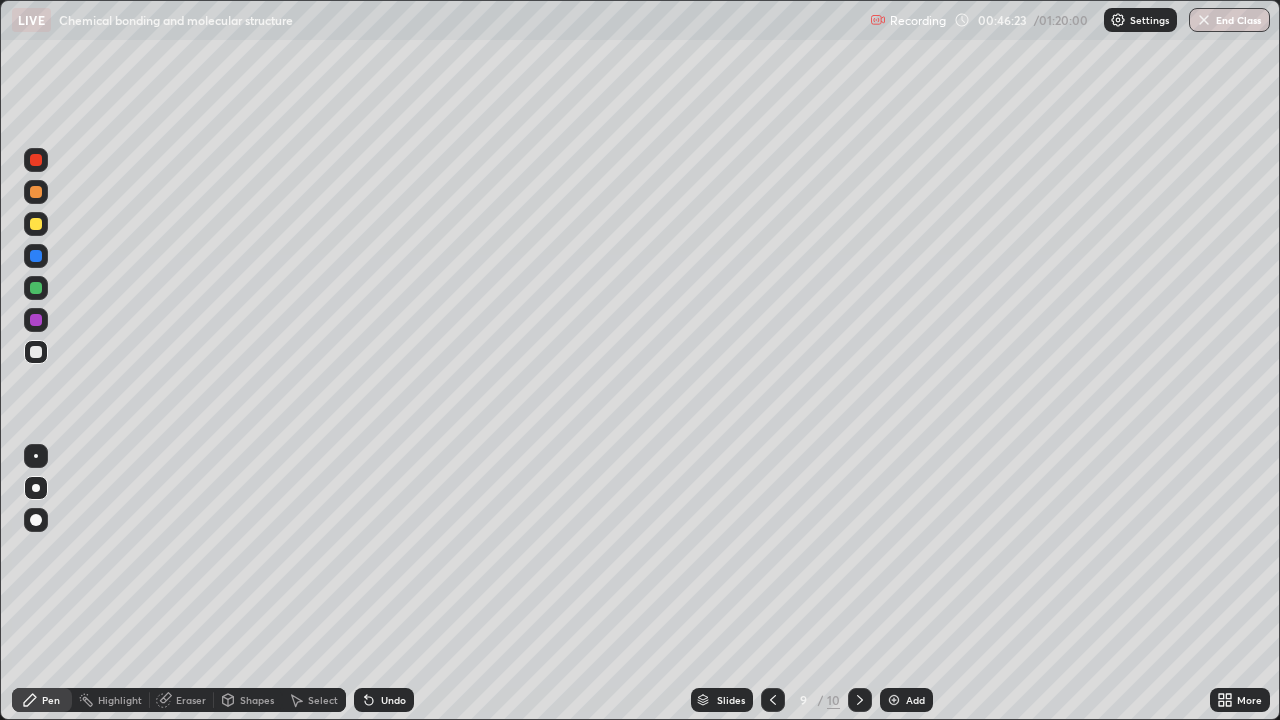 click at bounding box center (36, 192) 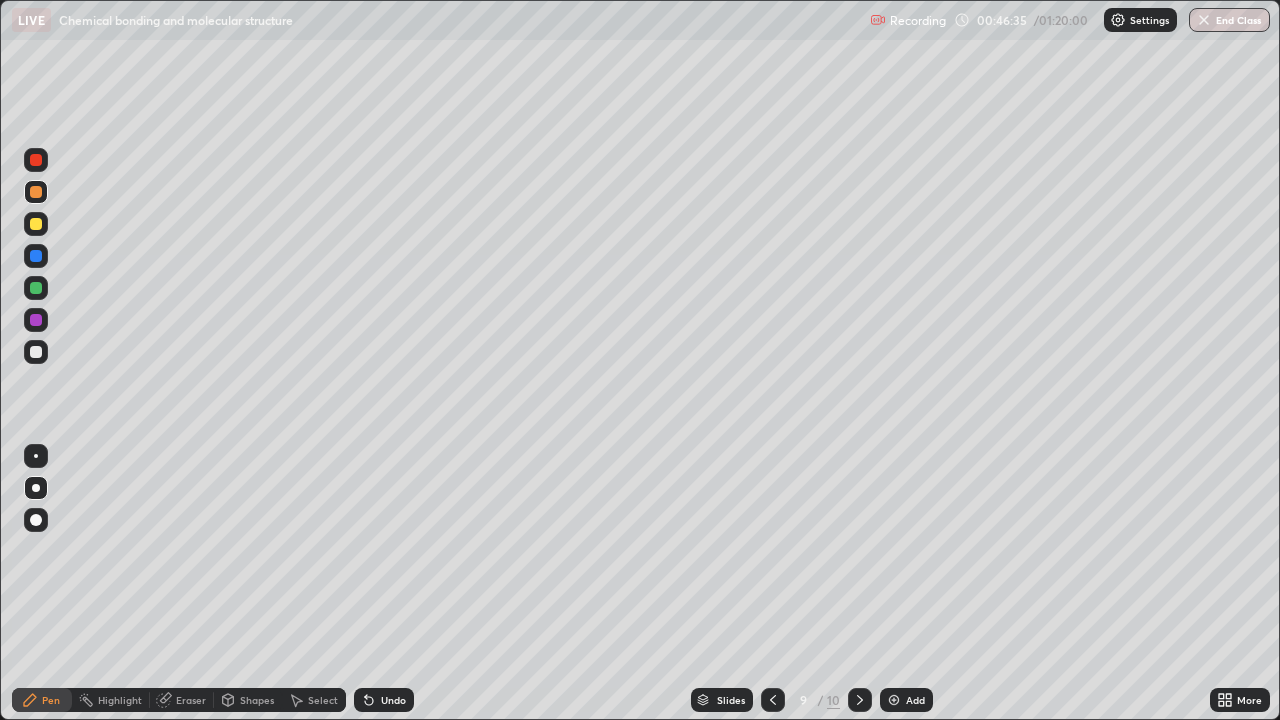 click at bounding box center [36, 352] 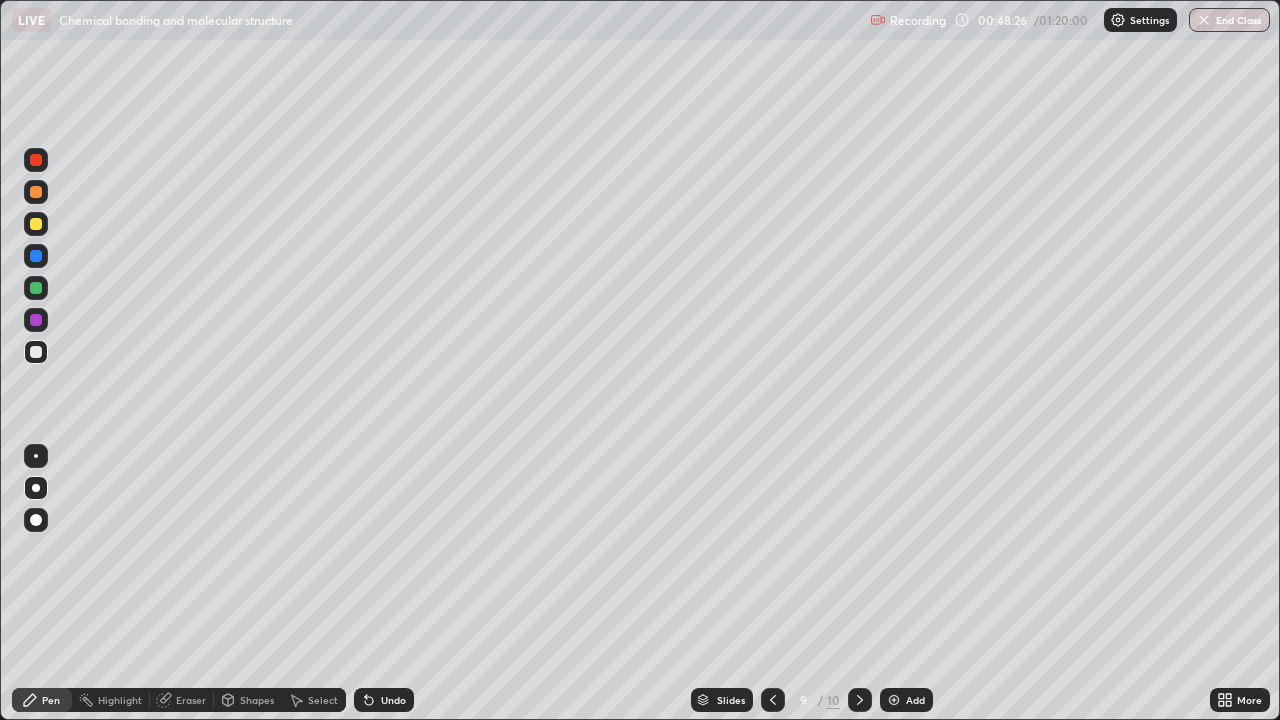 click 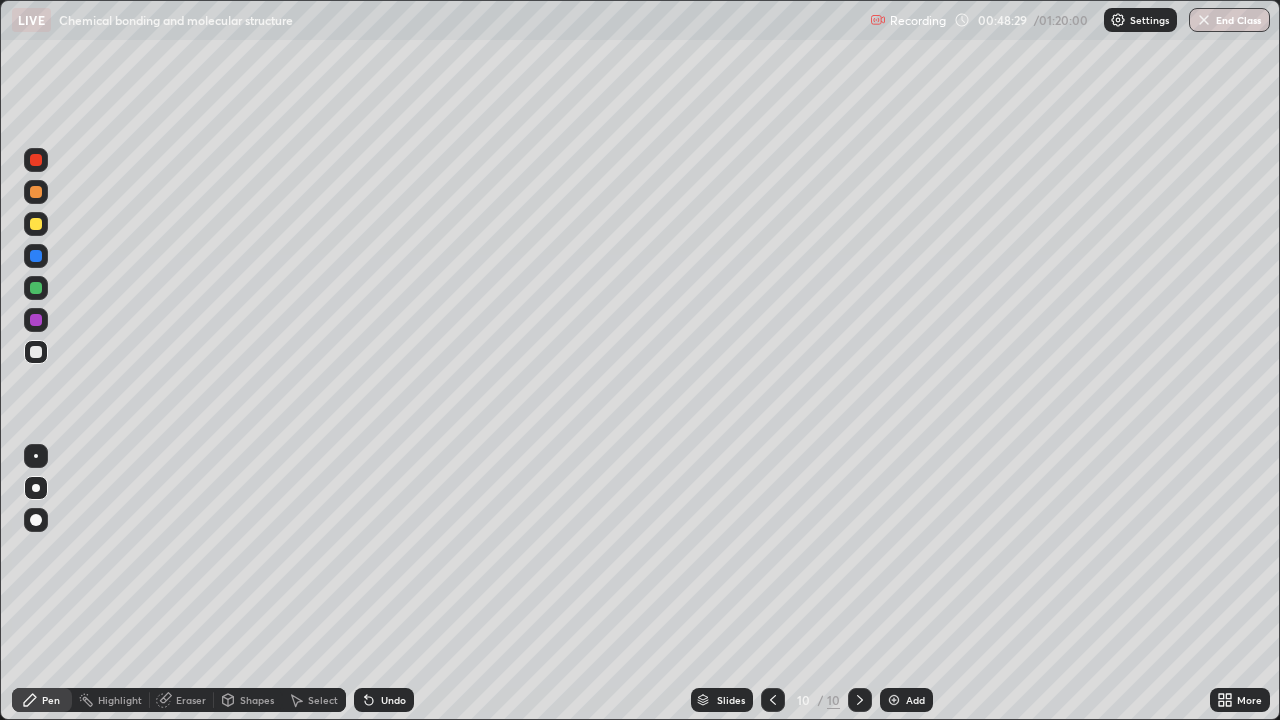 click at bounding box center (36, 224) 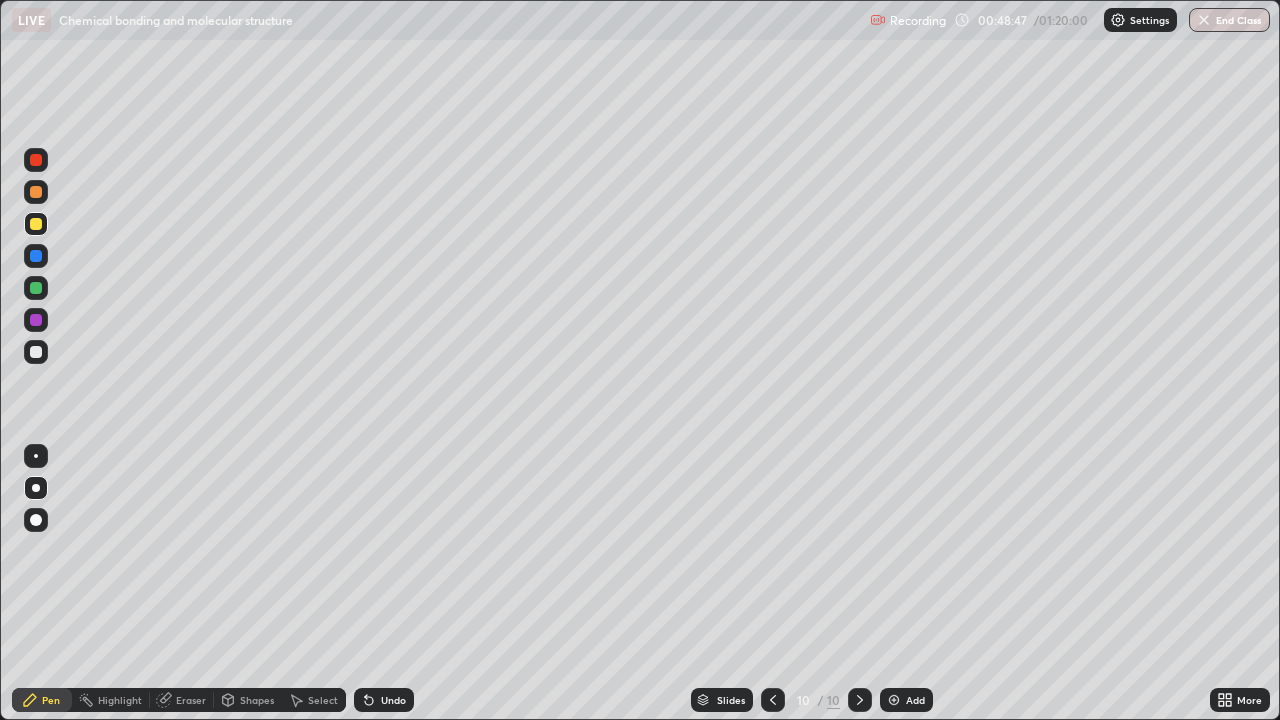 click at bounding box center (36, 352) 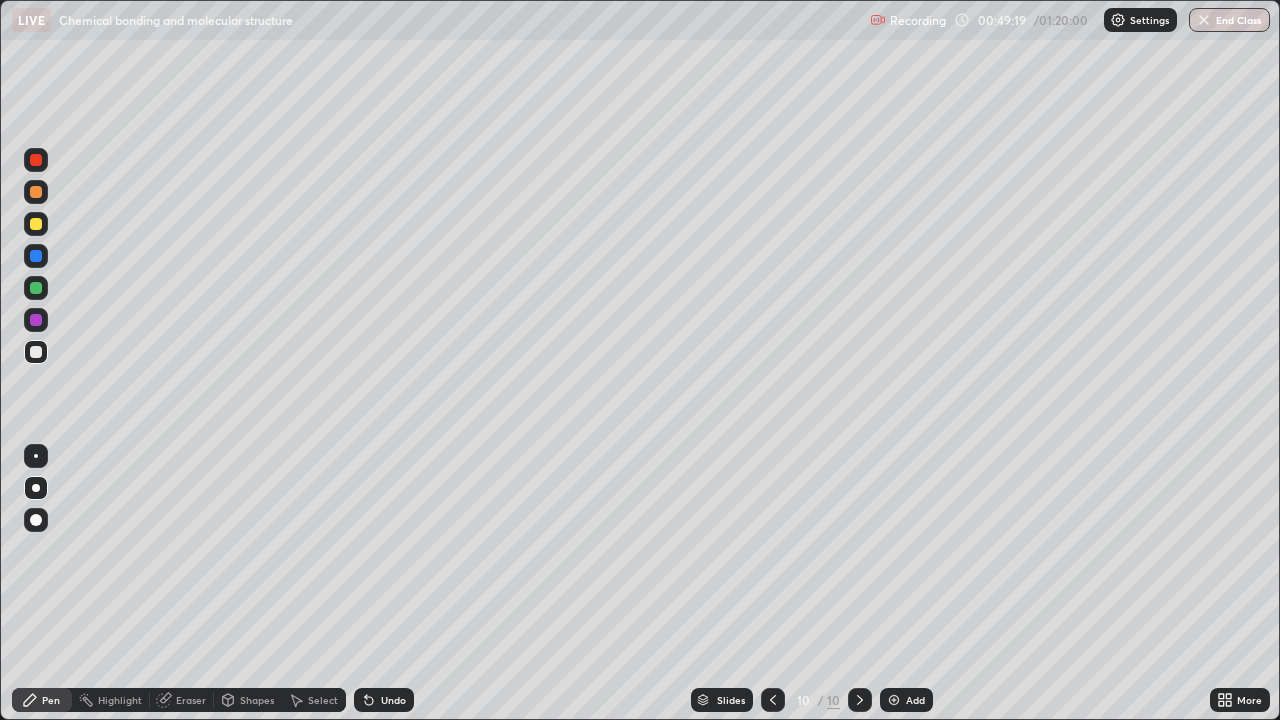 click at bounding box center (36, 288) 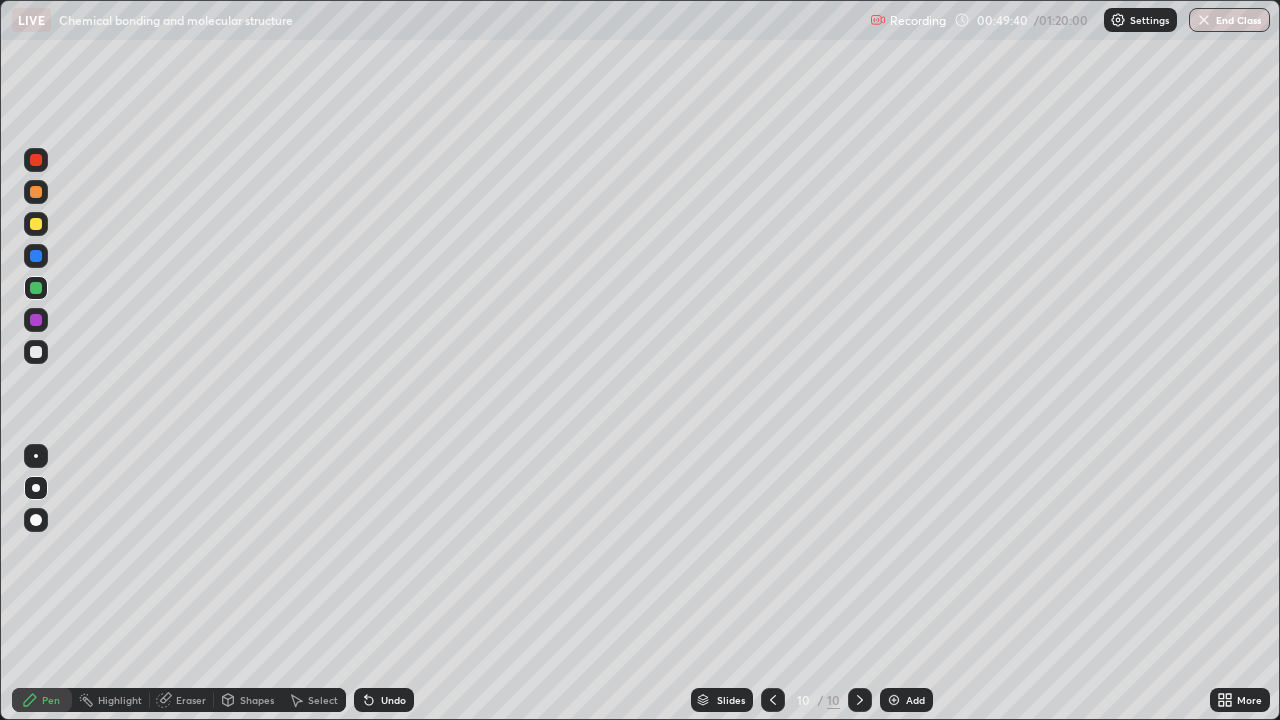 click at bounding box center (36, 224) 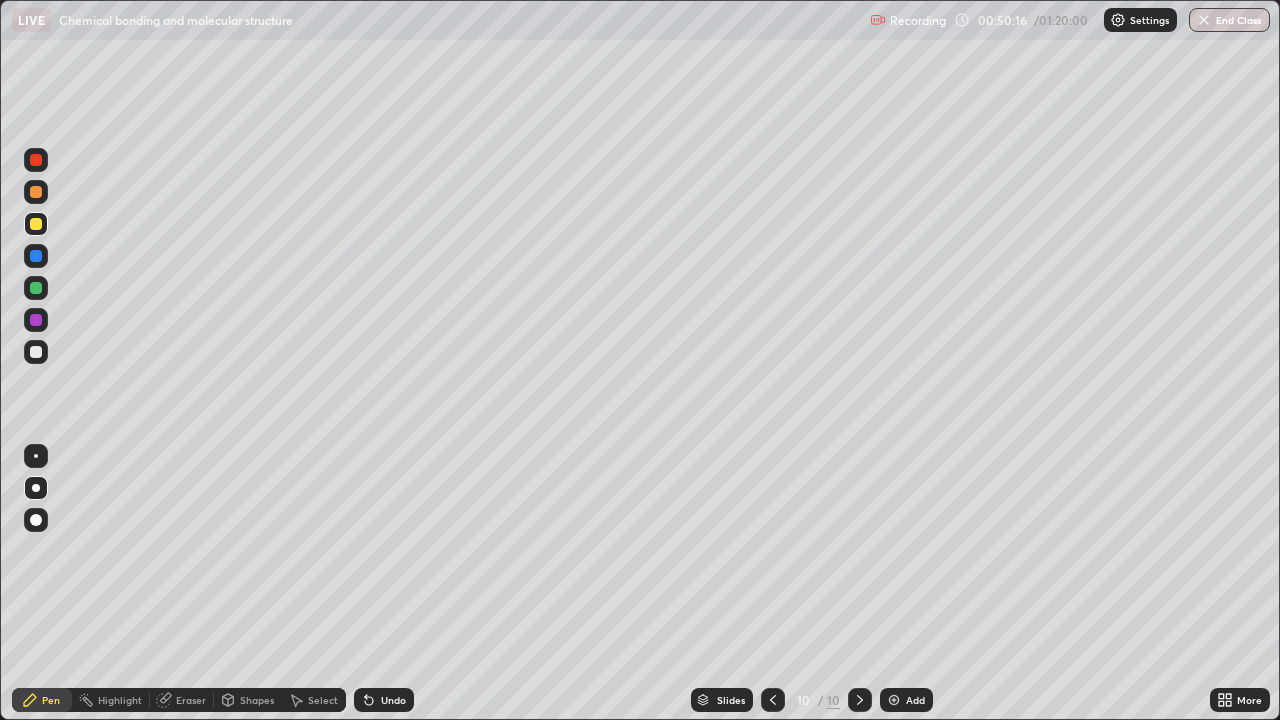 click at bounding box center (36, 352) 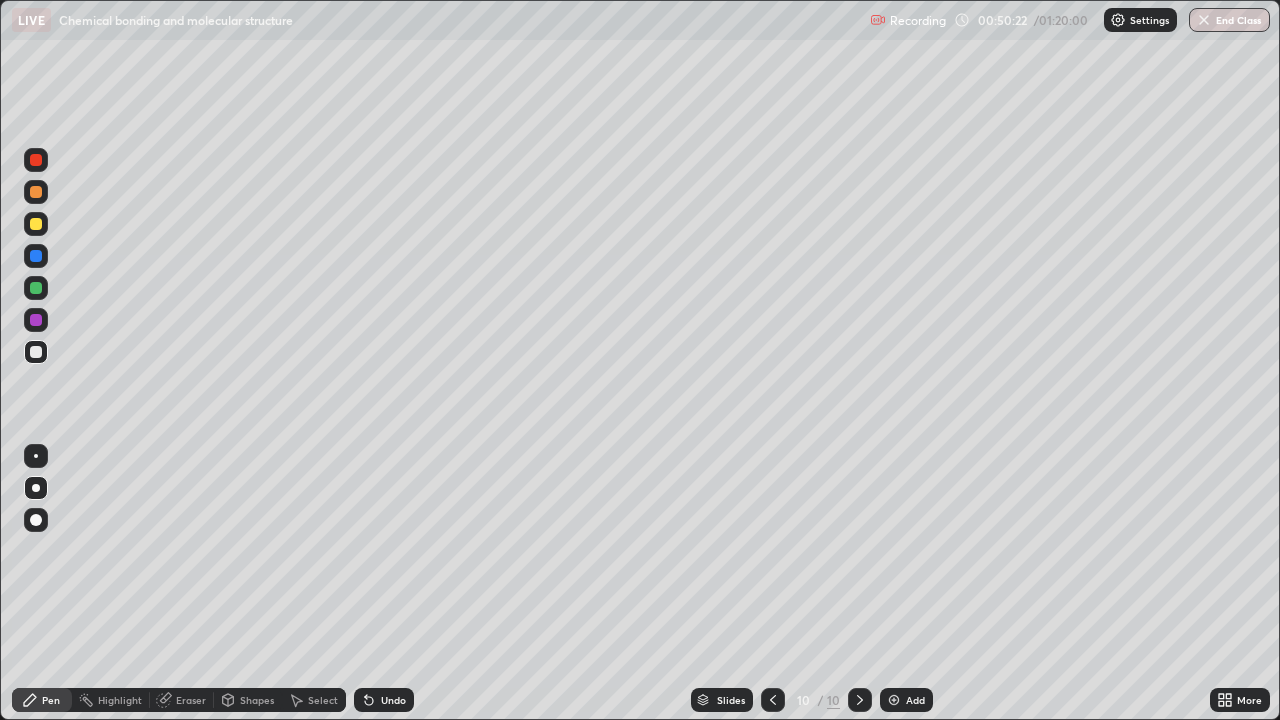 click at bounding box center (36, 224) 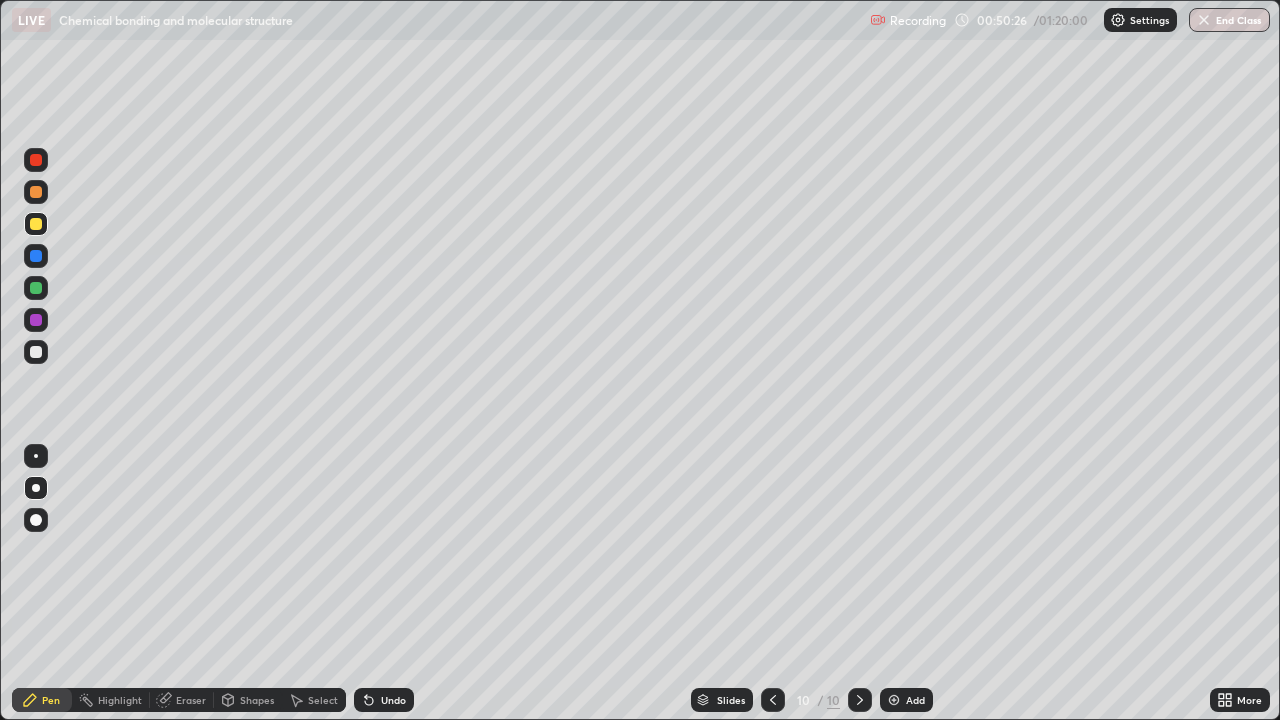 click at bounding box center [36, 192] 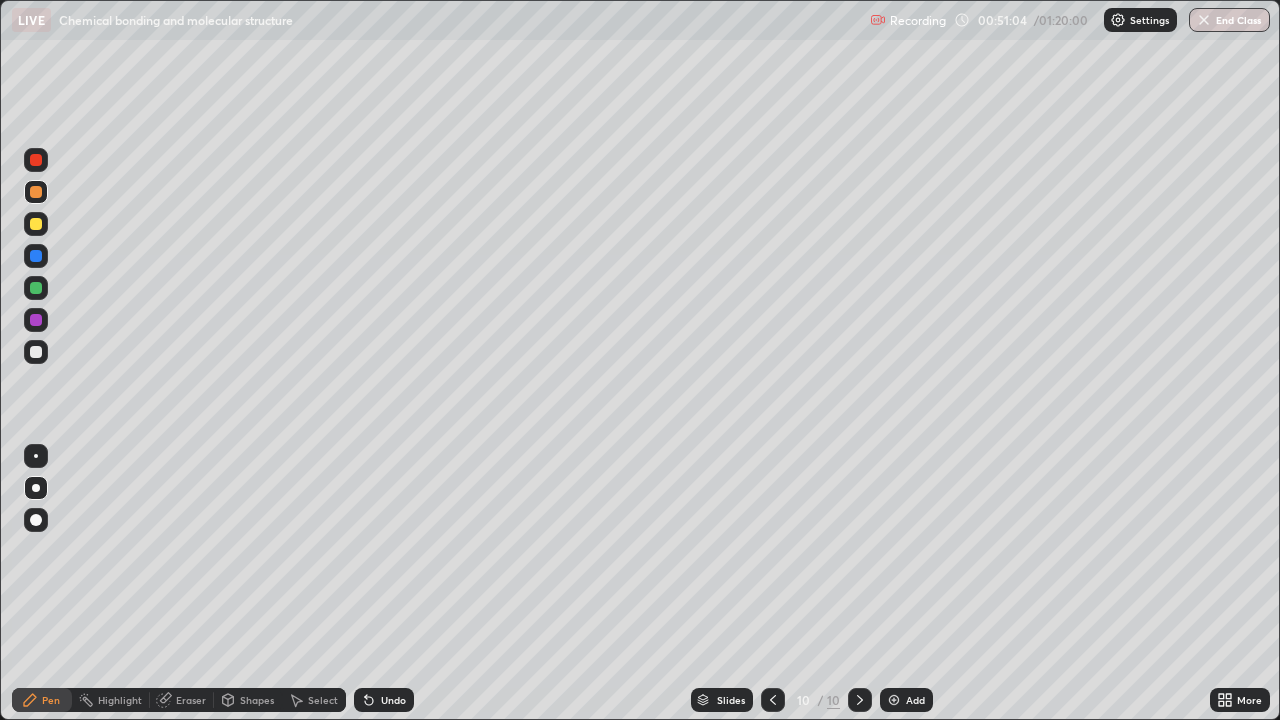 click at bounding box center [36, 352] 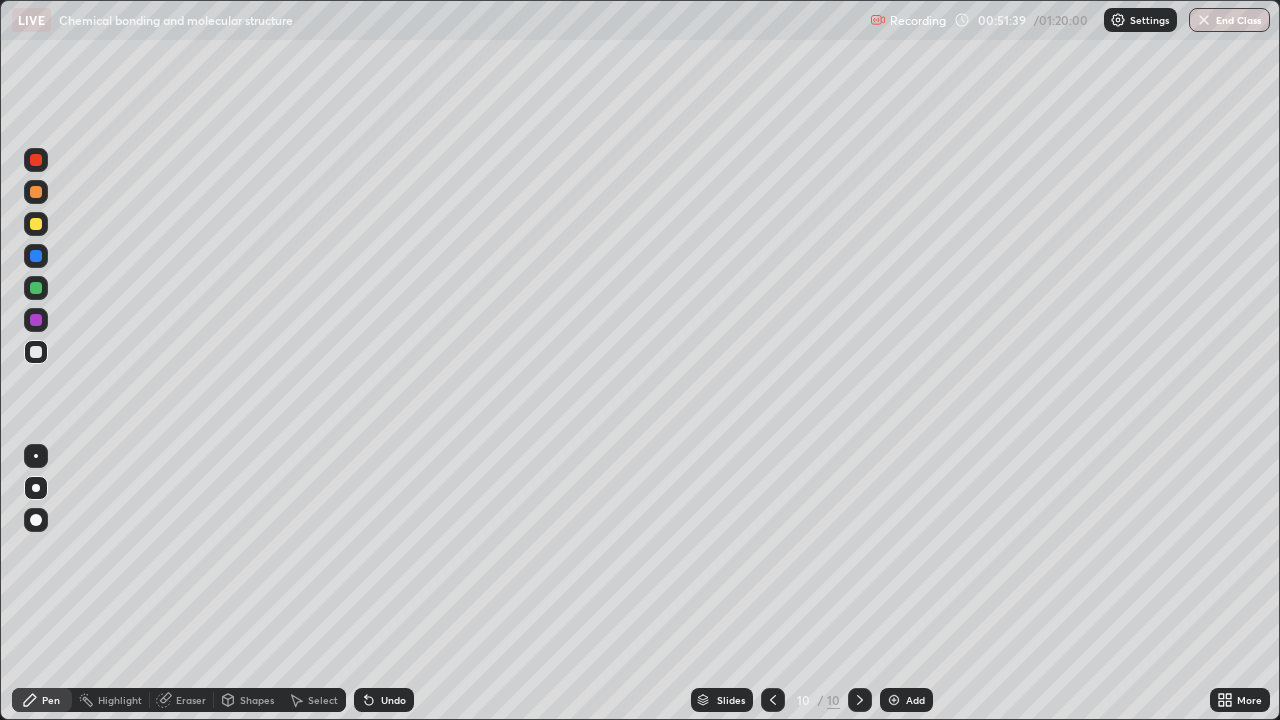 click at bounding box center (36, 288) 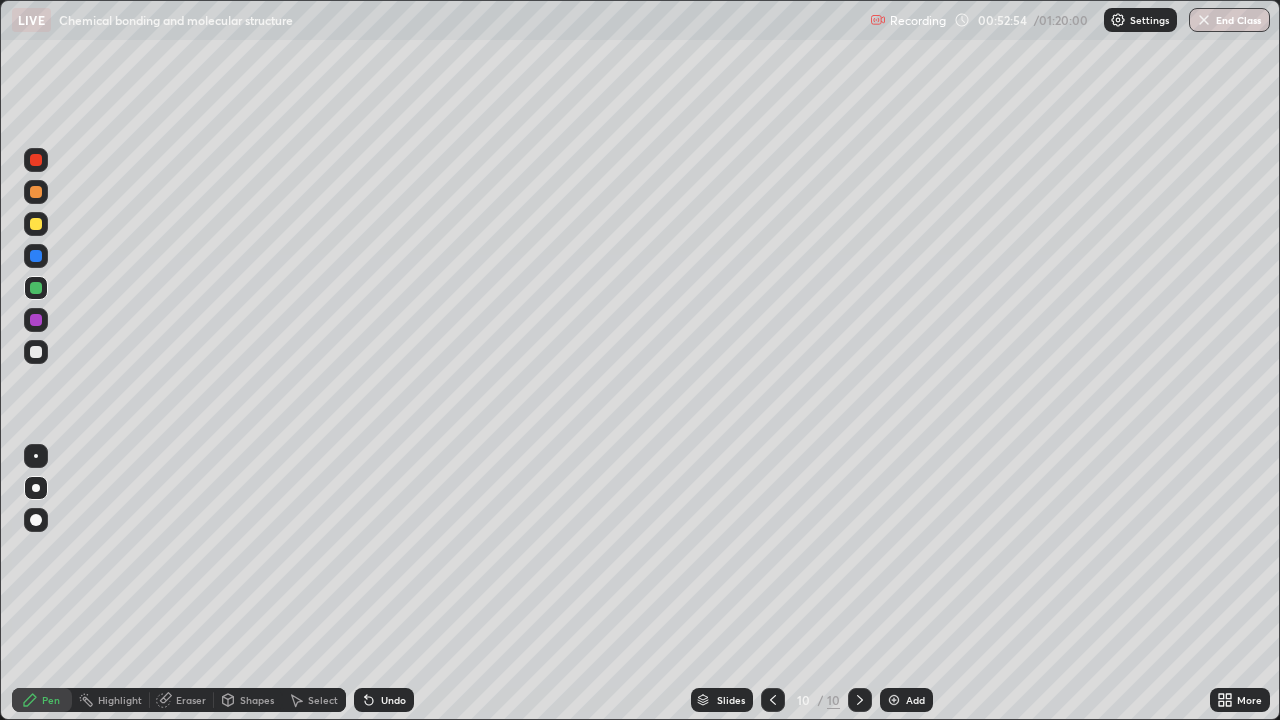 click at bounding box center (36, 352) 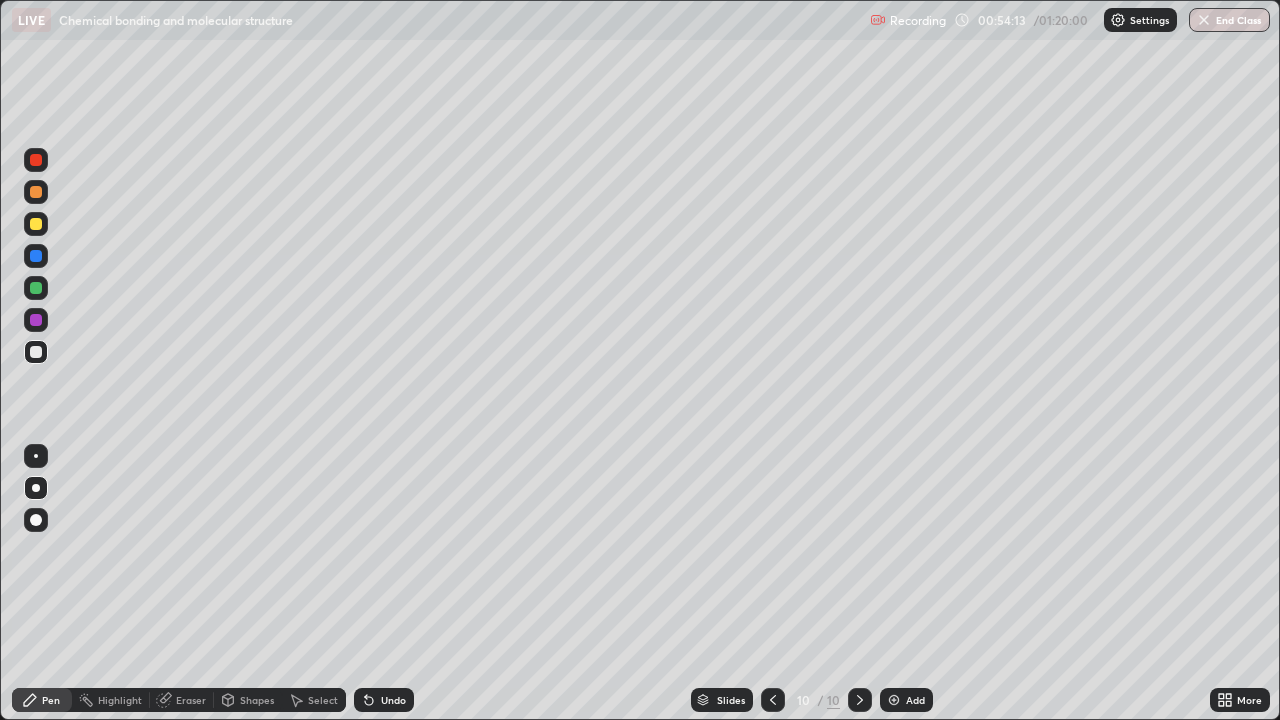 click at bounding box center (894, 700) 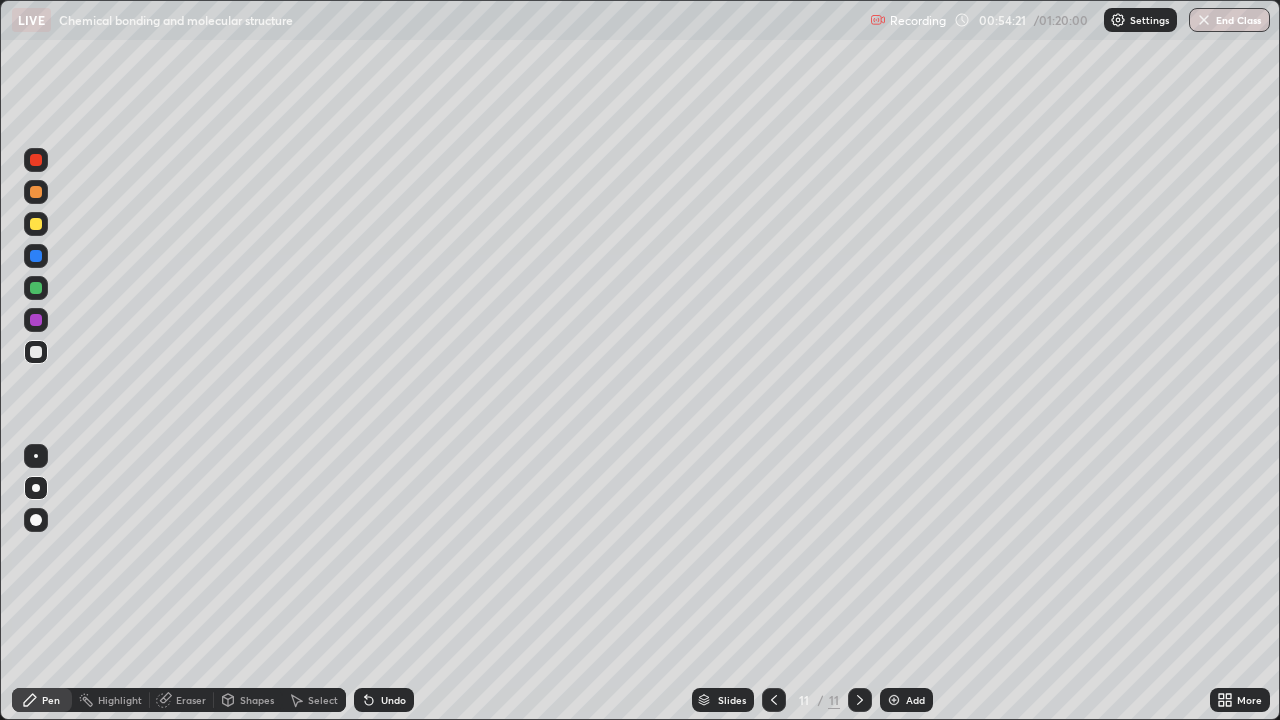 click at bounding box center [36, 224] 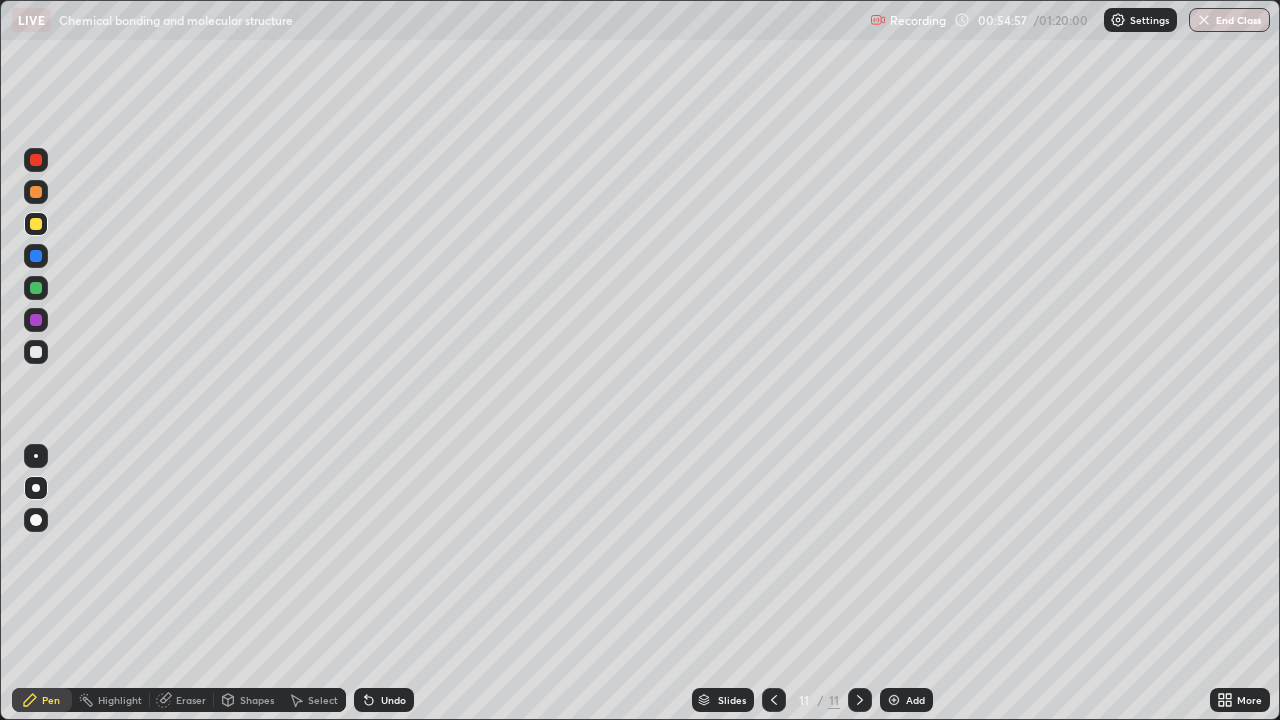 click at bounding box center [36, 352] 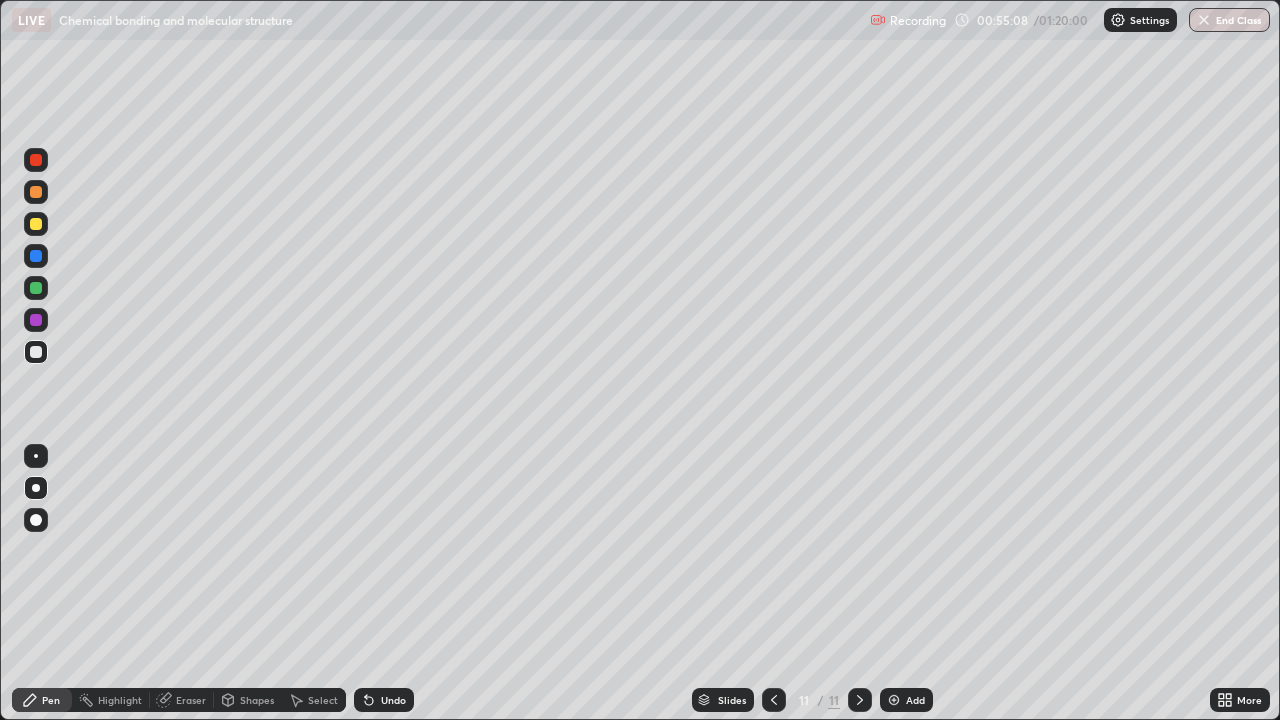 click at bounding box center (36, 160) 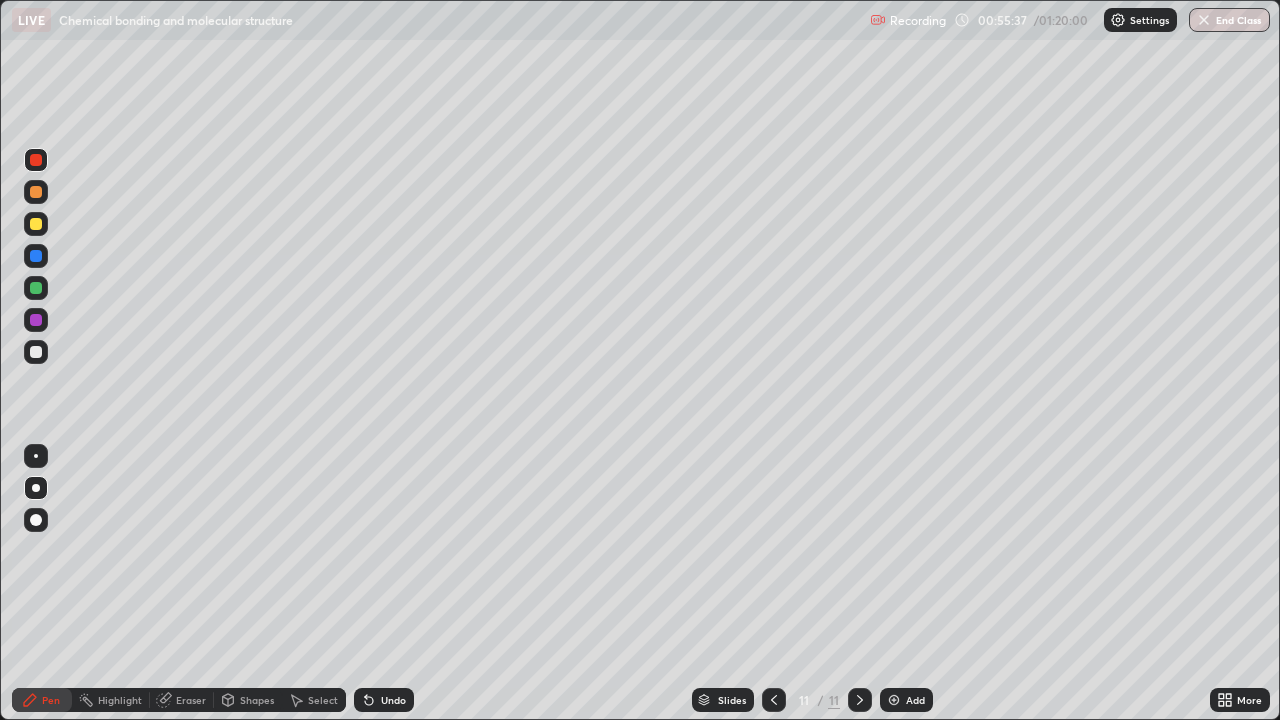 click at bounding box center [36, 288] 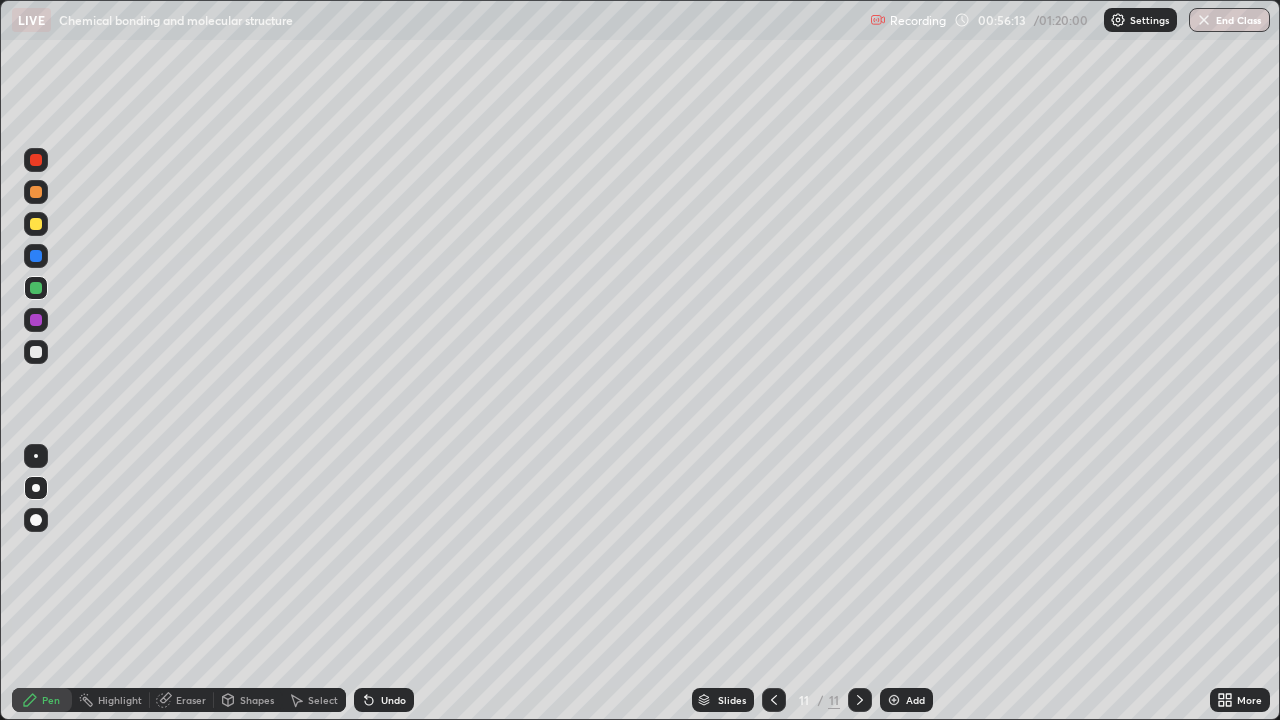 click at bounding box center (36, 352) 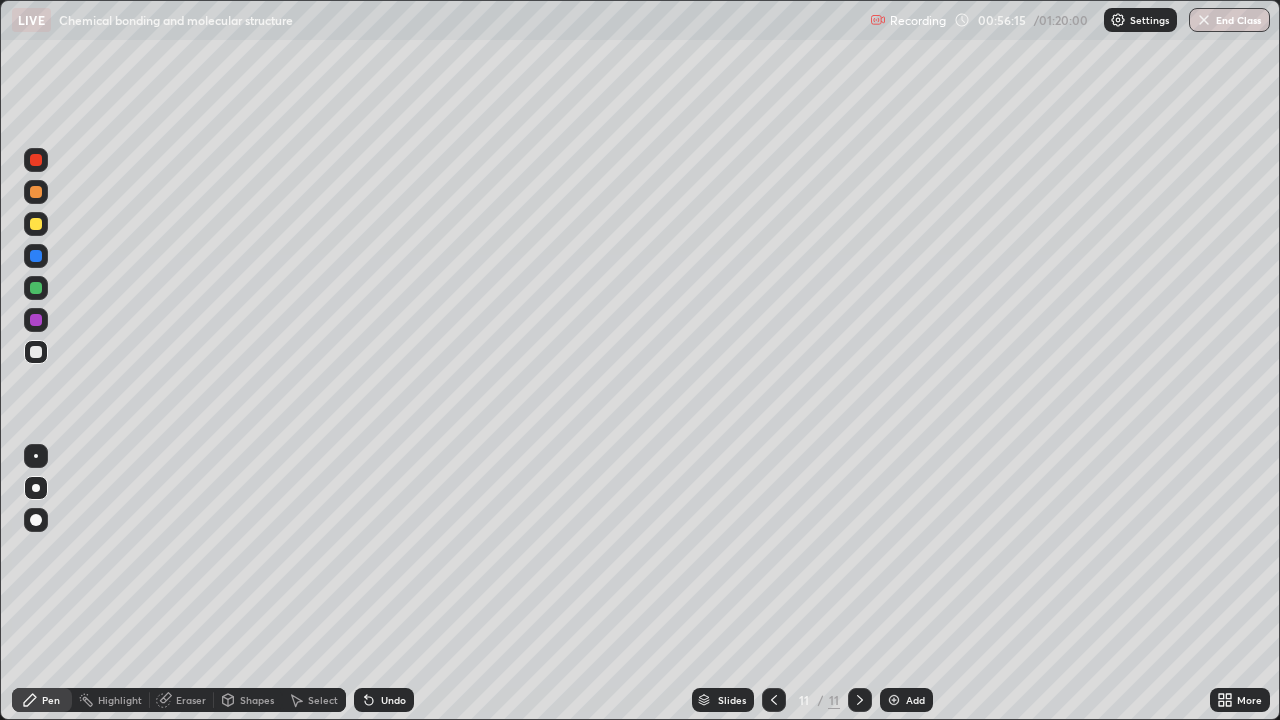 click 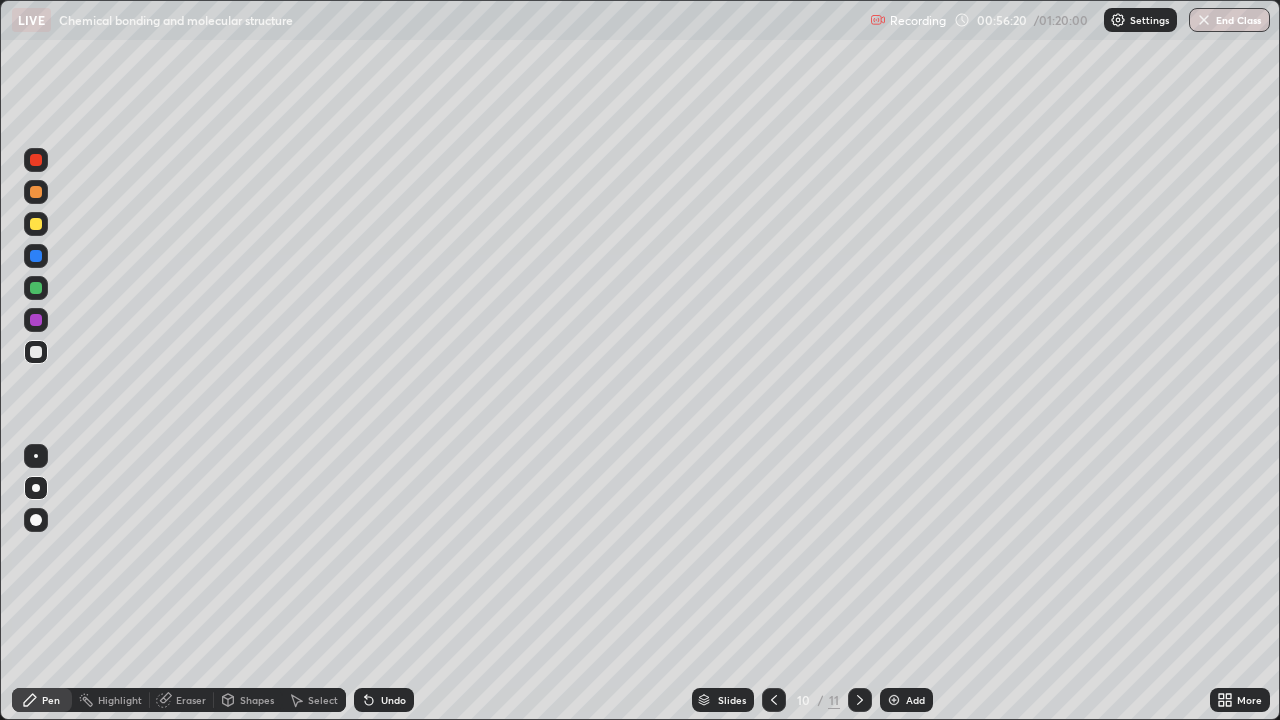 click at bounding box center (894, 700) 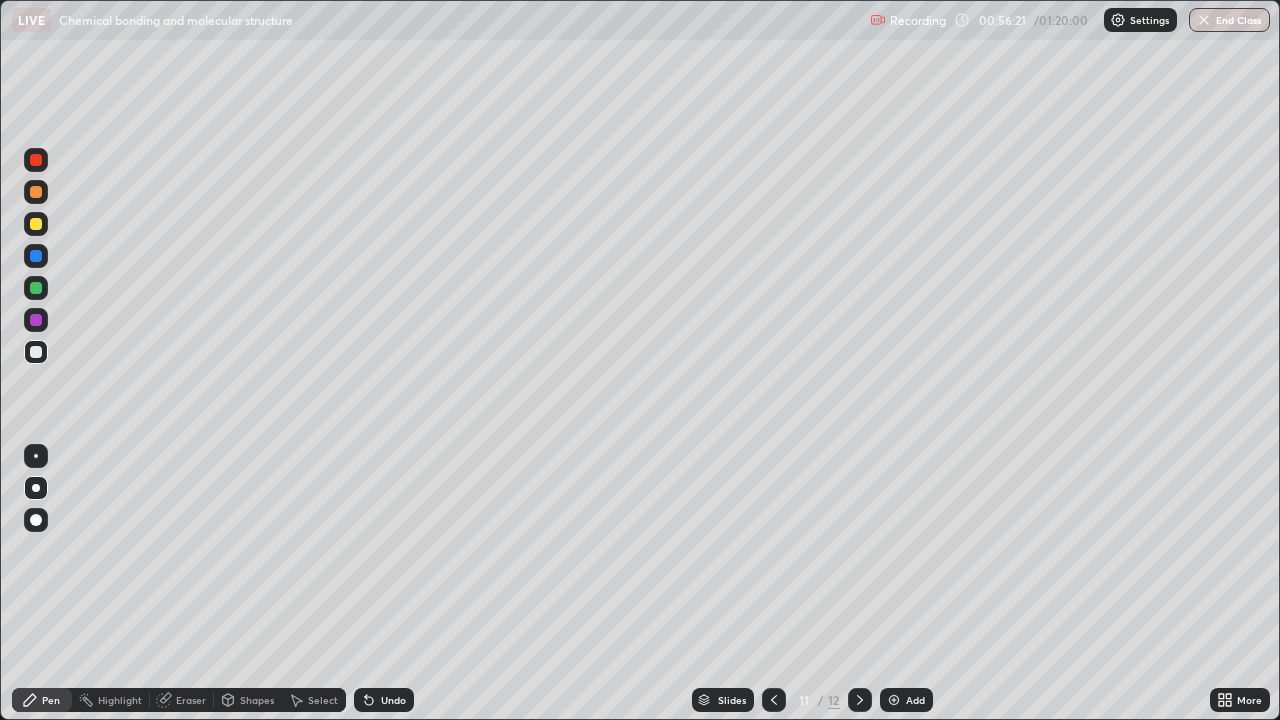 click 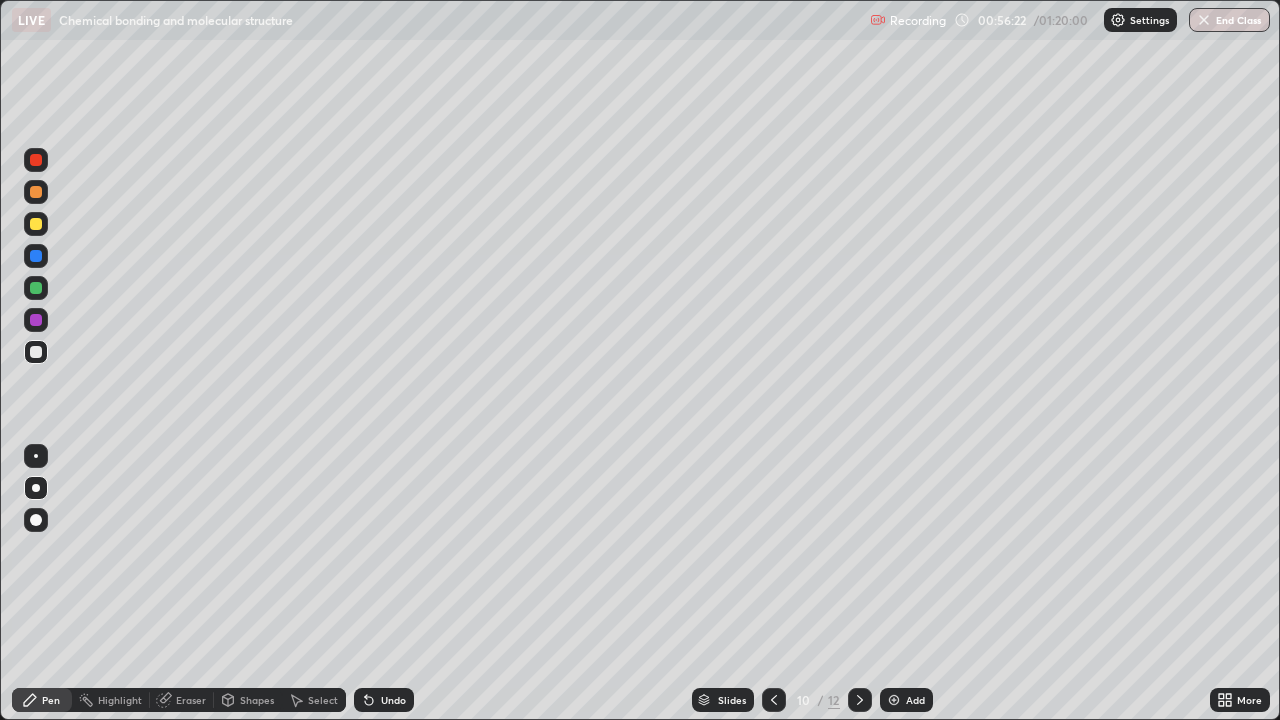click 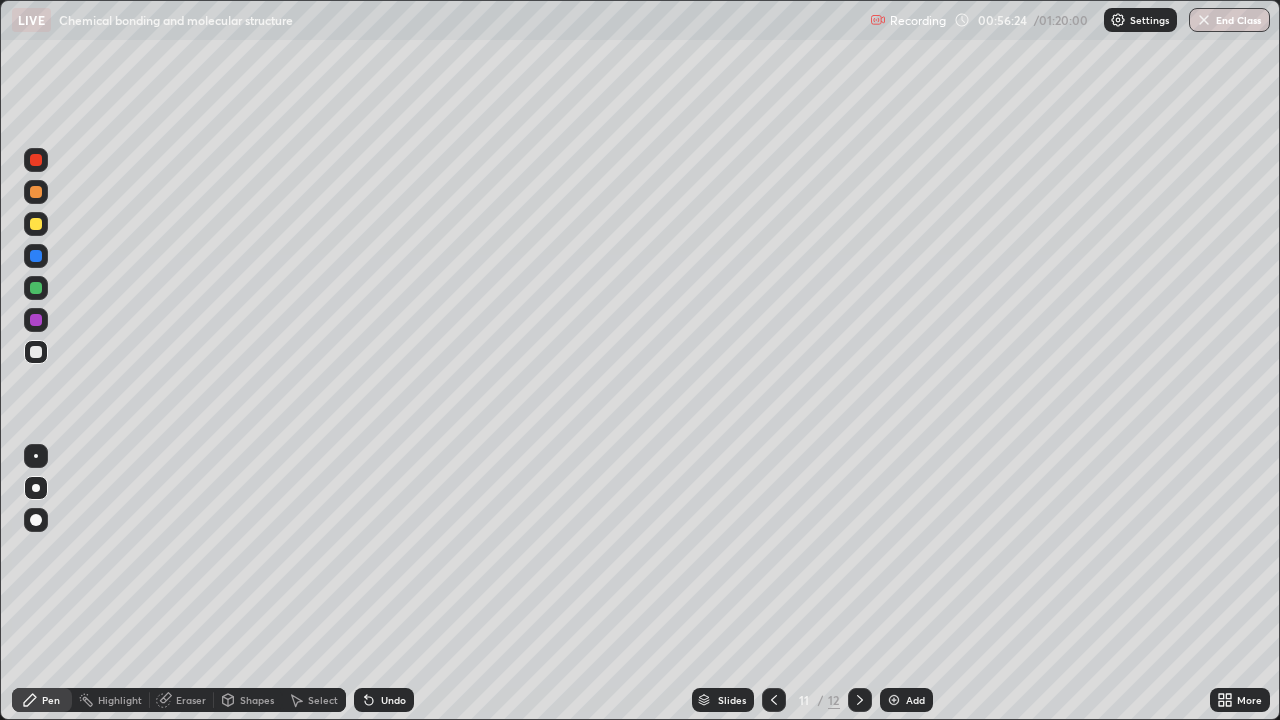 click 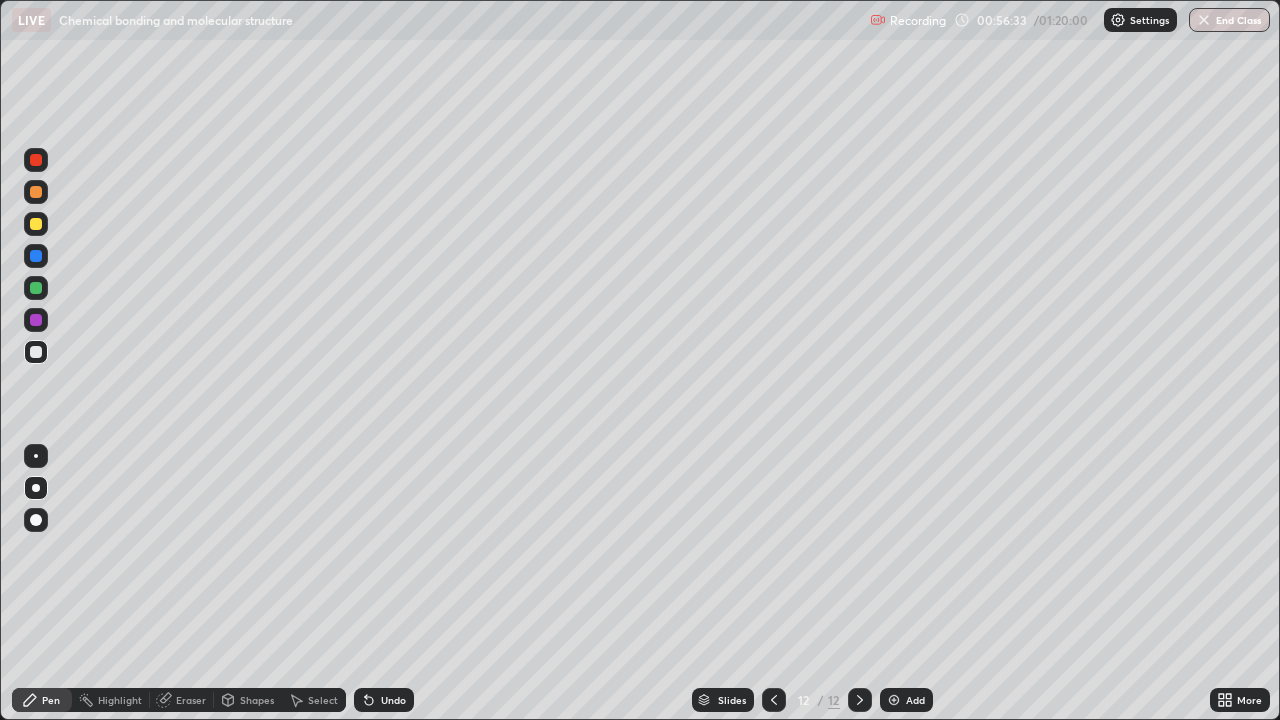 click at bounding box center (36, 224) 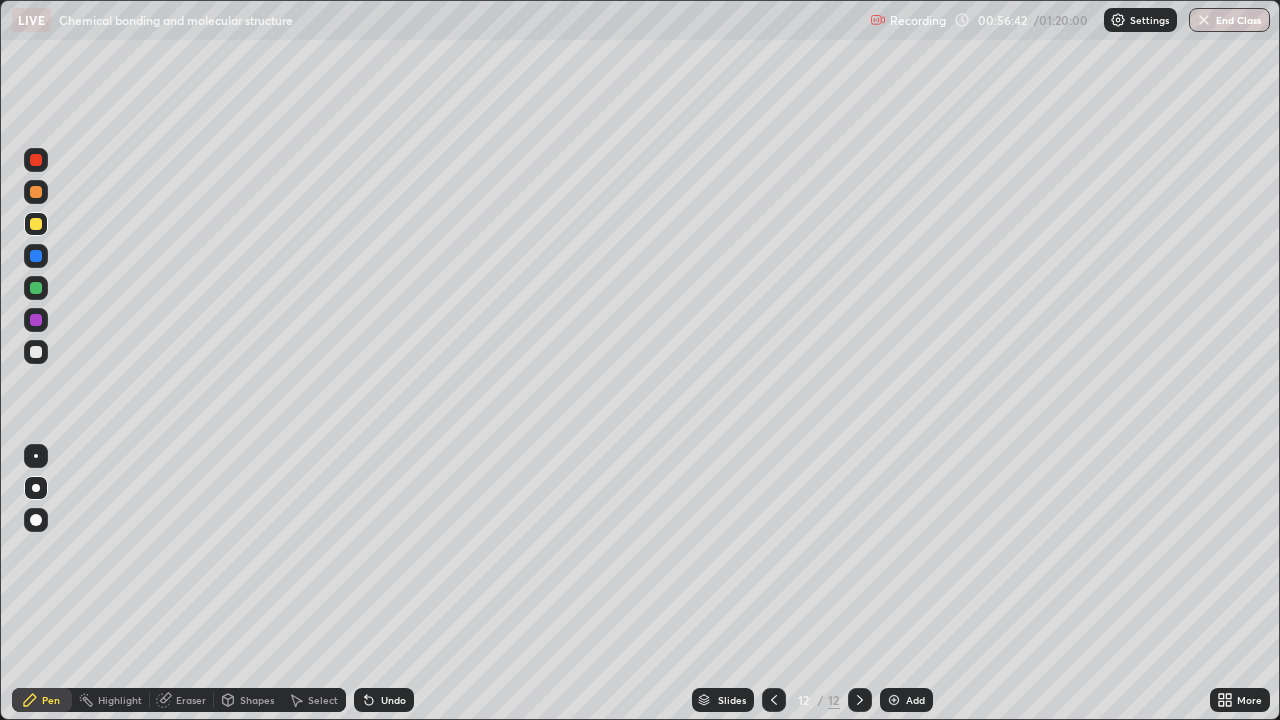 click at bounding box center (36, 352) 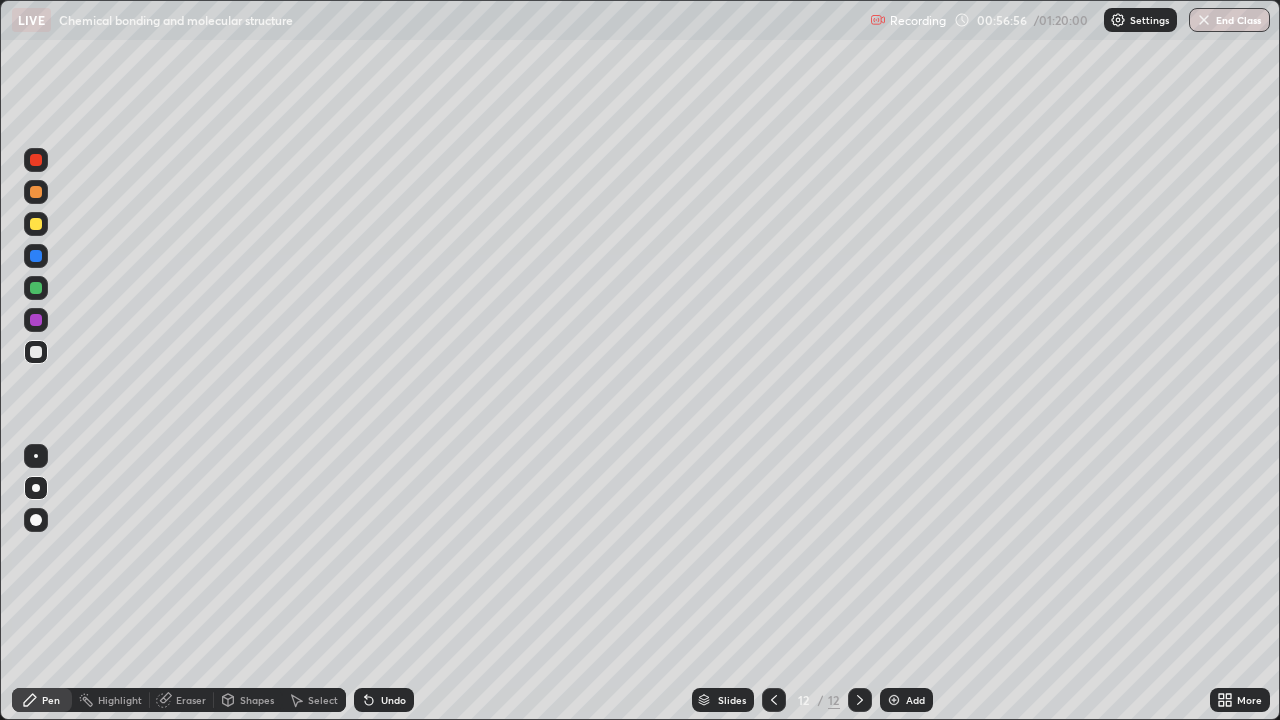 click at bounding box center (36, 224) 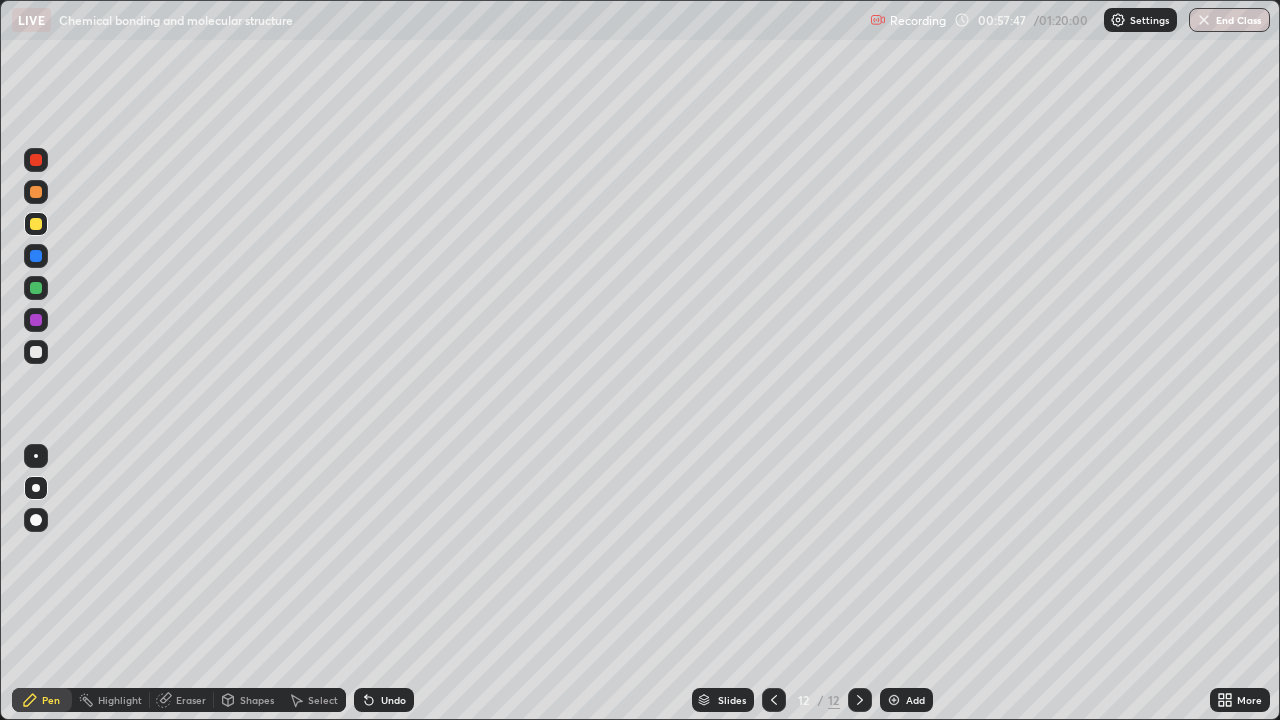 click at bounding box center (36, 352) 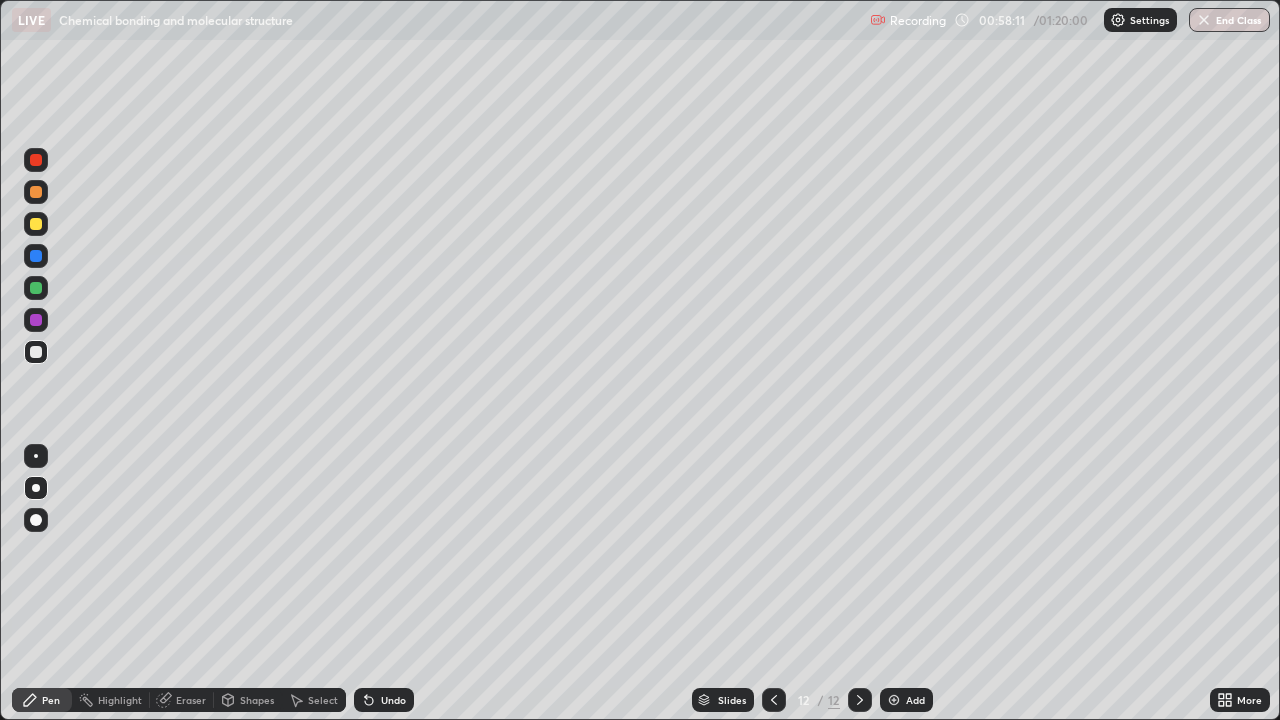 click at bounding box center (36, 224) 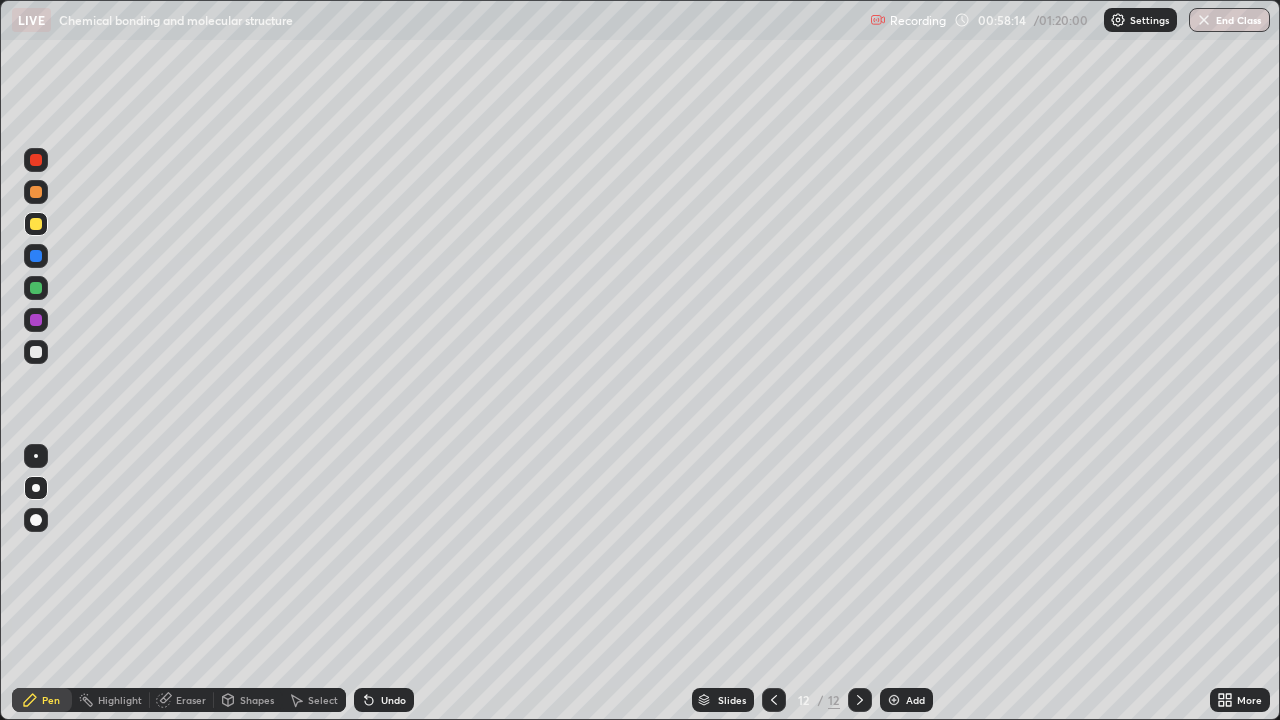 click at bounding box center (36, 192) 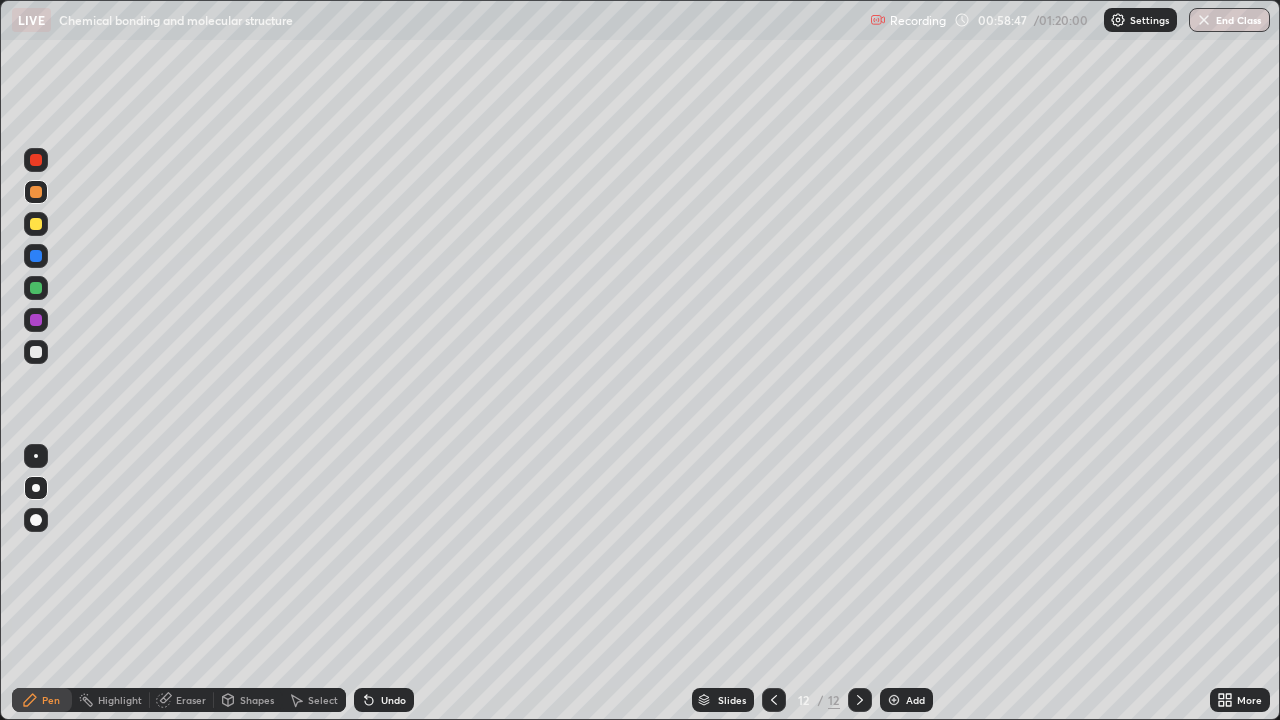 click at bounding box center [36, 352] 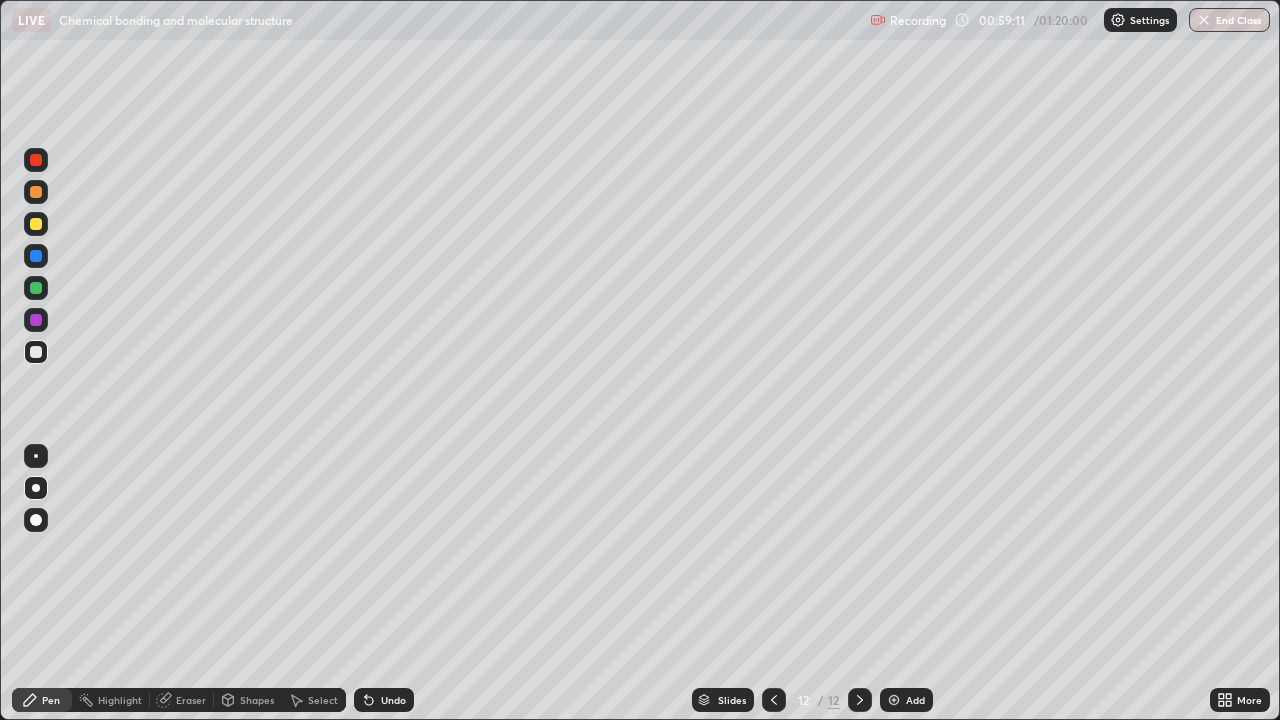 click on "Add" at bounding box center (915, 700) 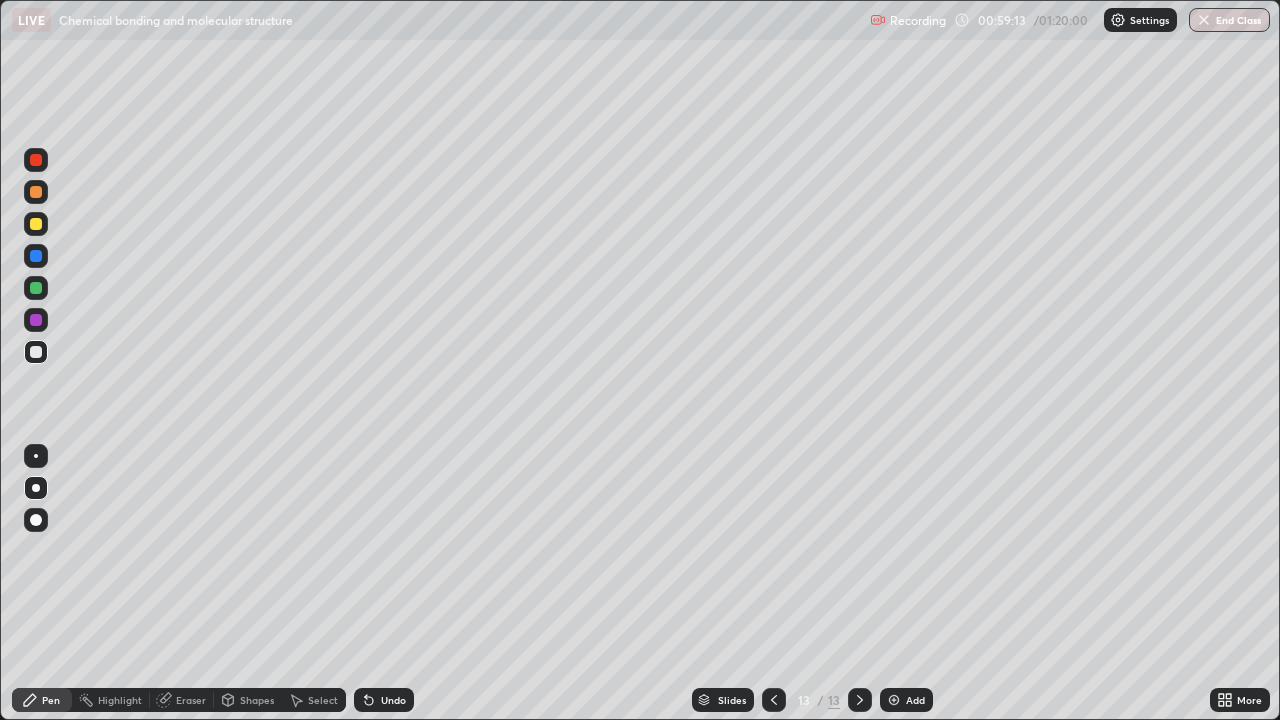 click 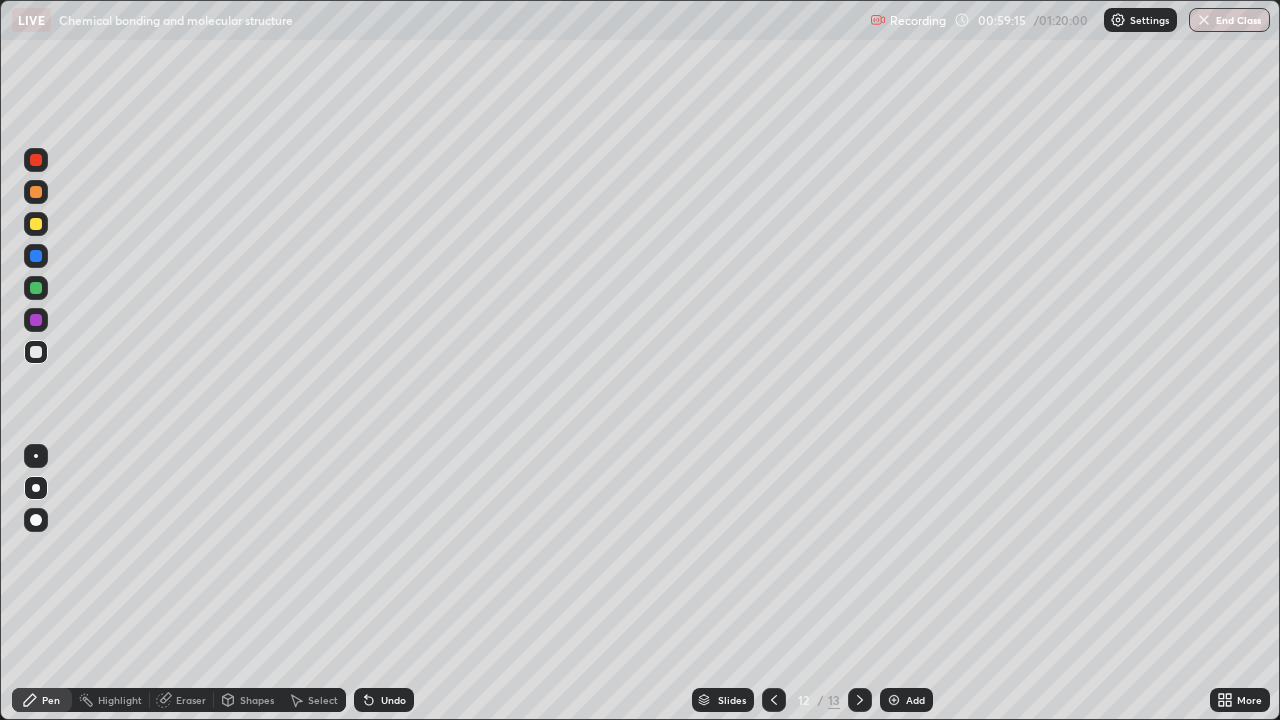 click 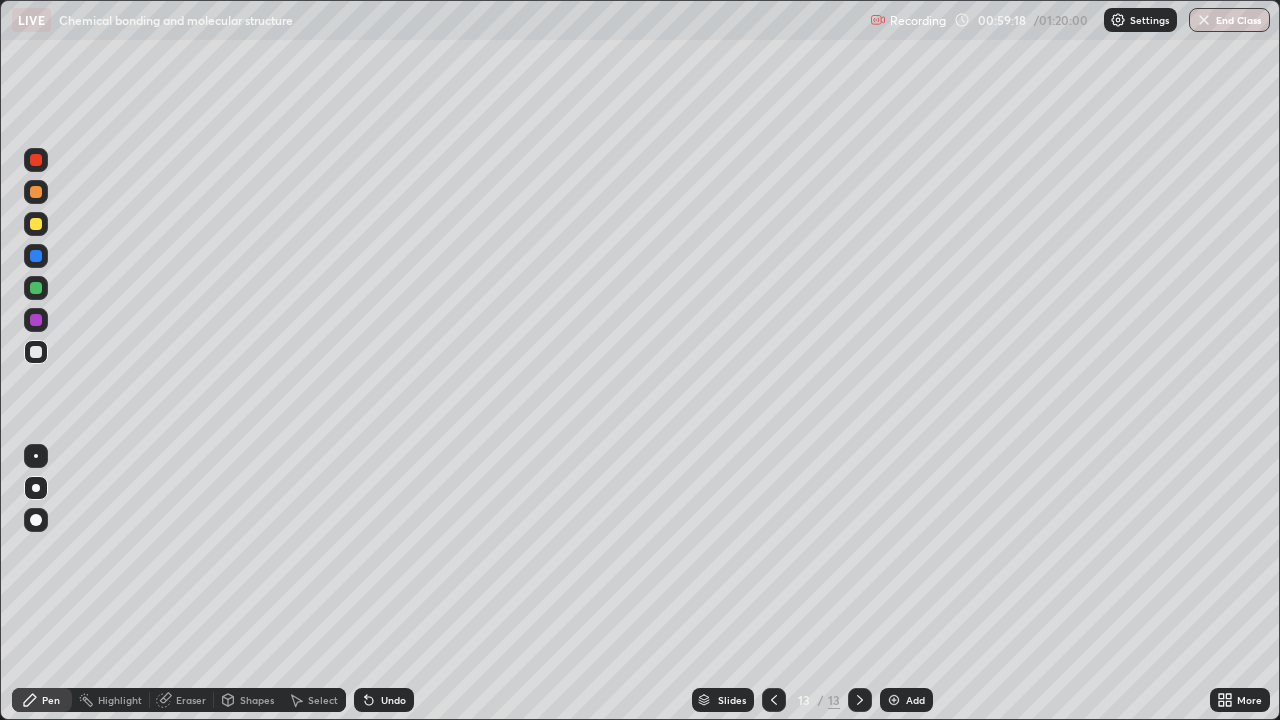 click at bounding box center (36, 224) 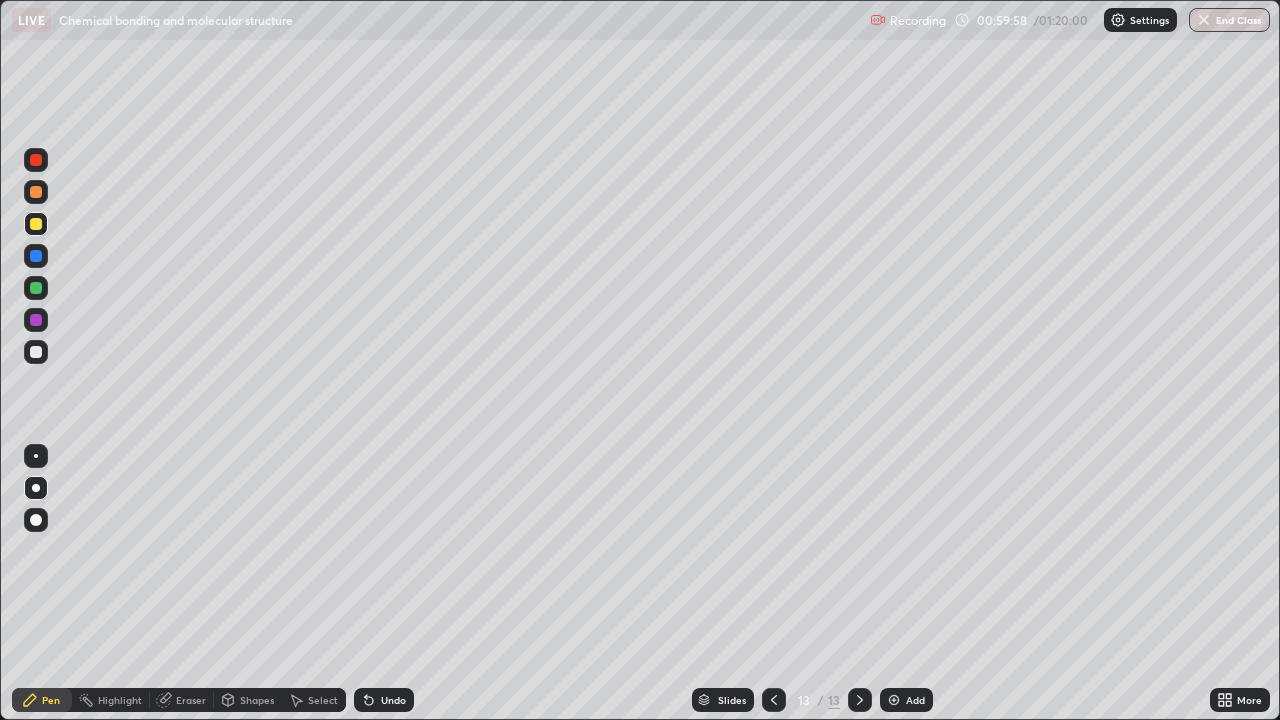 click at bounding box center (36, 352) 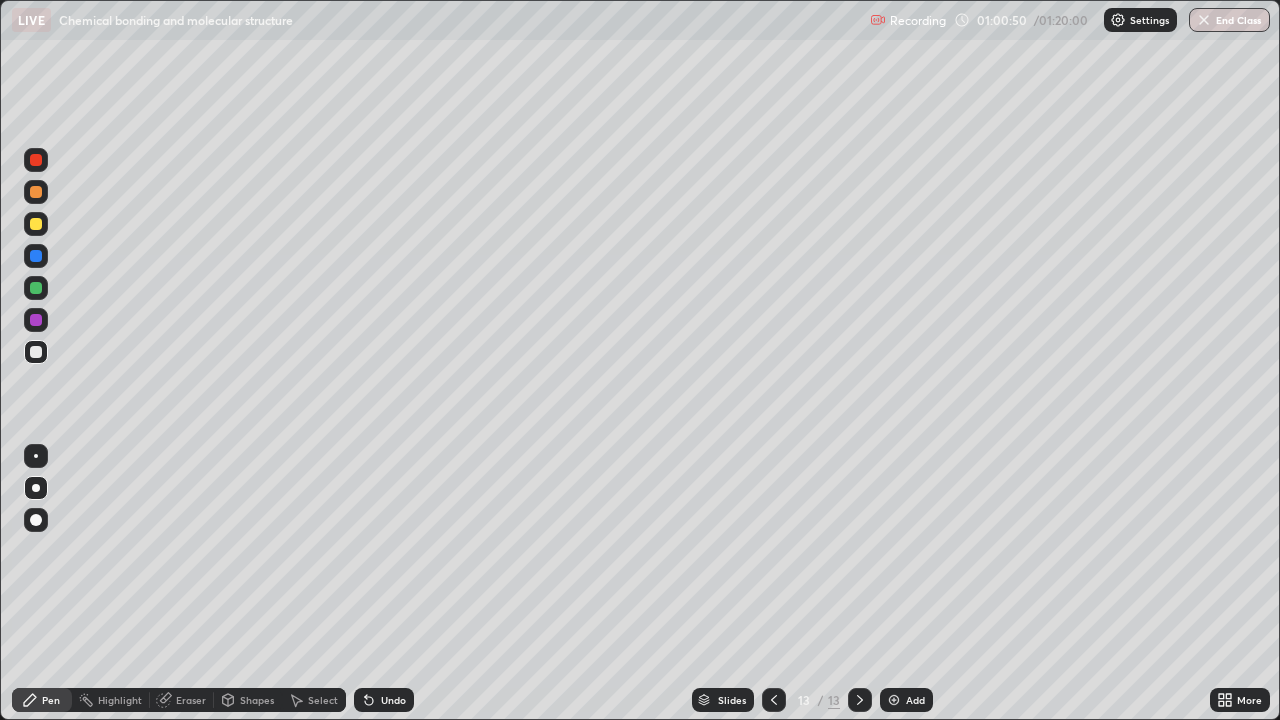 click at bounding box center [36, 192] 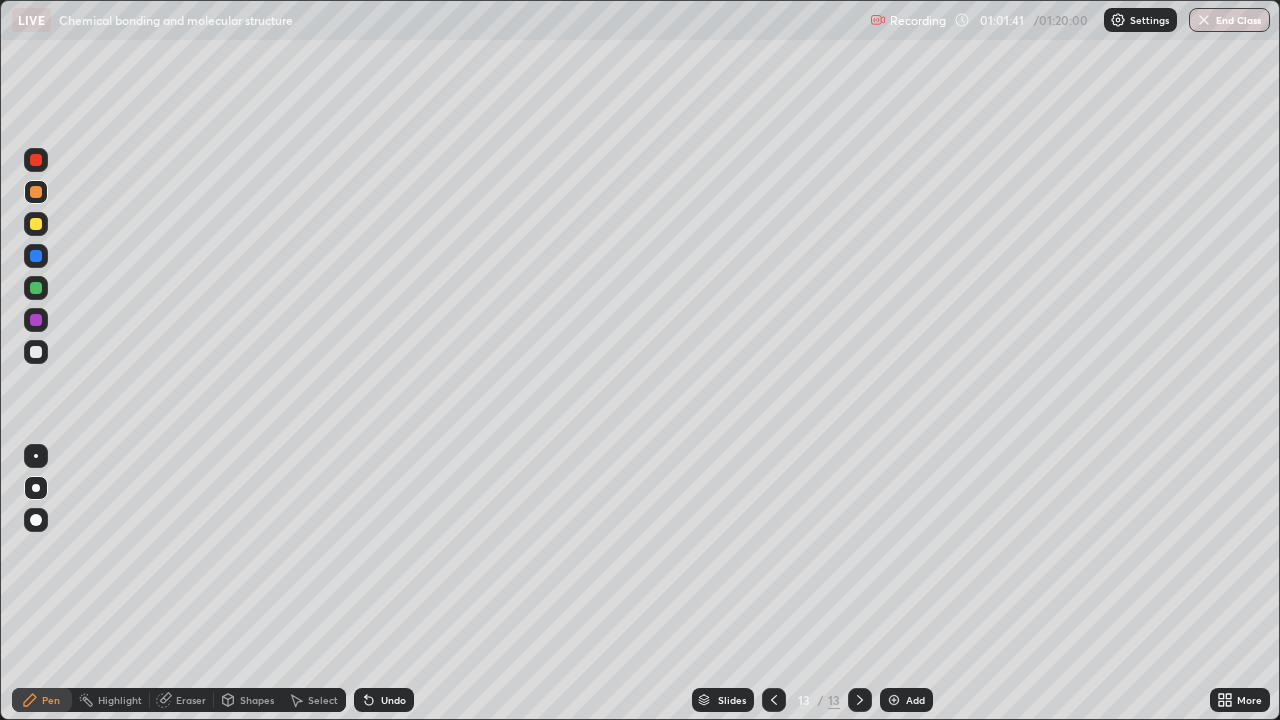 click 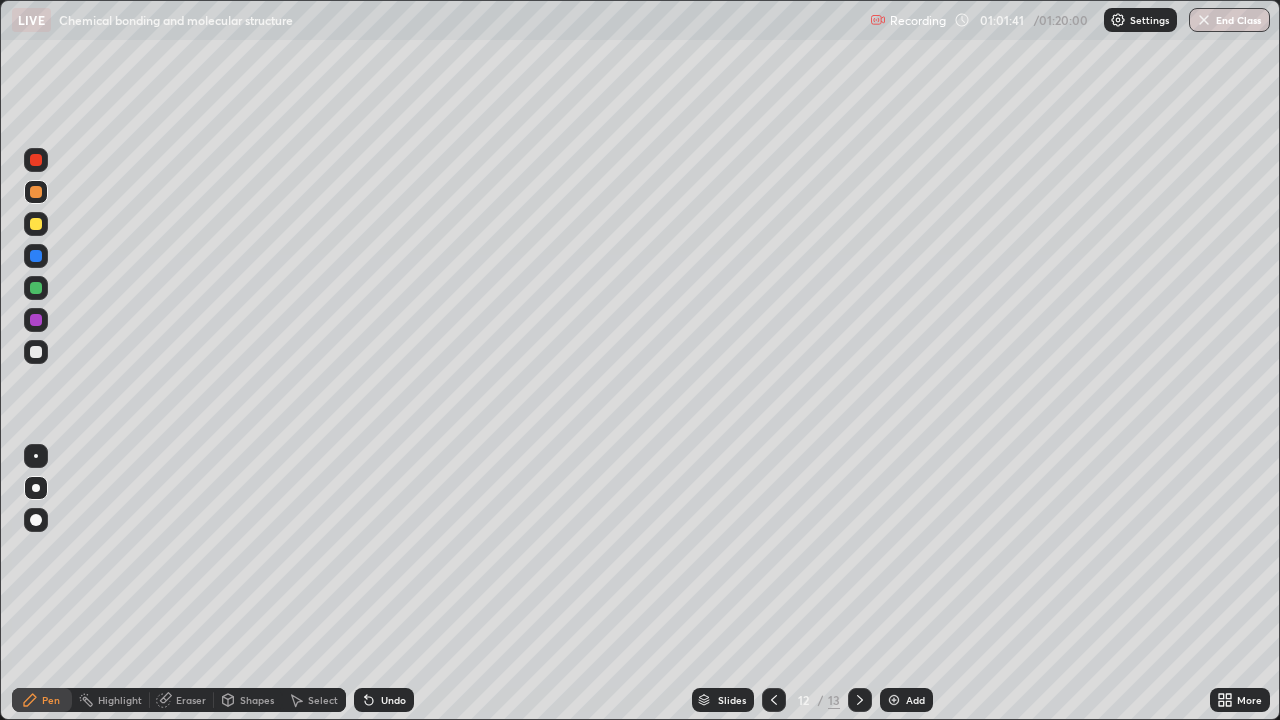 click 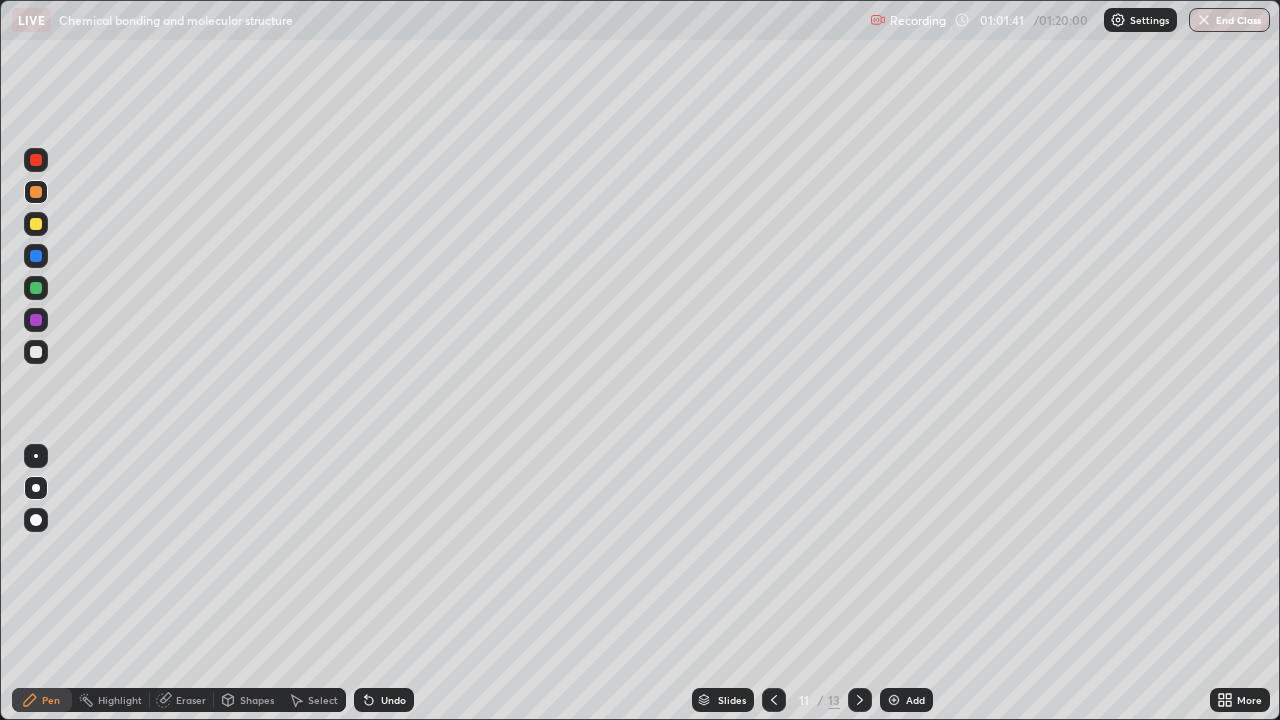 click 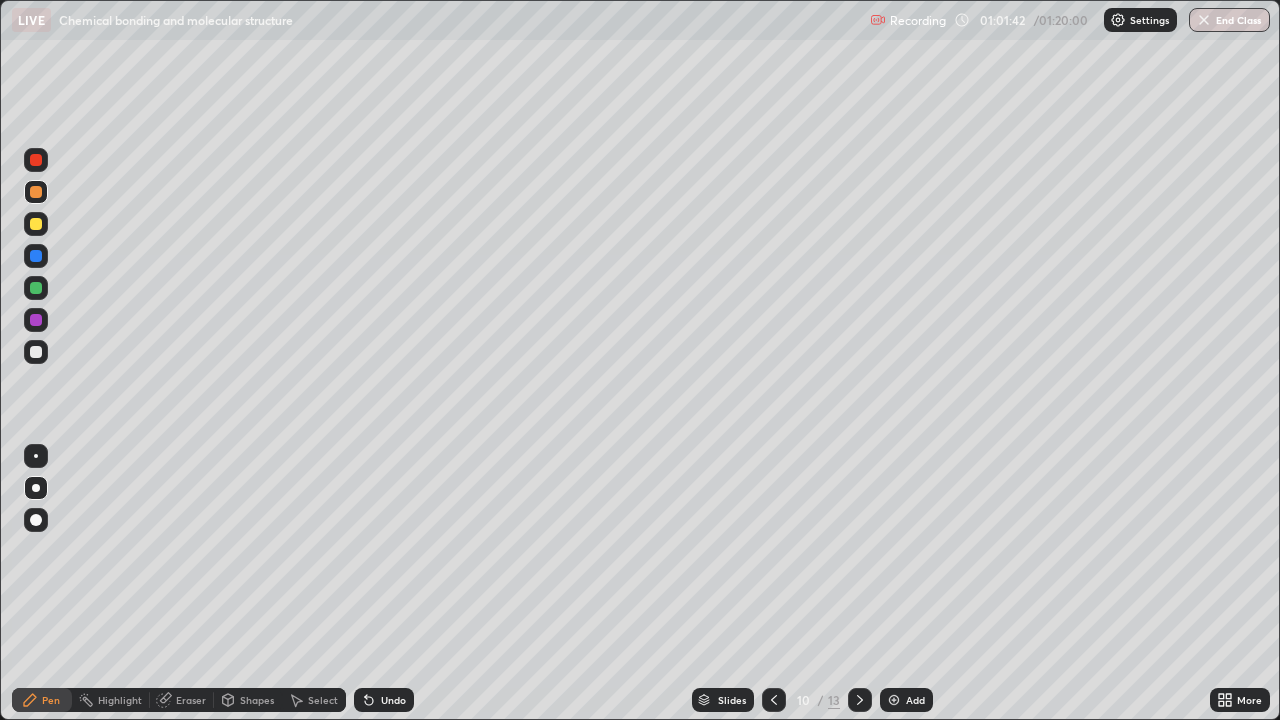 click 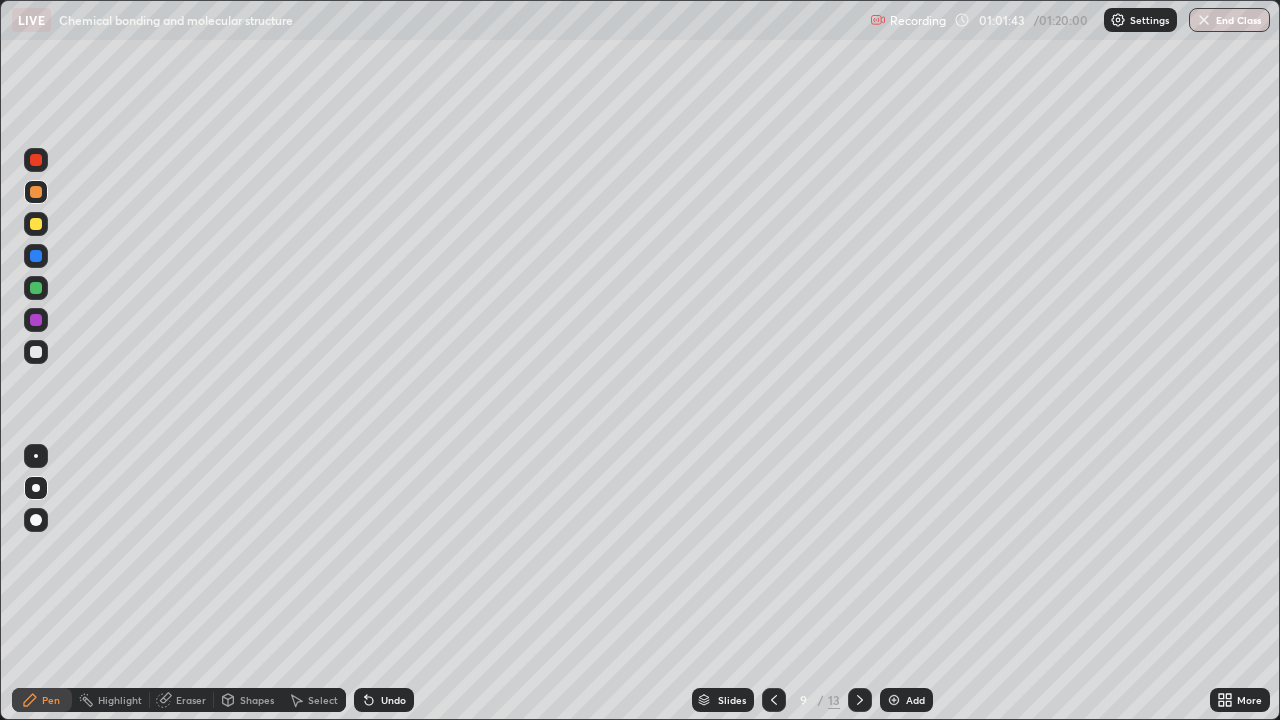 click 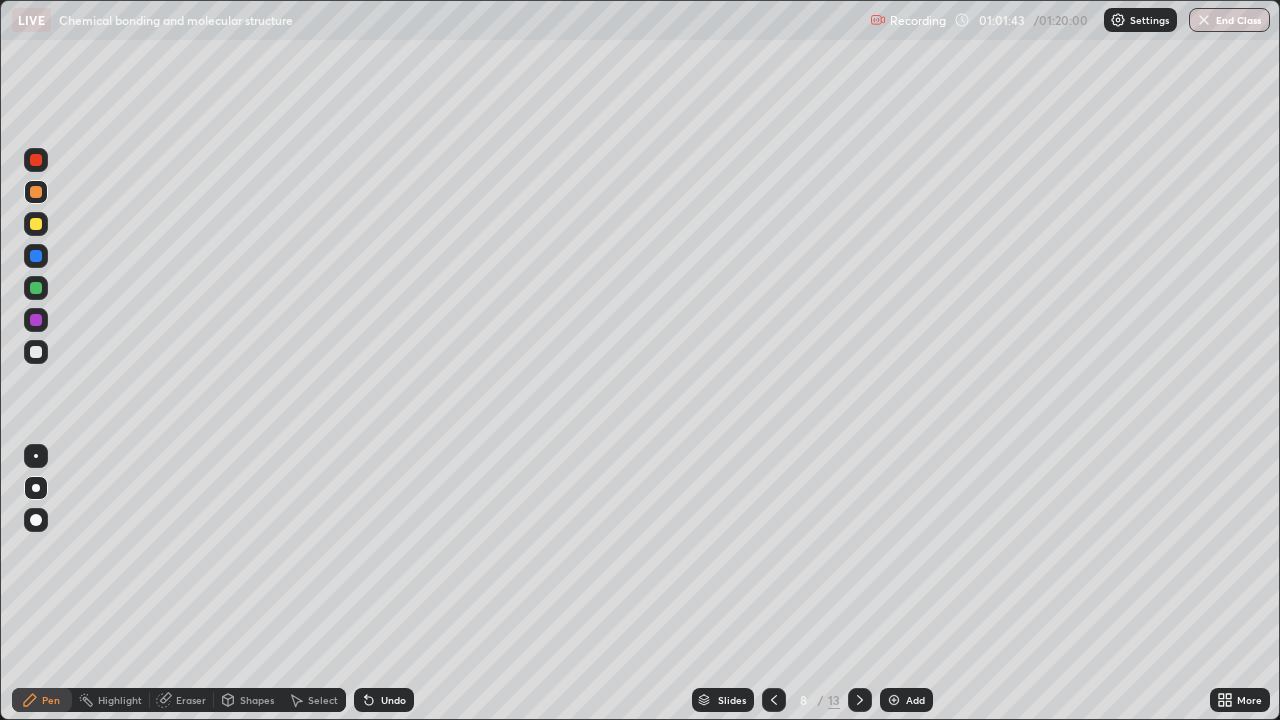 click 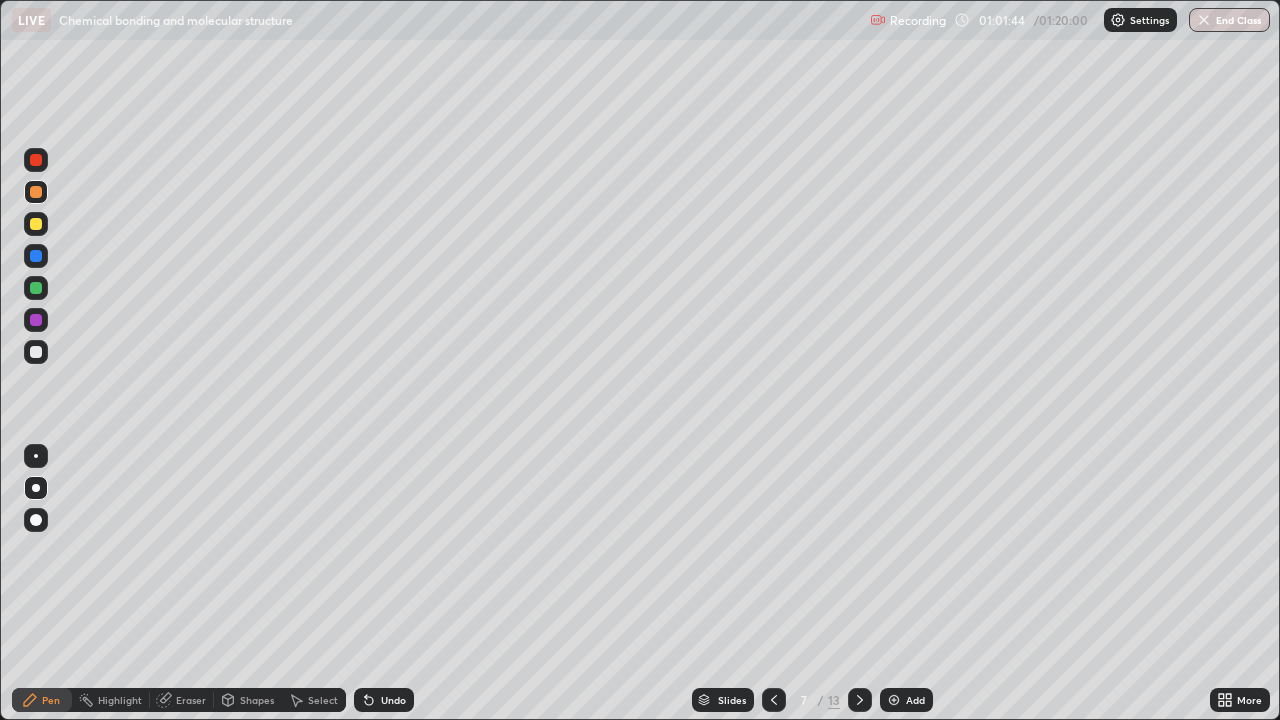 click 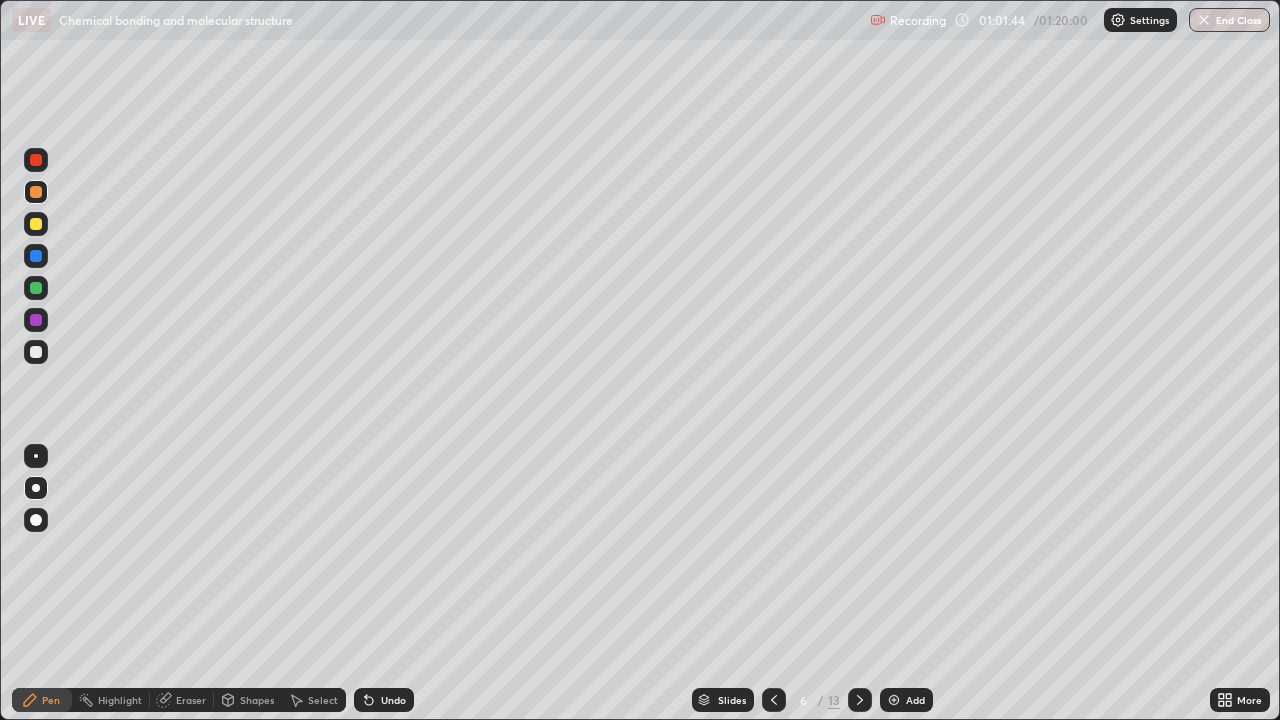 click 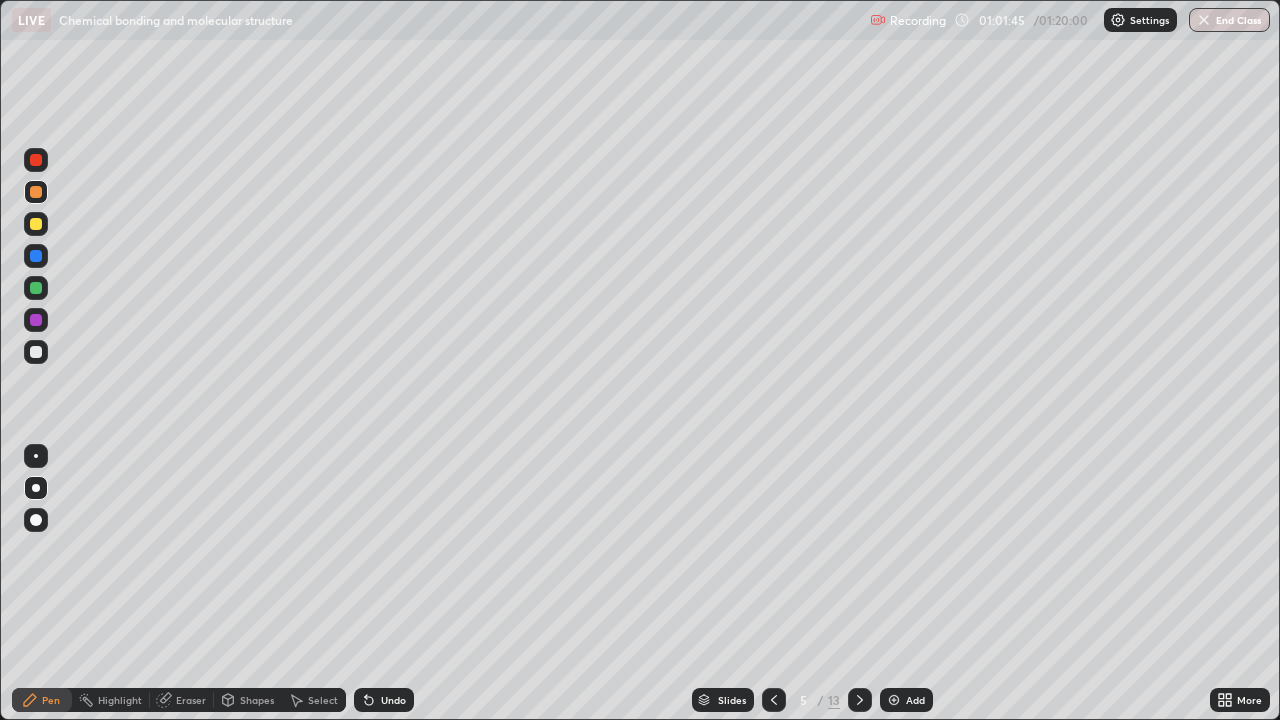 click 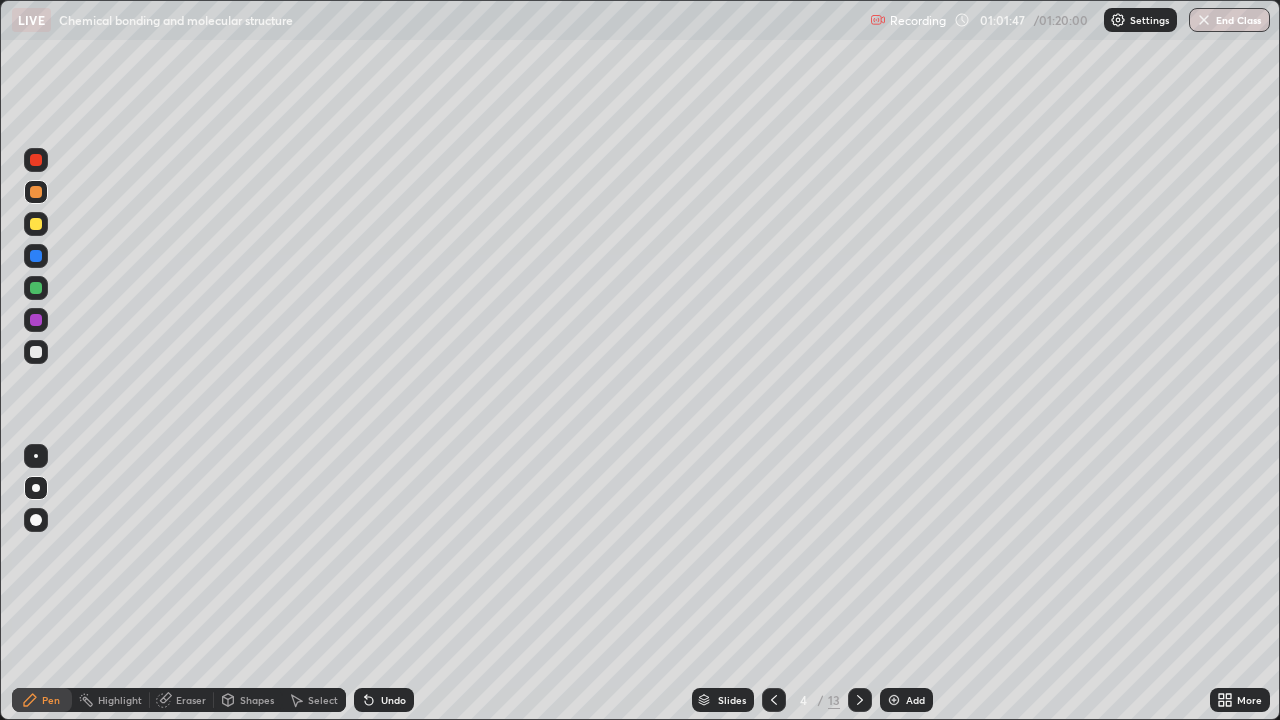 click 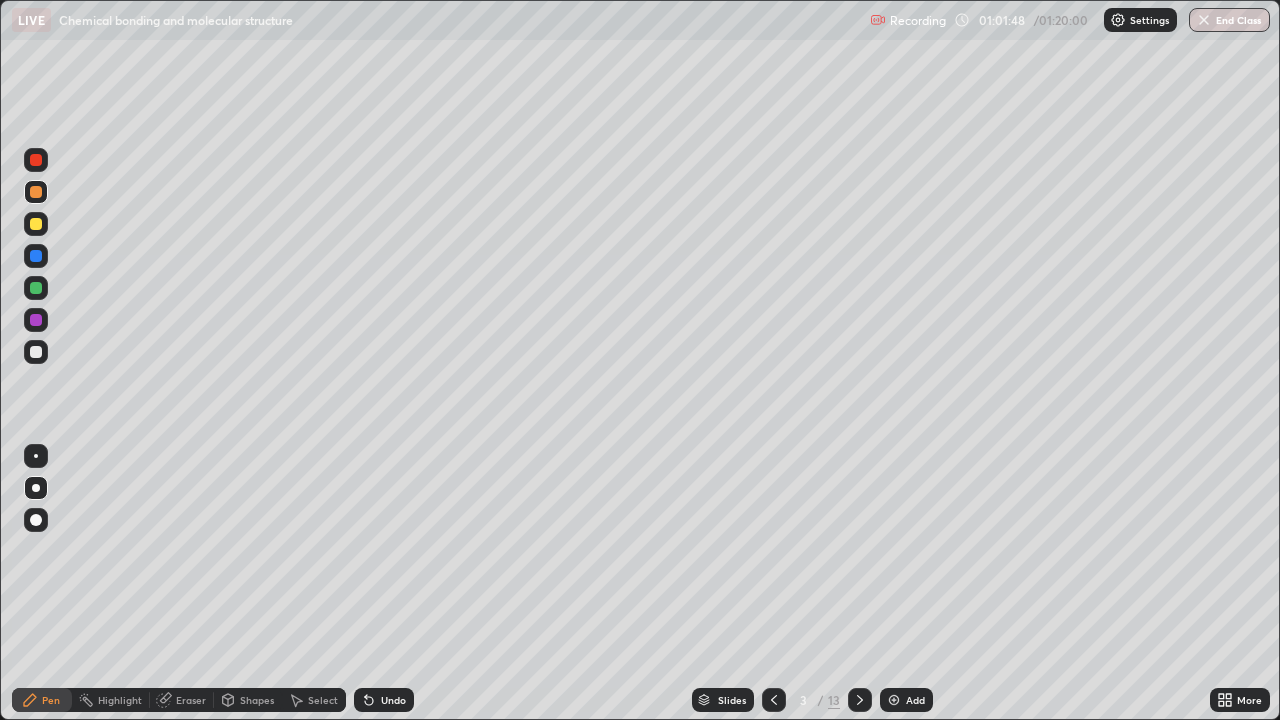 click 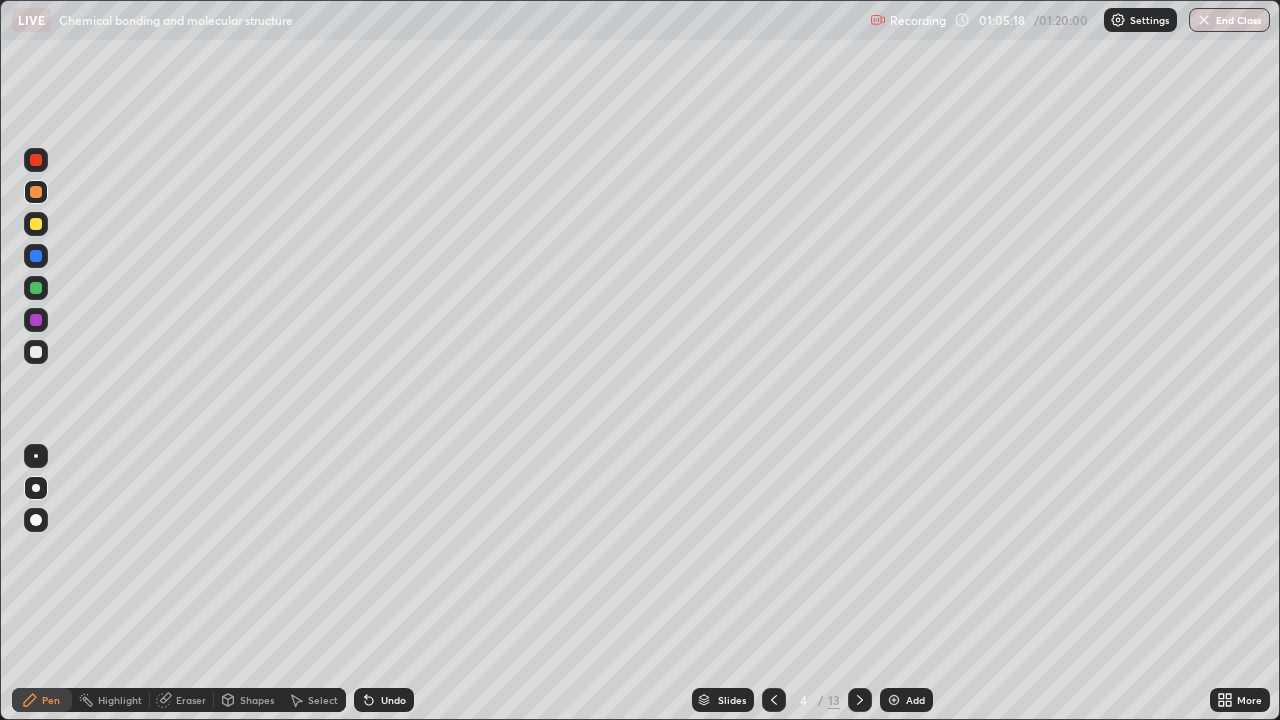 click 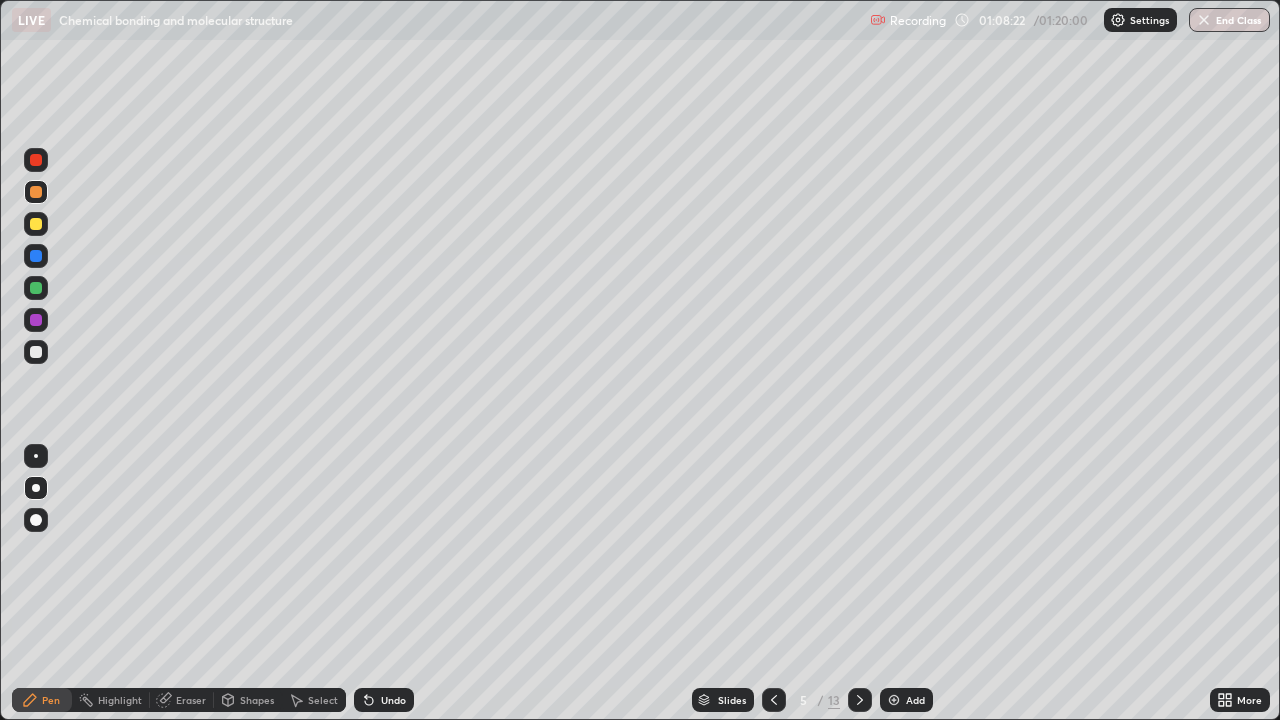 click at bounding box center [860, 700] 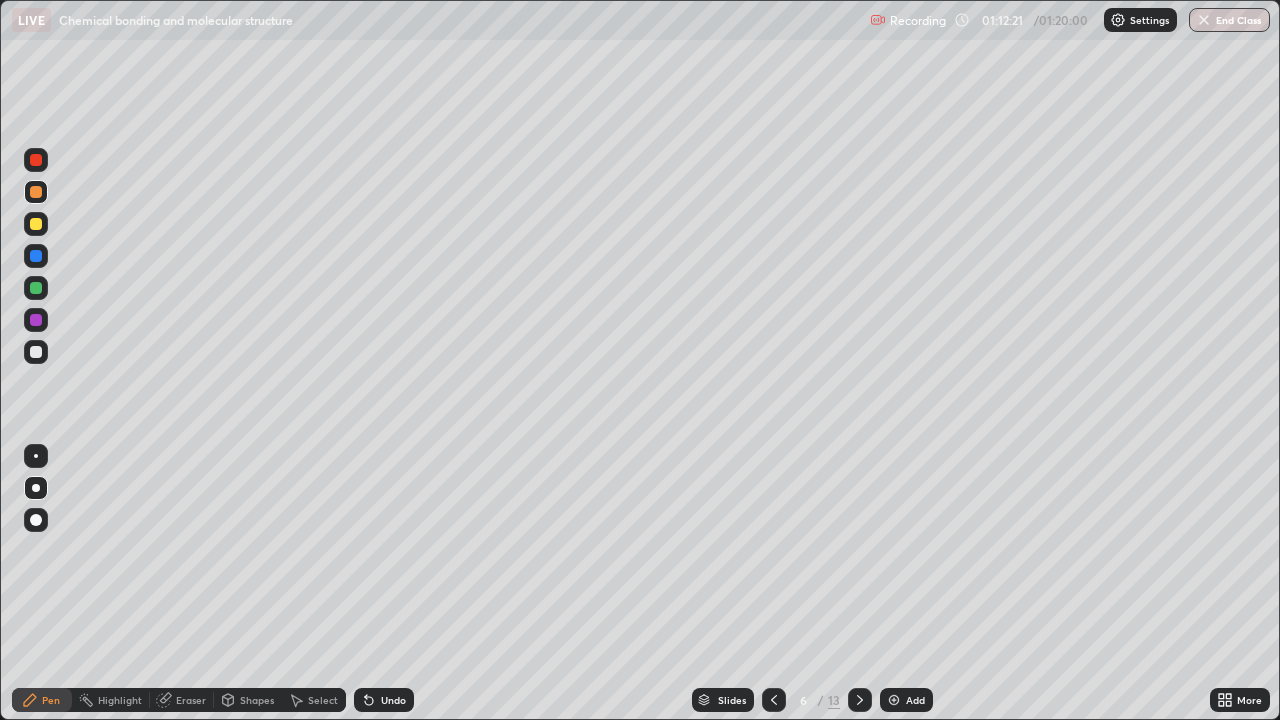 click 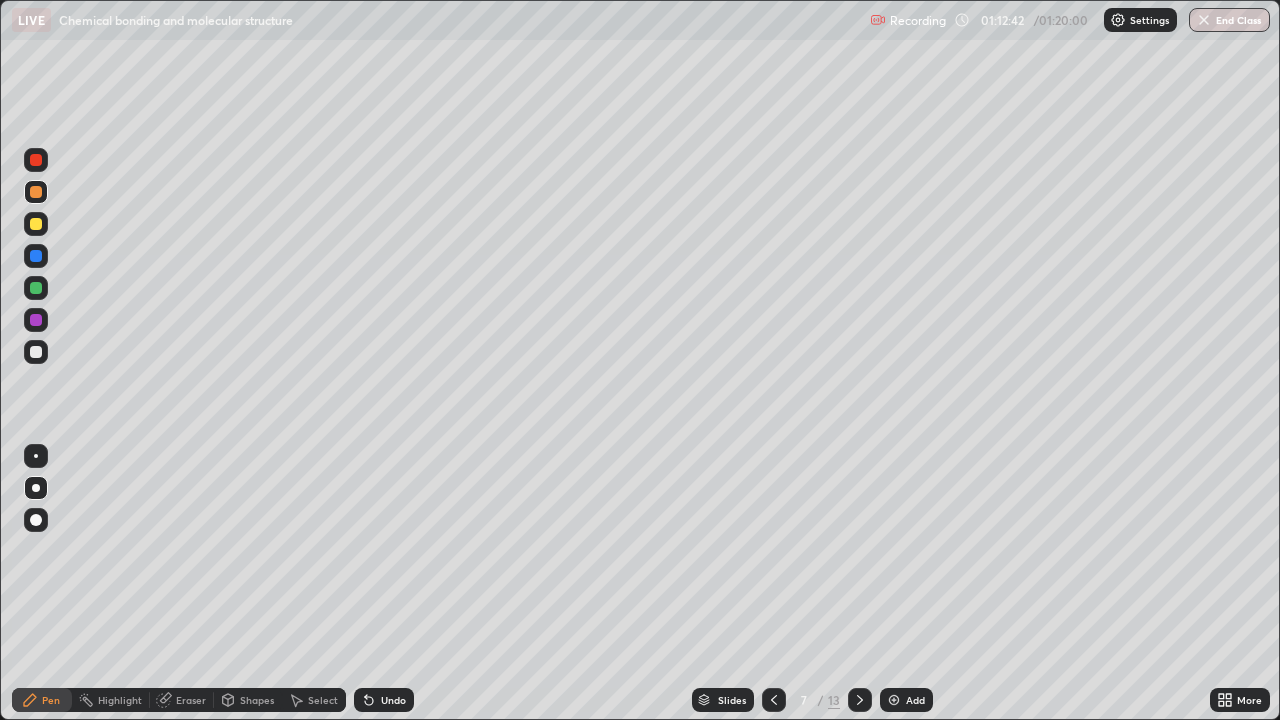 click at bounding box center (36, 352) 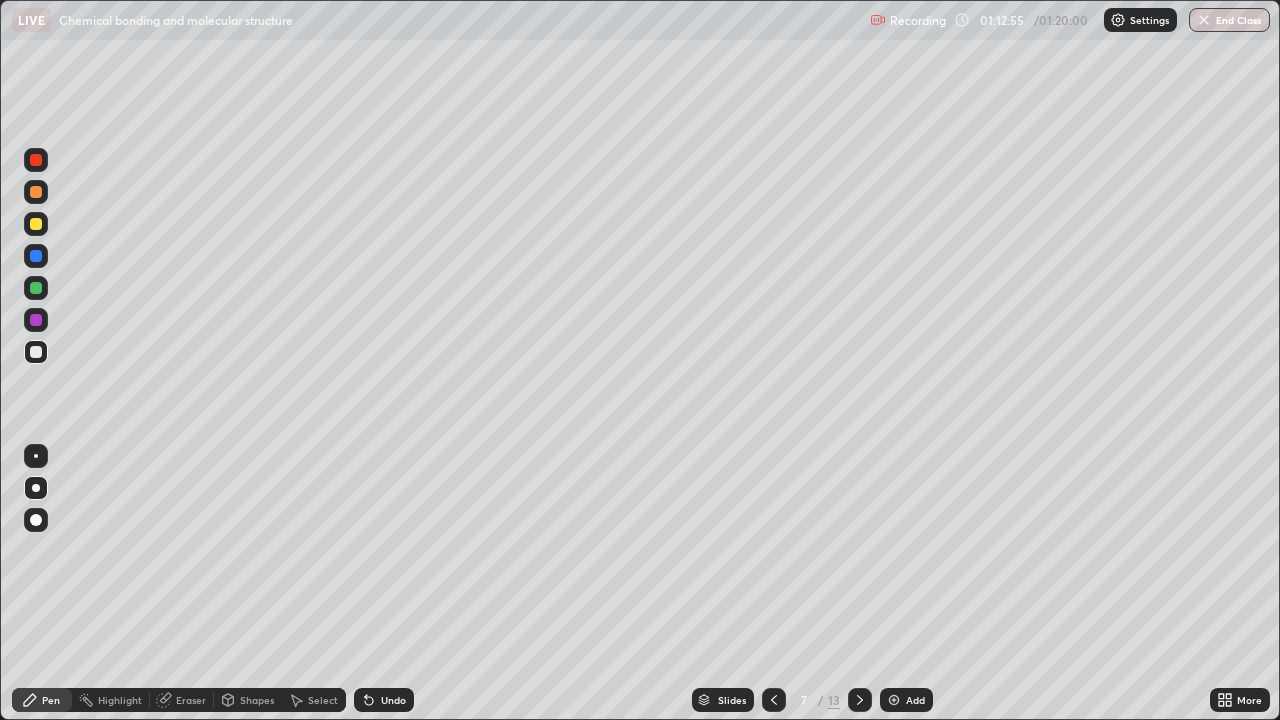 click at bounding box center (36, 192) 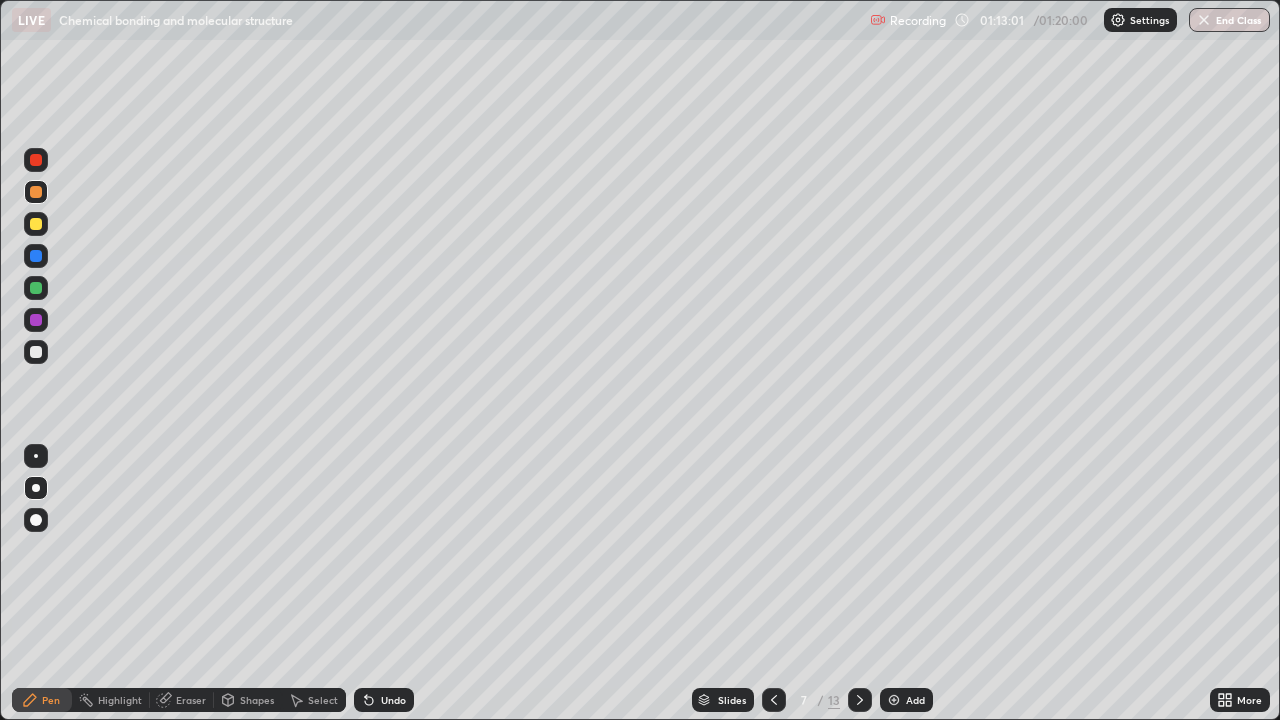 click on "Undo" at bounding box center [384, 700] 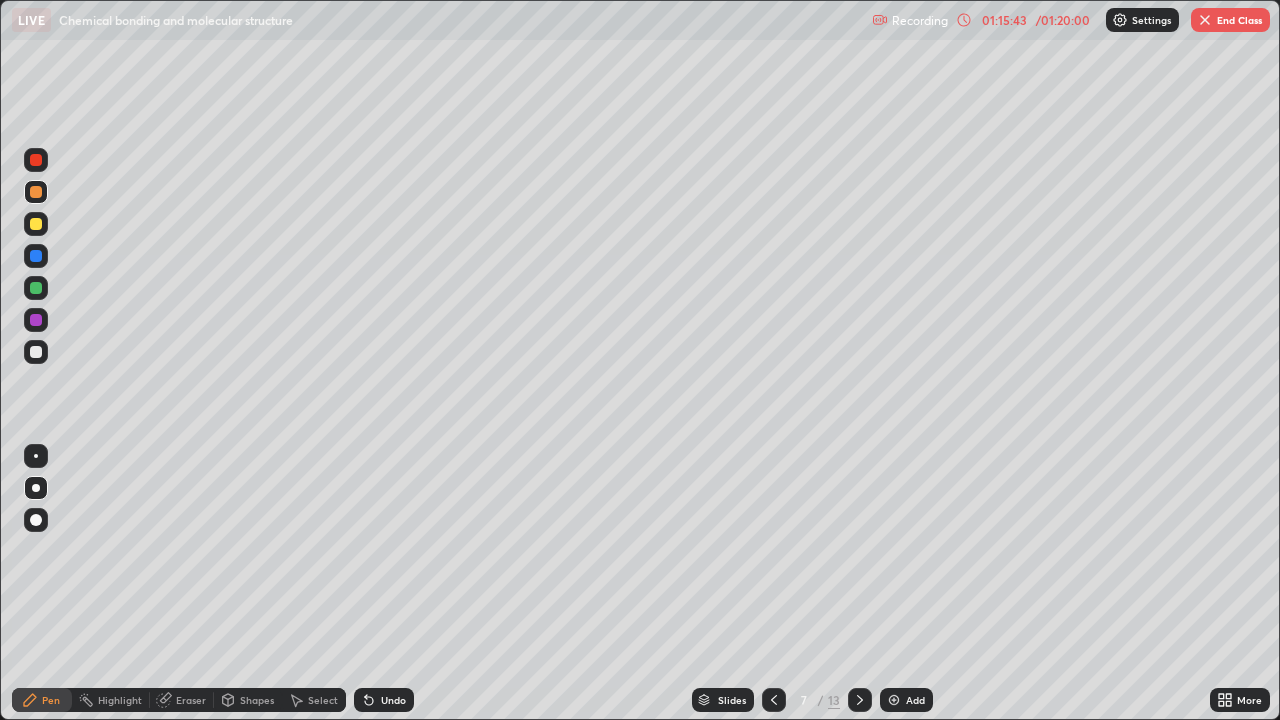click 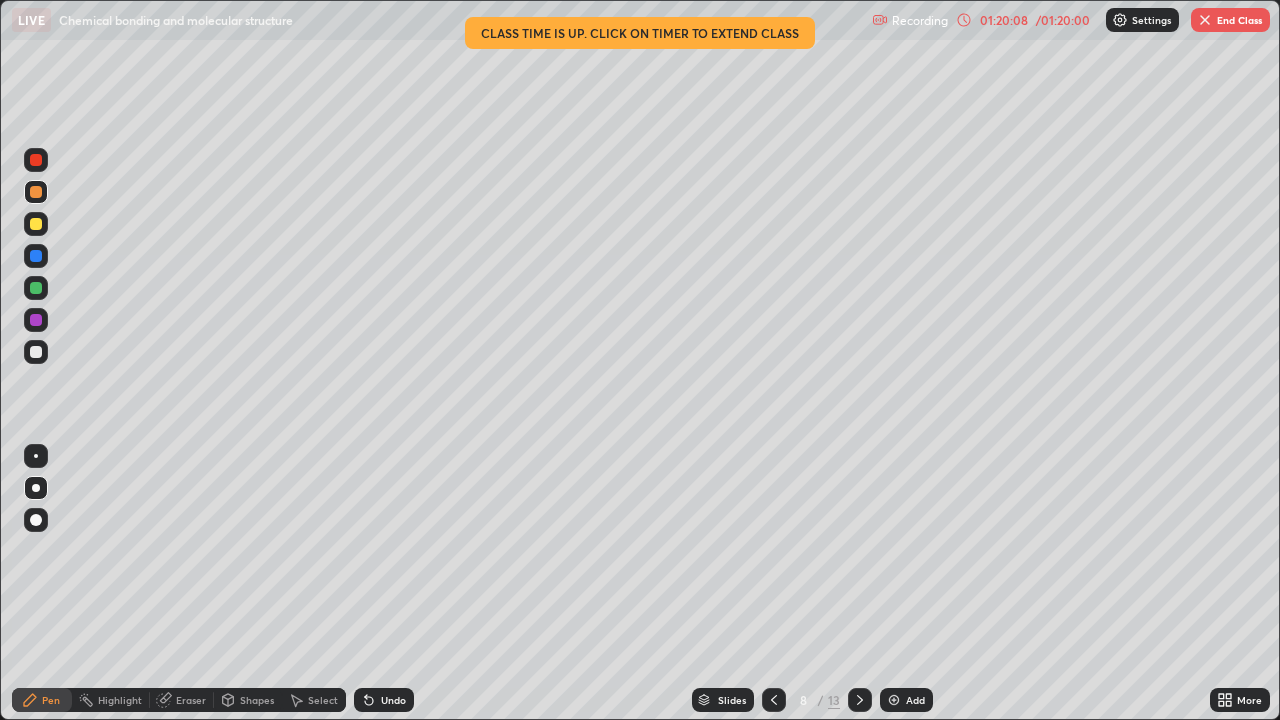 click 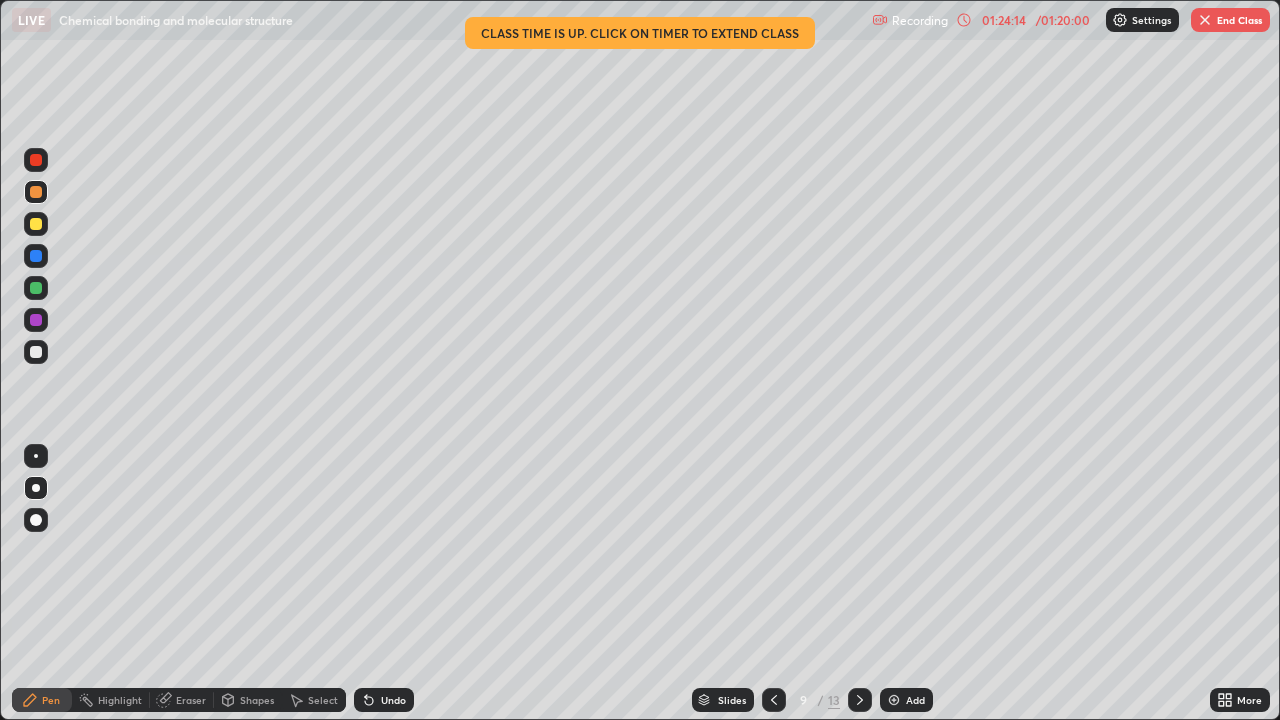 click 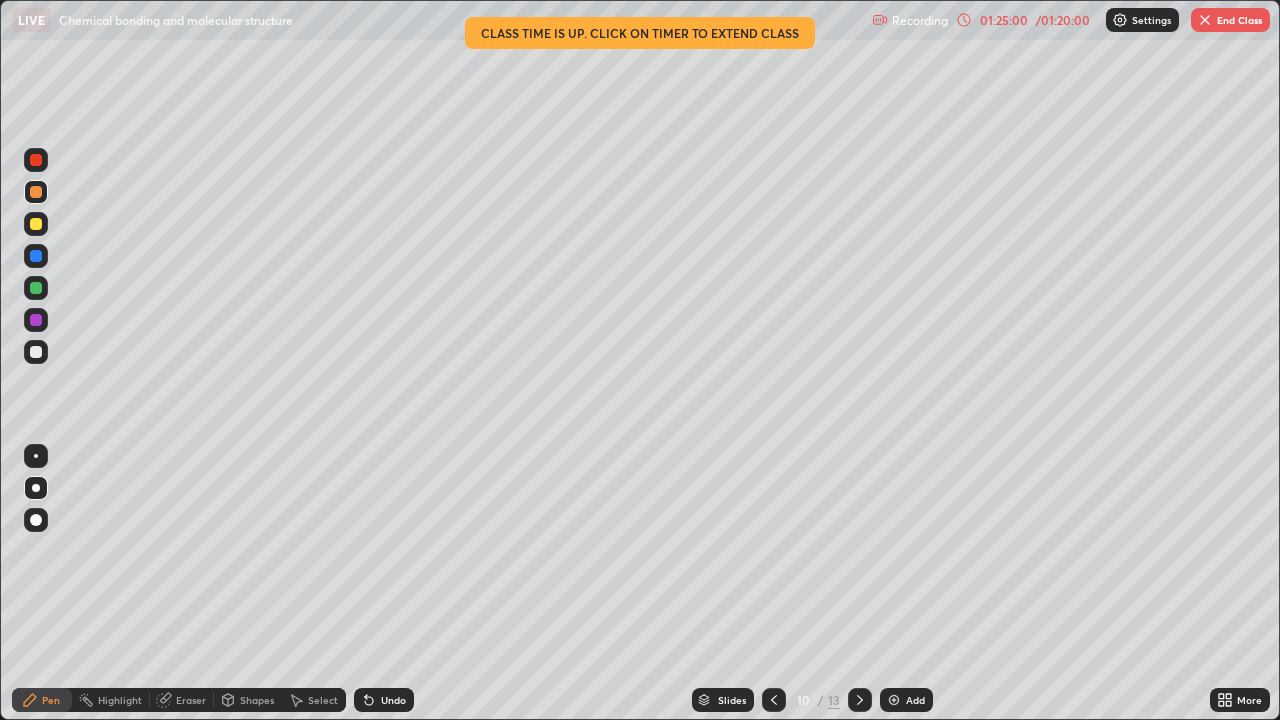 click on "/  01:20:00" at bounding box center (1063, 20) 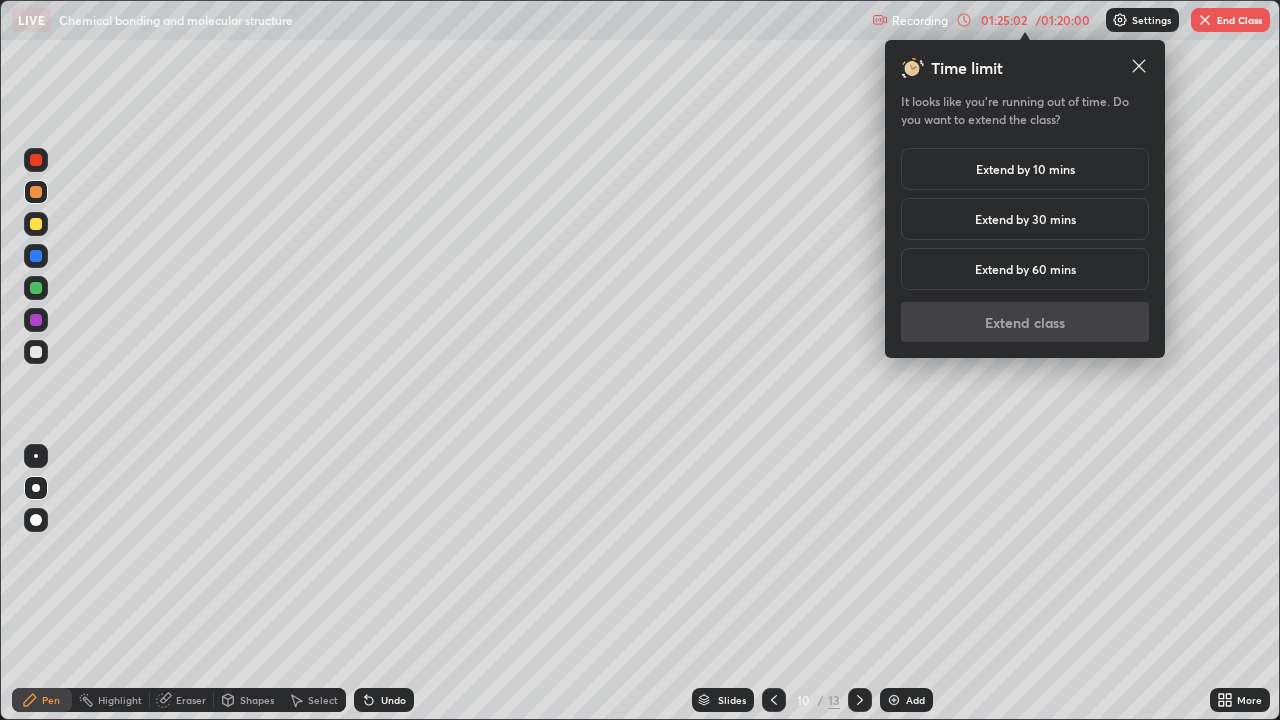 click on "Extend by 10 mins" at bounding box center (1025, 169) 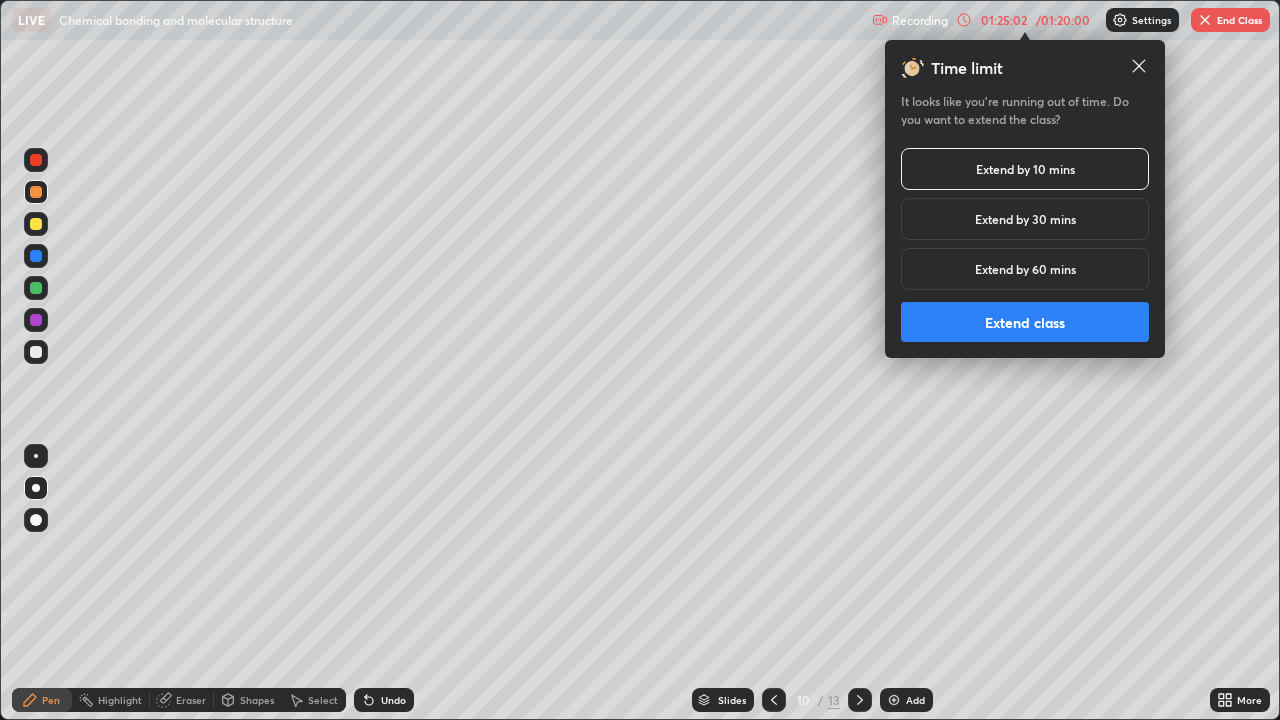 click on "Extend class" at bounding box center (1025, 322) 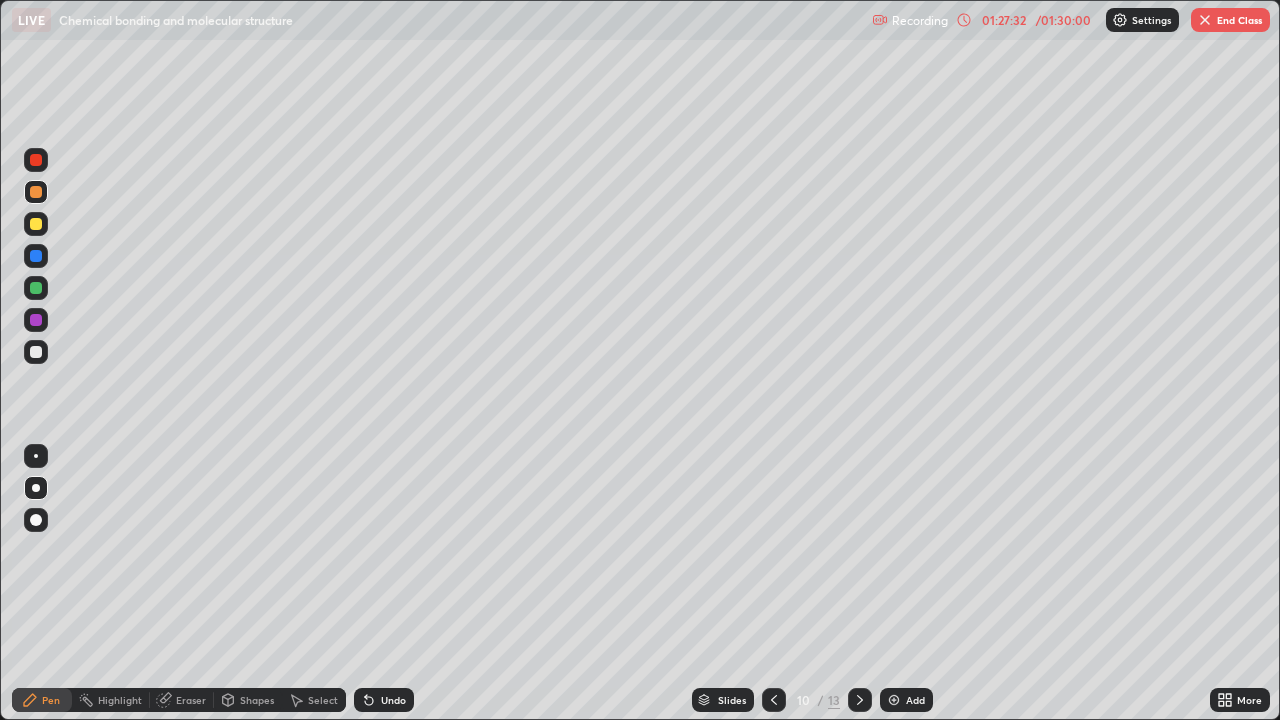 click 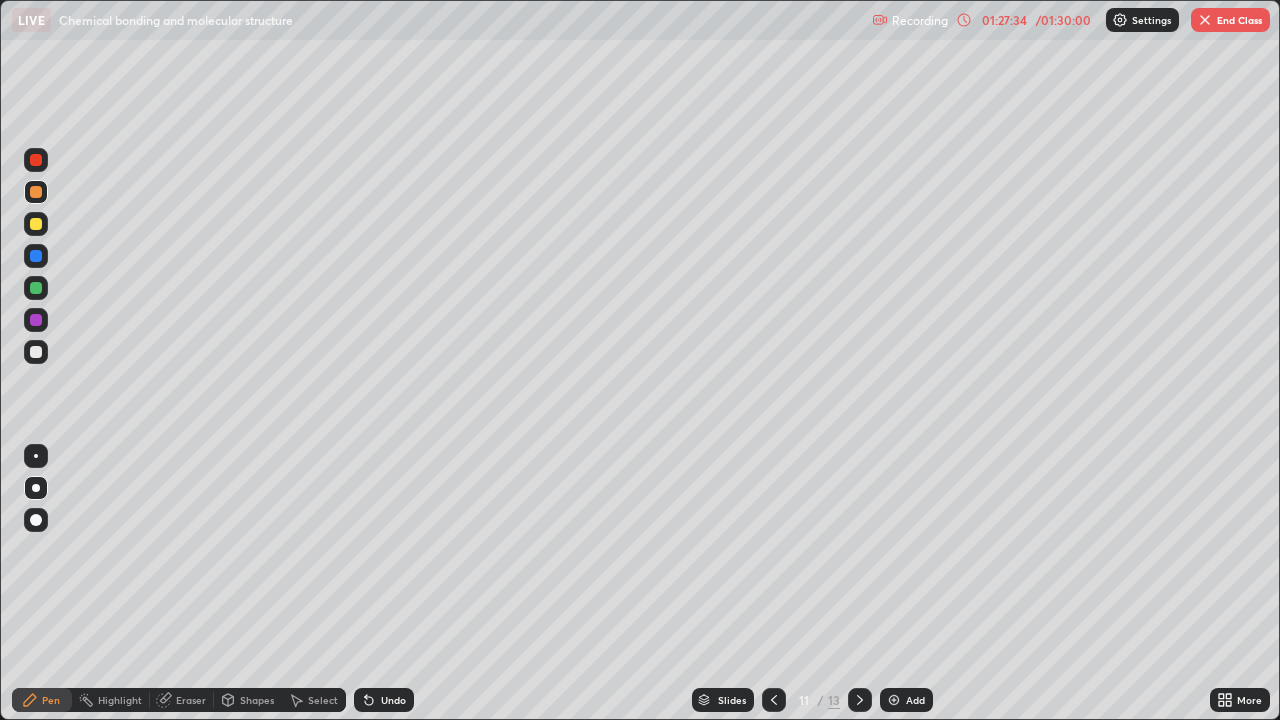 click 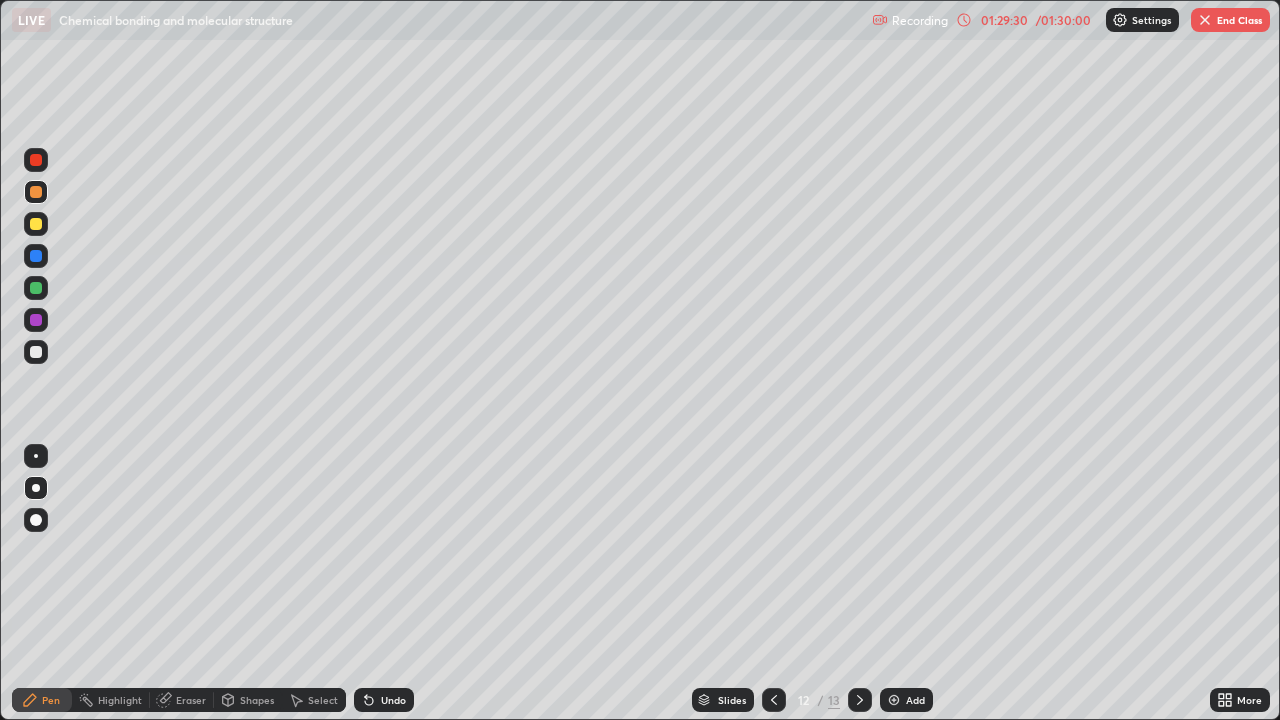 click on "/  01:30:00" at bounding box center (1063, 20) 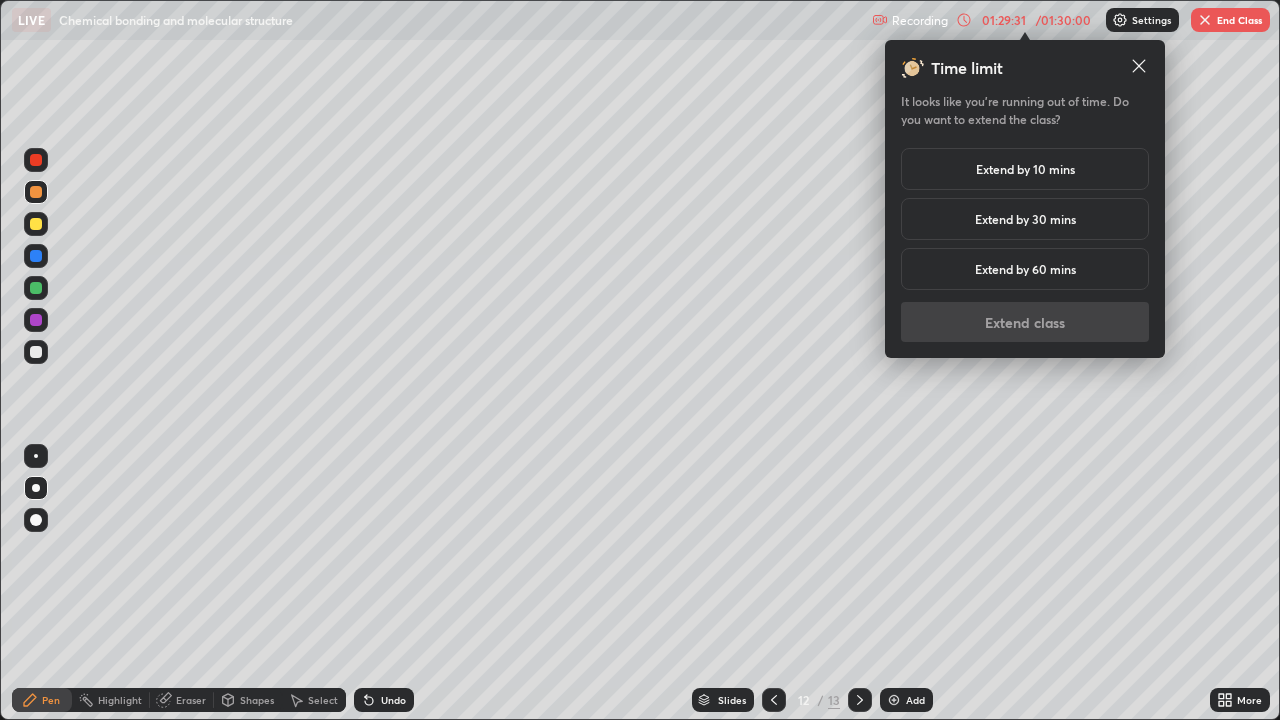 click on "Extend by 10 mins" at bounding box center [1025, 169] 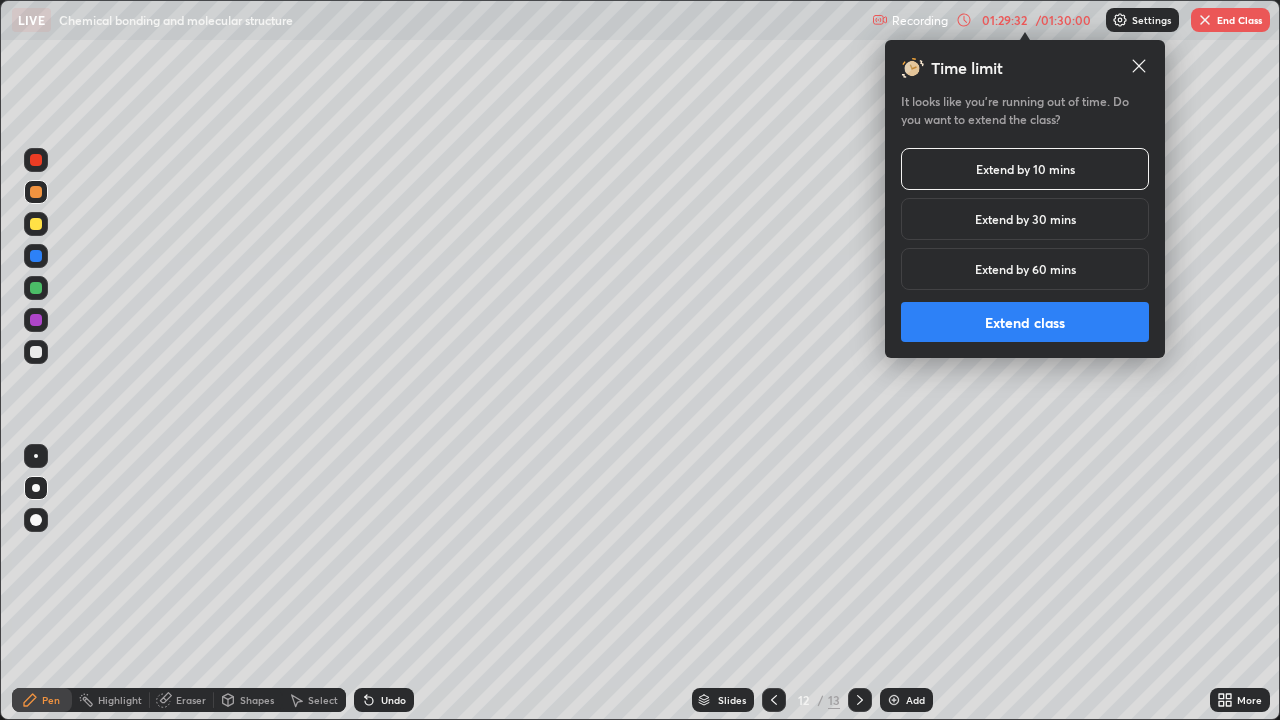 click on "Extend class" at bounding box center [1025, 322] 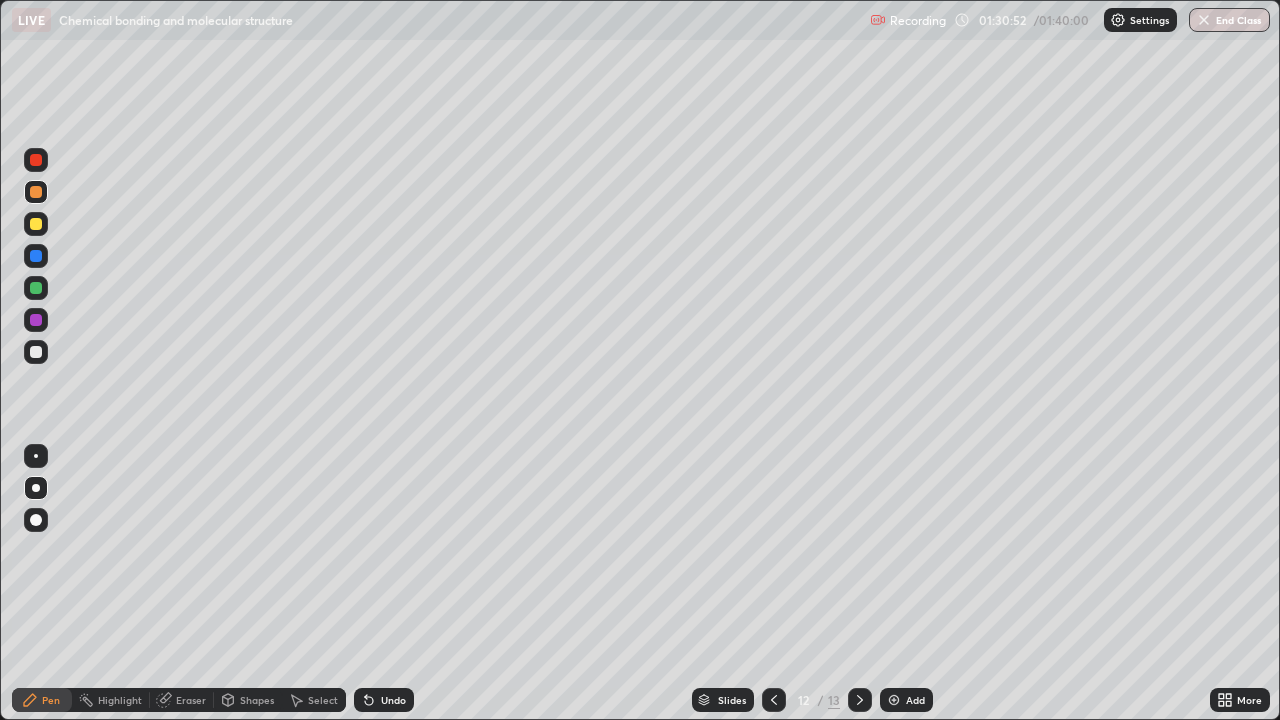 click 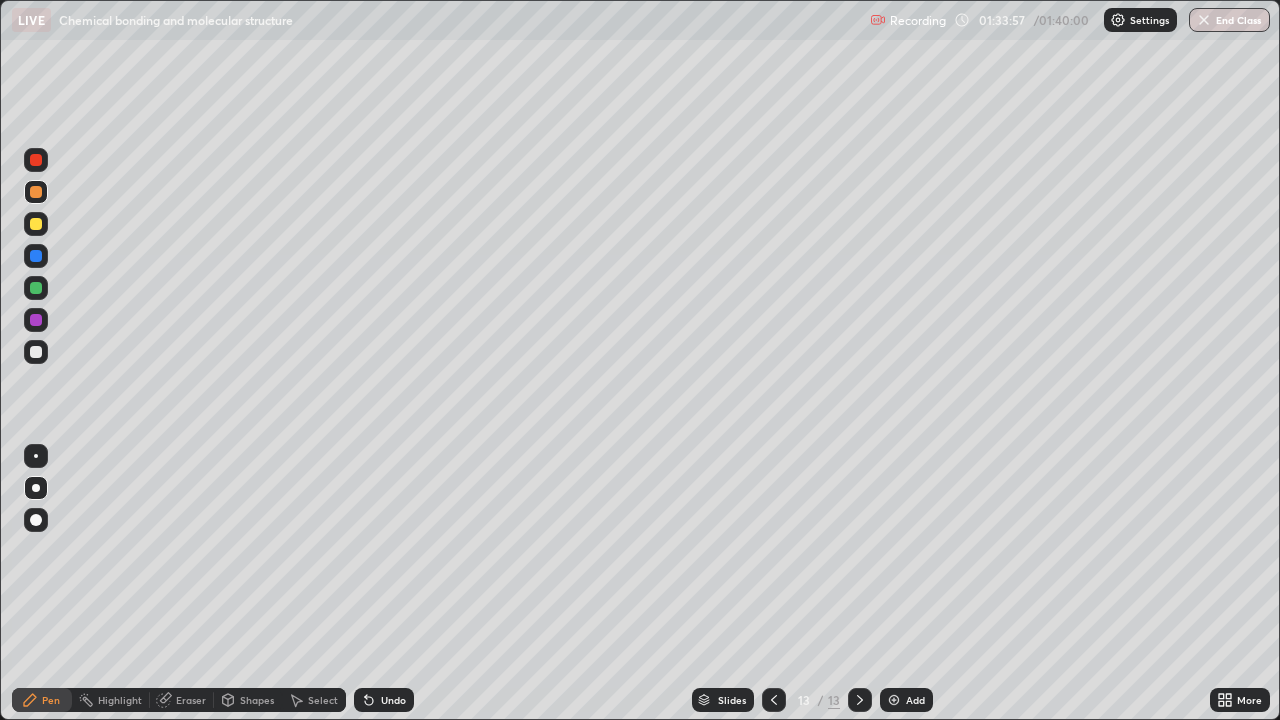 click on "End Class" at bounding box center (1229, 20) 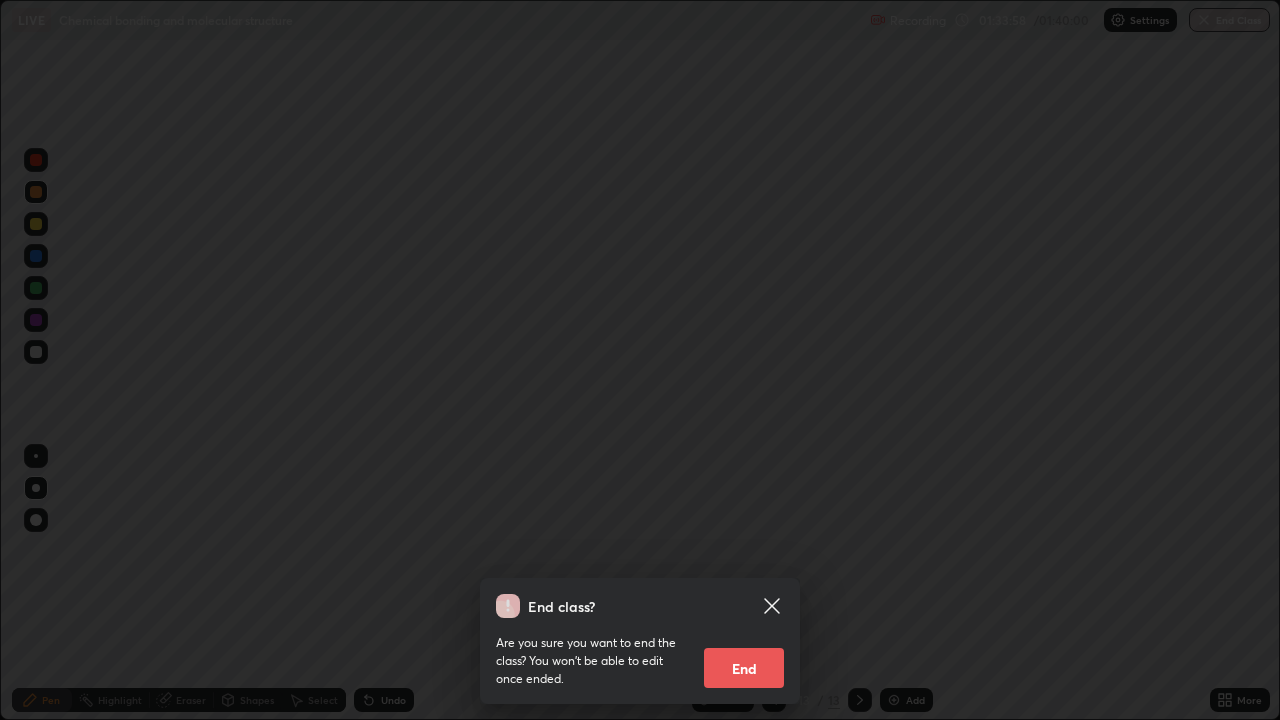 click on "End" at bounding box center [744, 668] 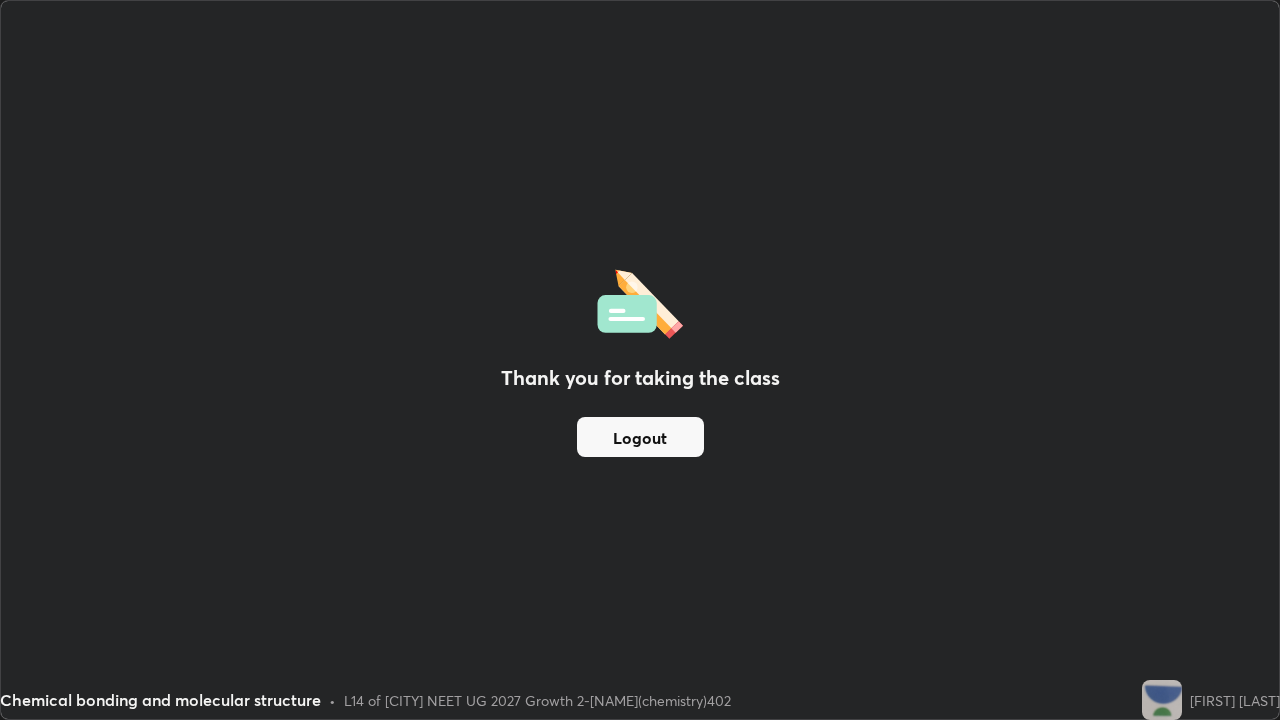 click on "Logout" at bounding box center [640, 437] 